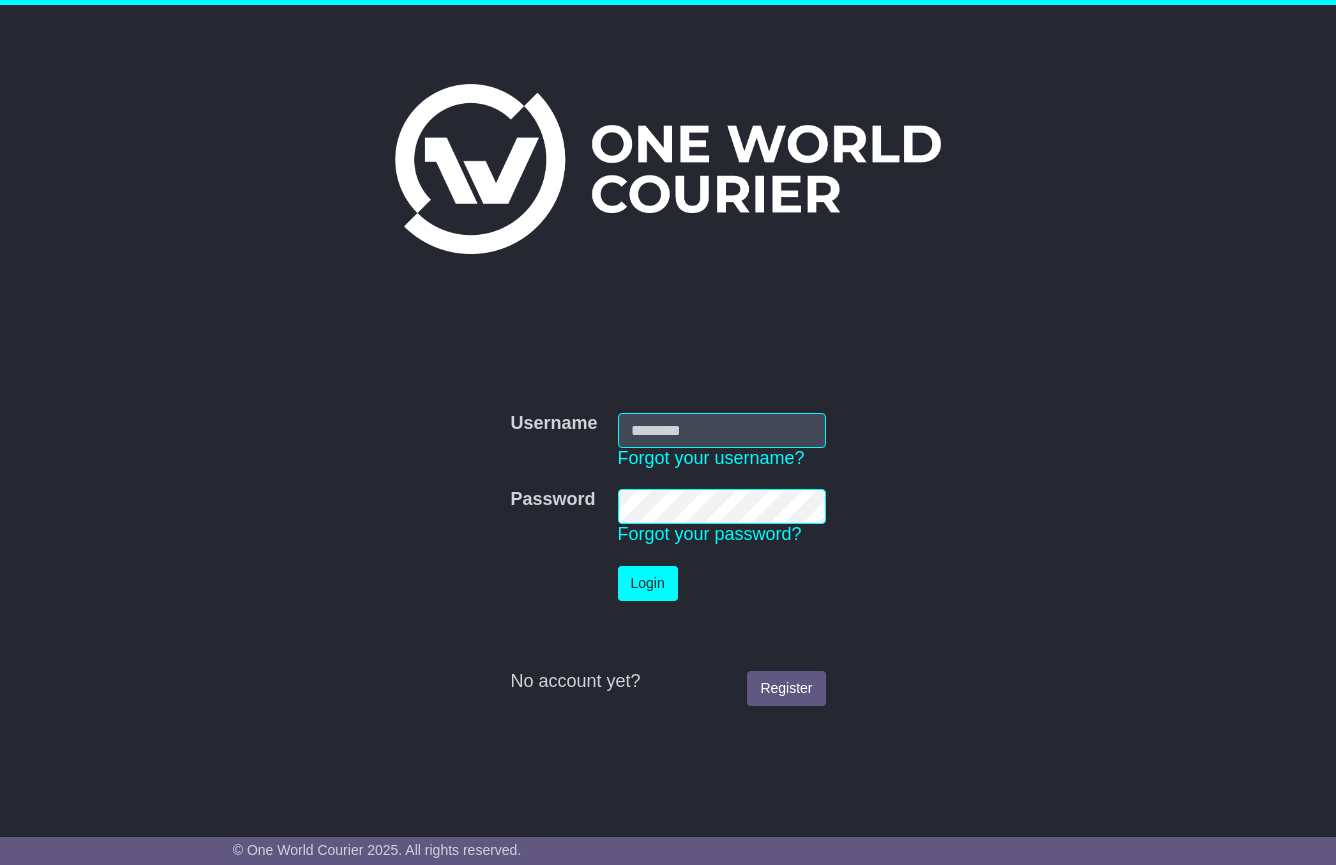 scroll, scrollTop: 0, scrollLeft: 0, axis: both 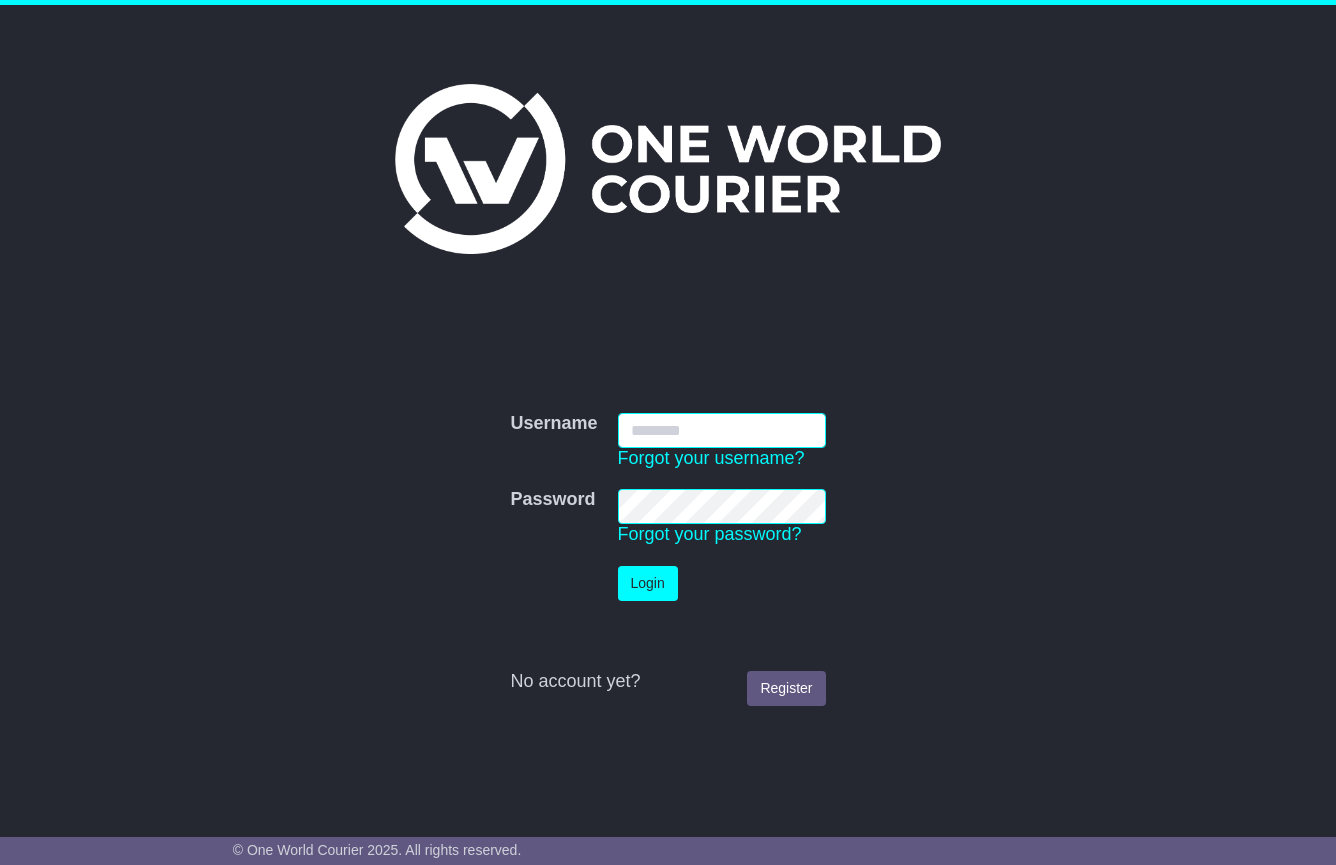 type on "**********" 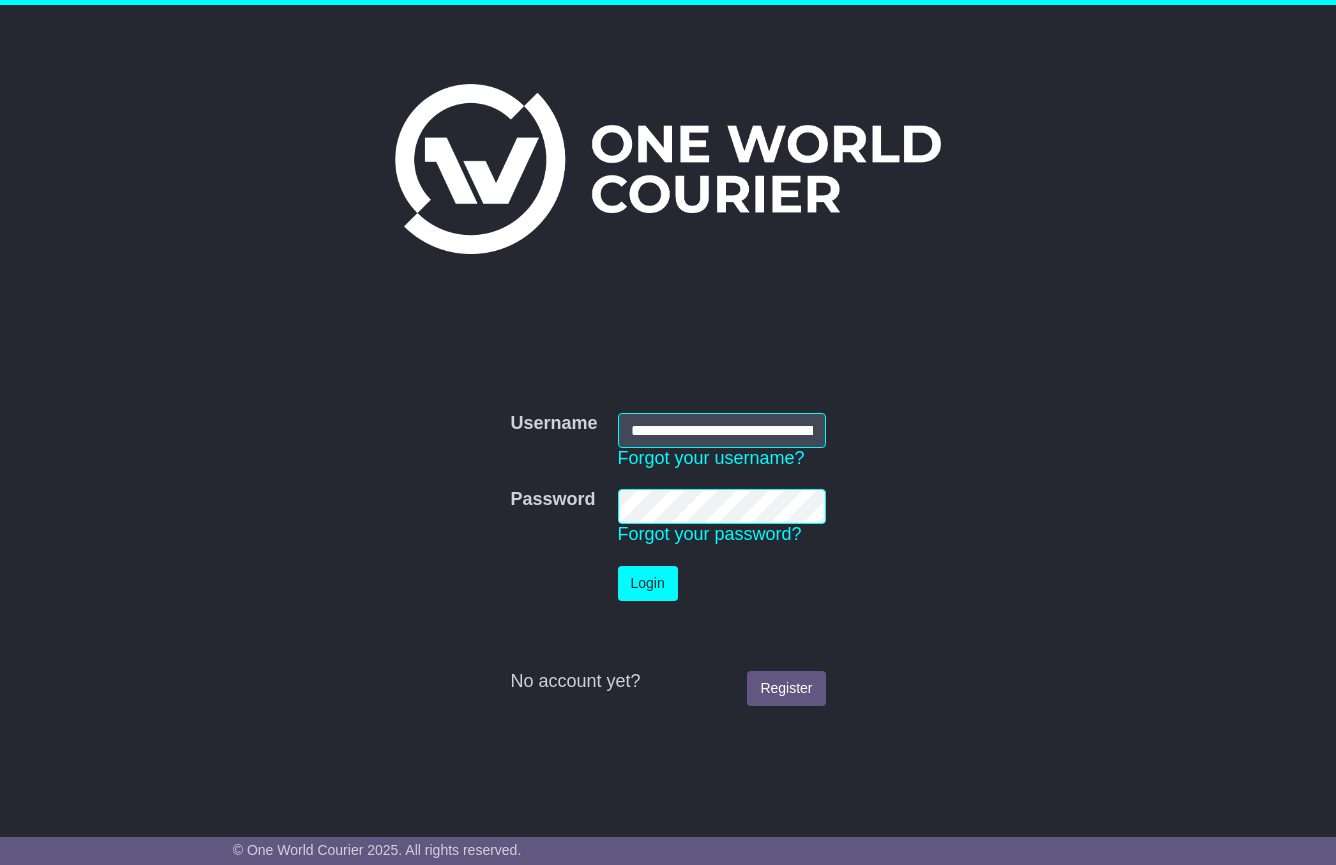 click on "Login" at bounding box center (648, 583) 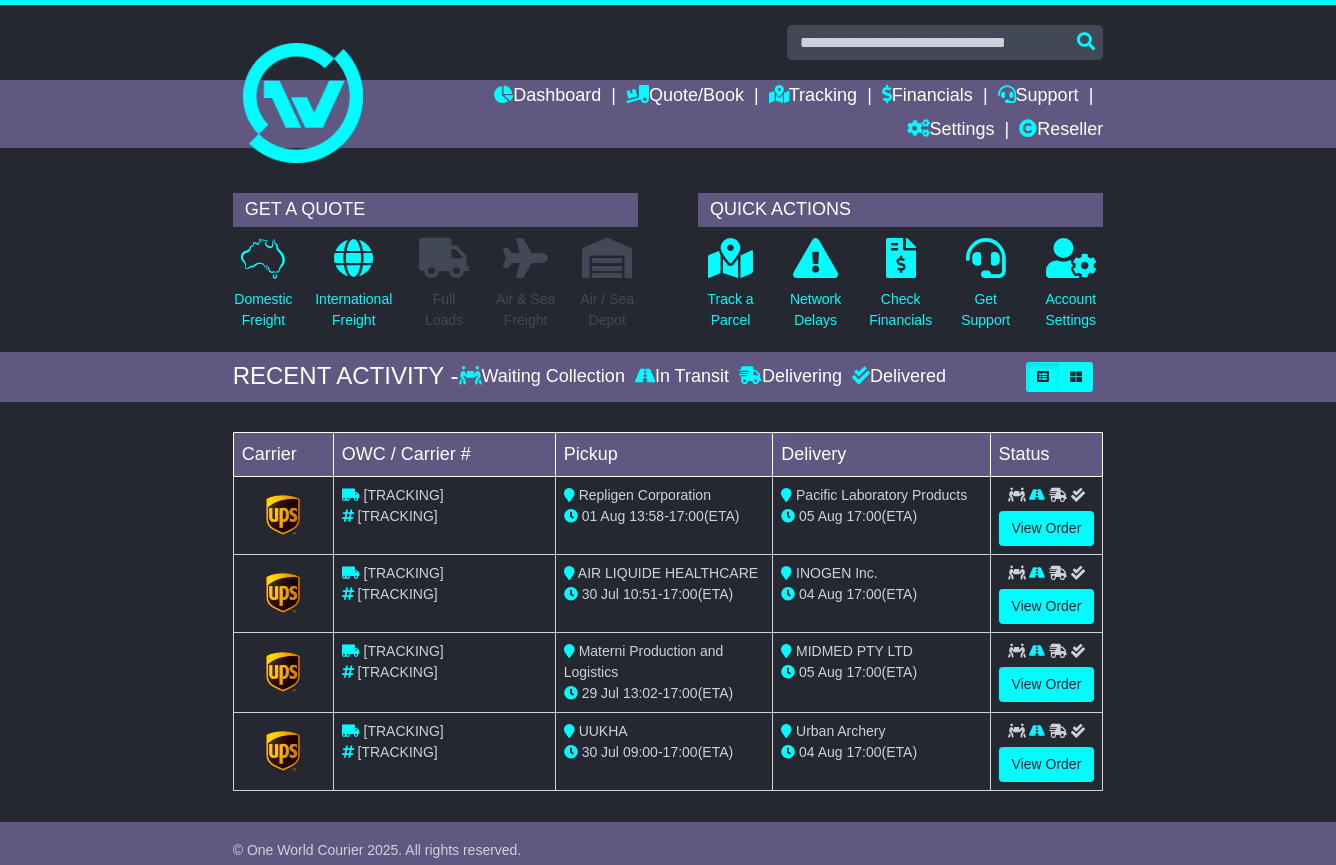 scroll, scrollTop: 0, scrollLeft: 0, axis: both 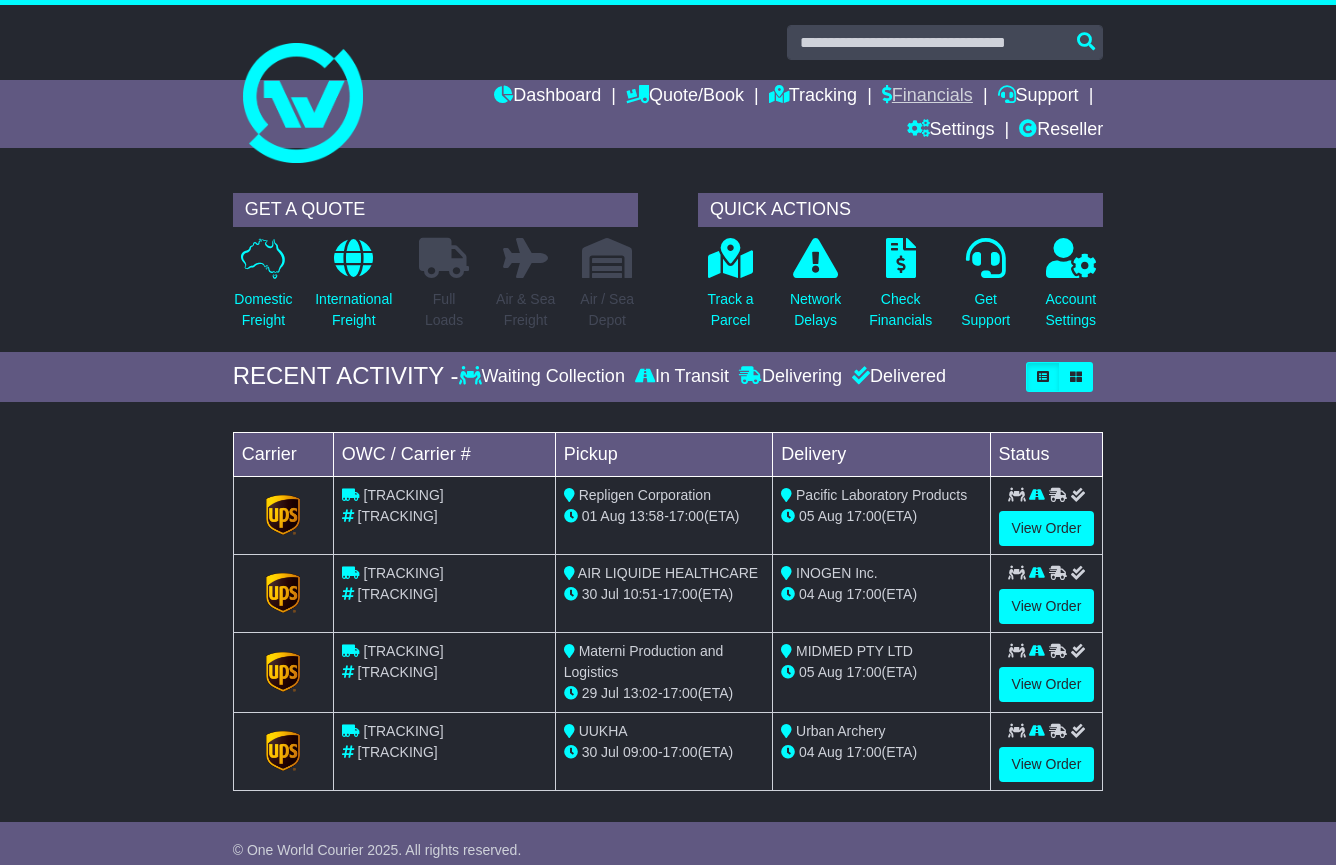 click on "Financials" at bounding box center [927, 97] 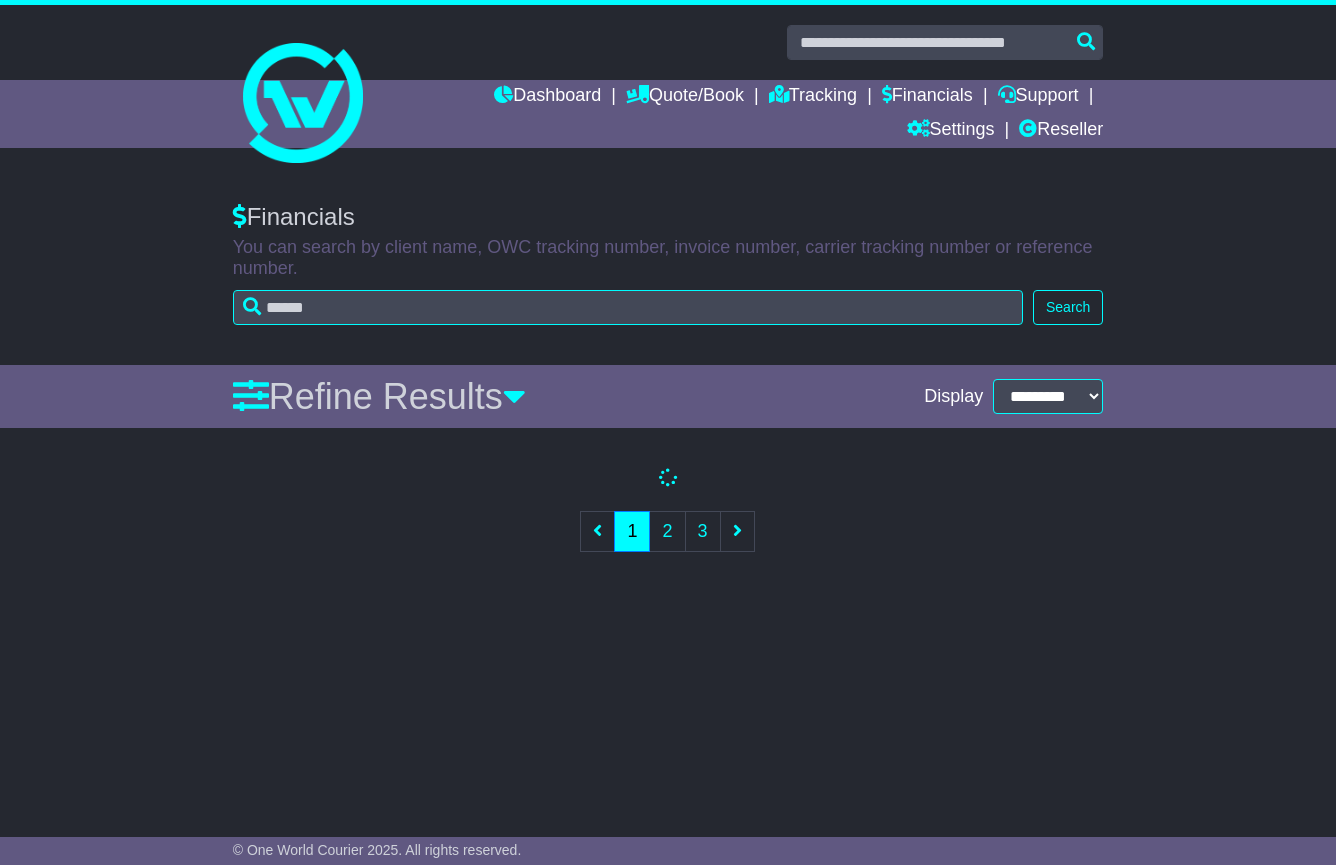 scroll, scrollTop: 0, scrollLeft: 0, axis: both 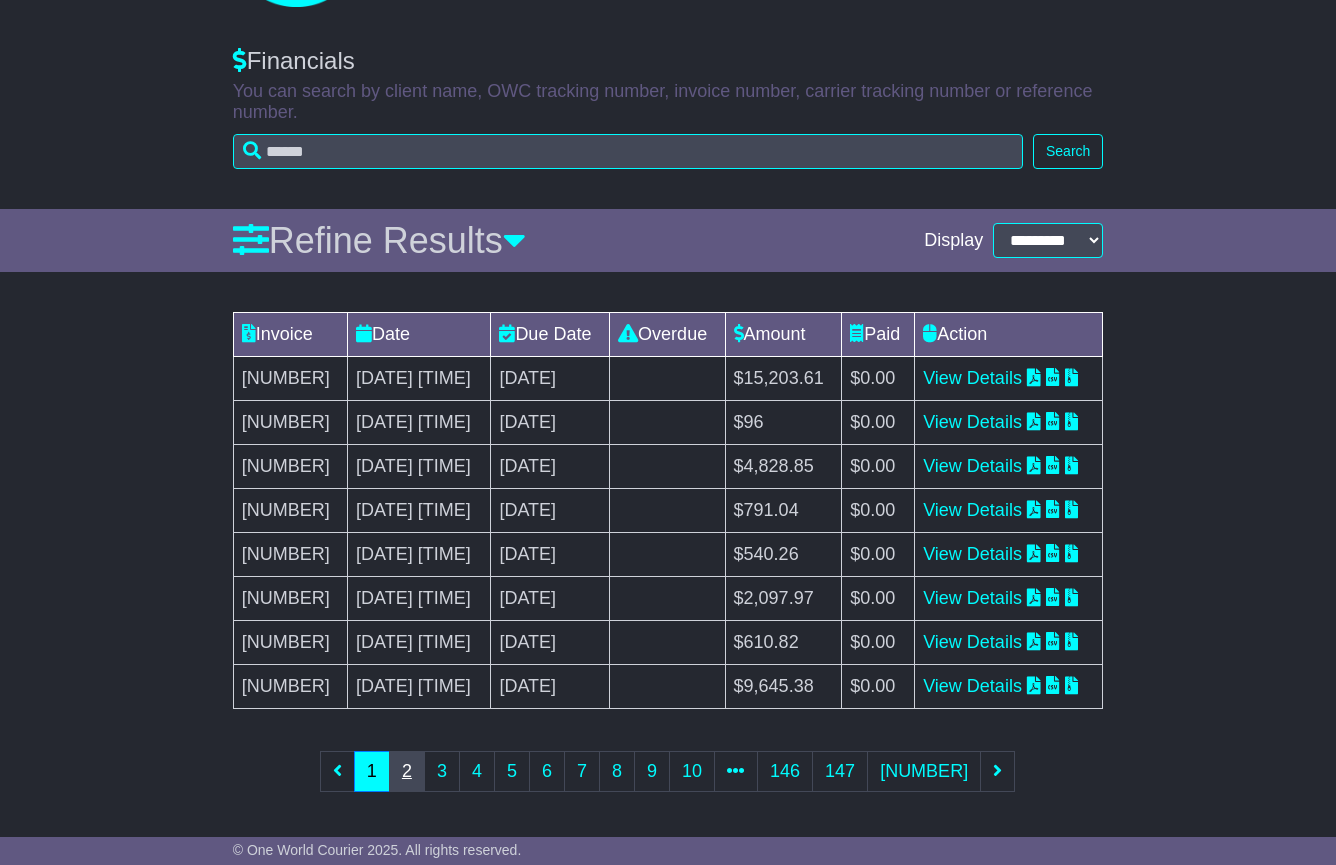 click on "2" at bounding box center (407, 771) 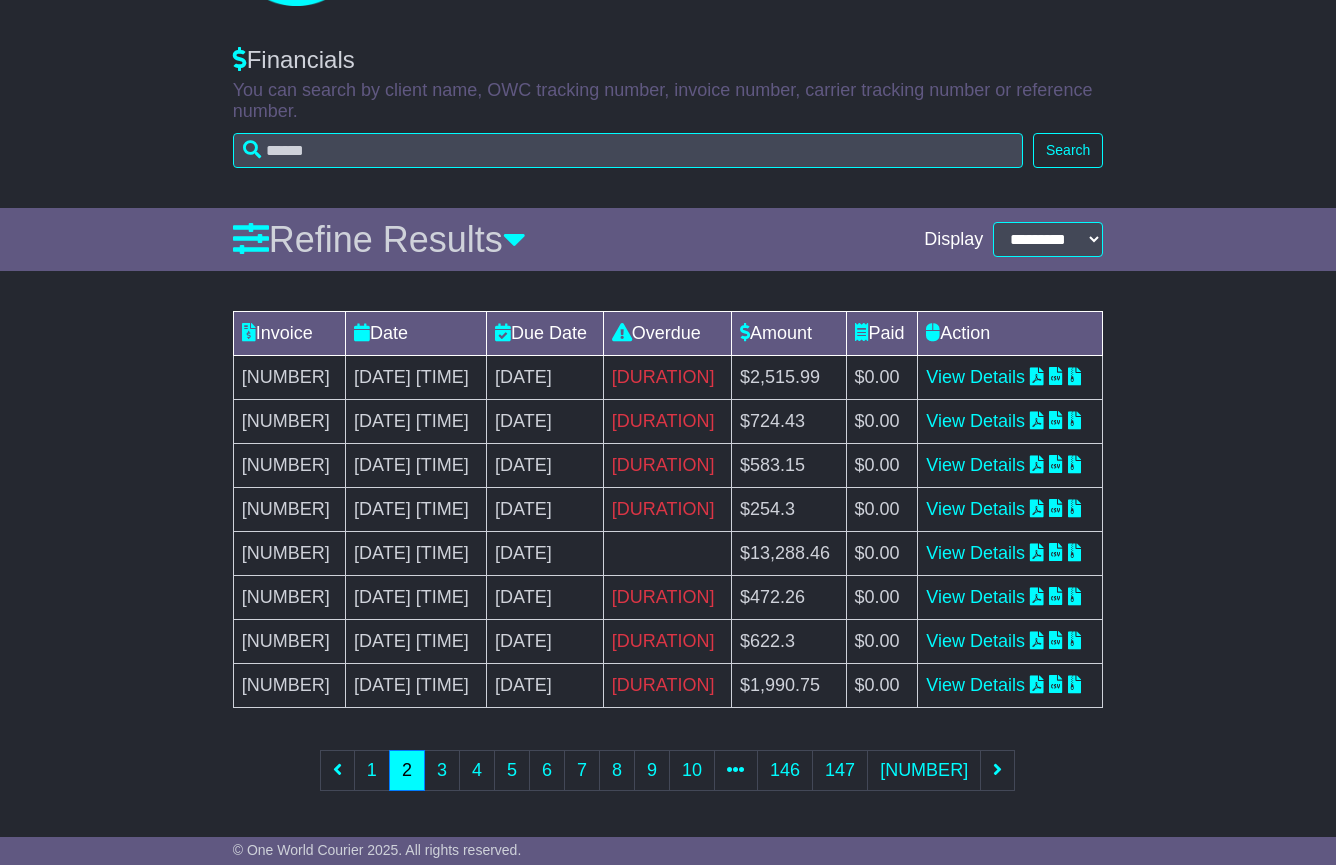 scroll, scrollTop: 156, scrollLeft: 0, axis: vertical 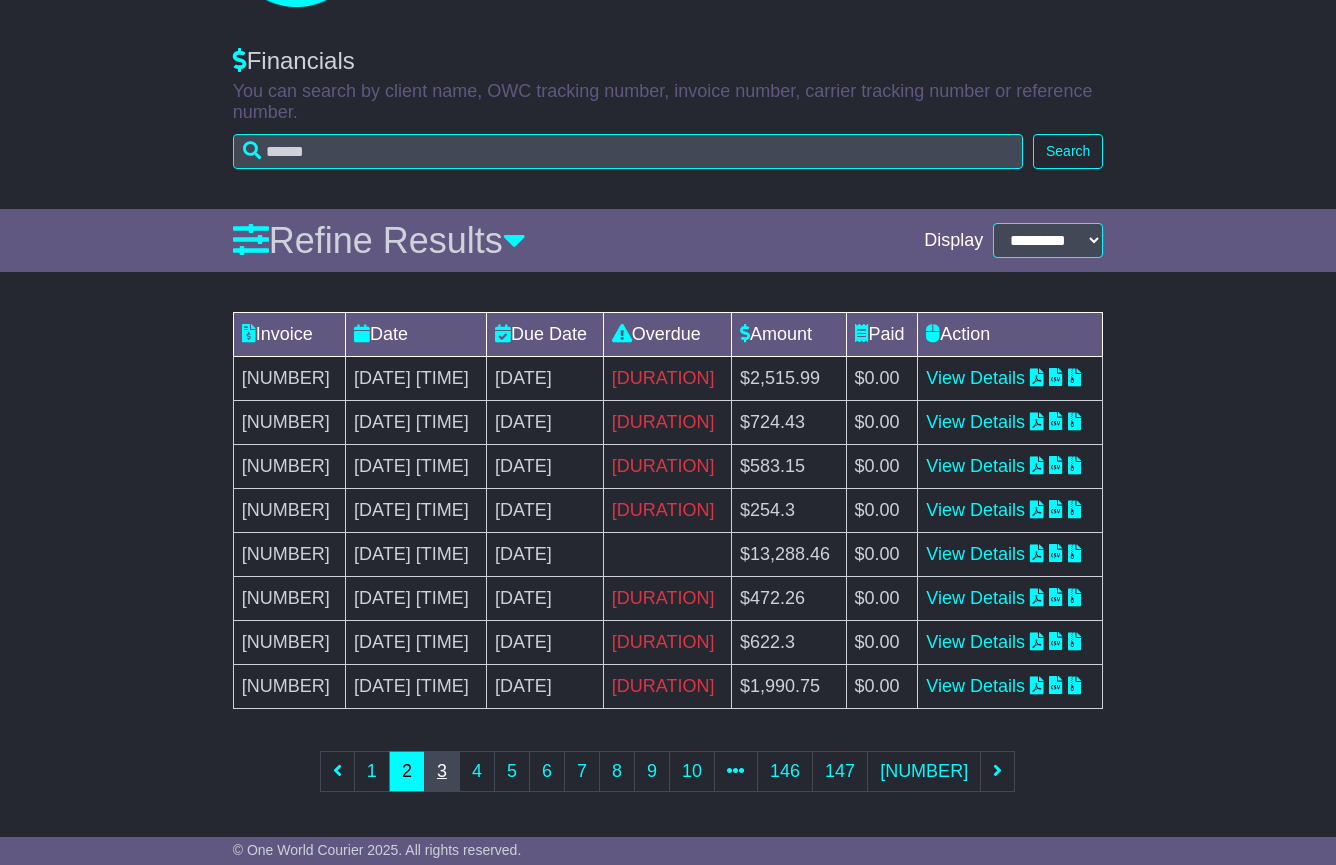 click on "3" at bounding box center (442, 771) 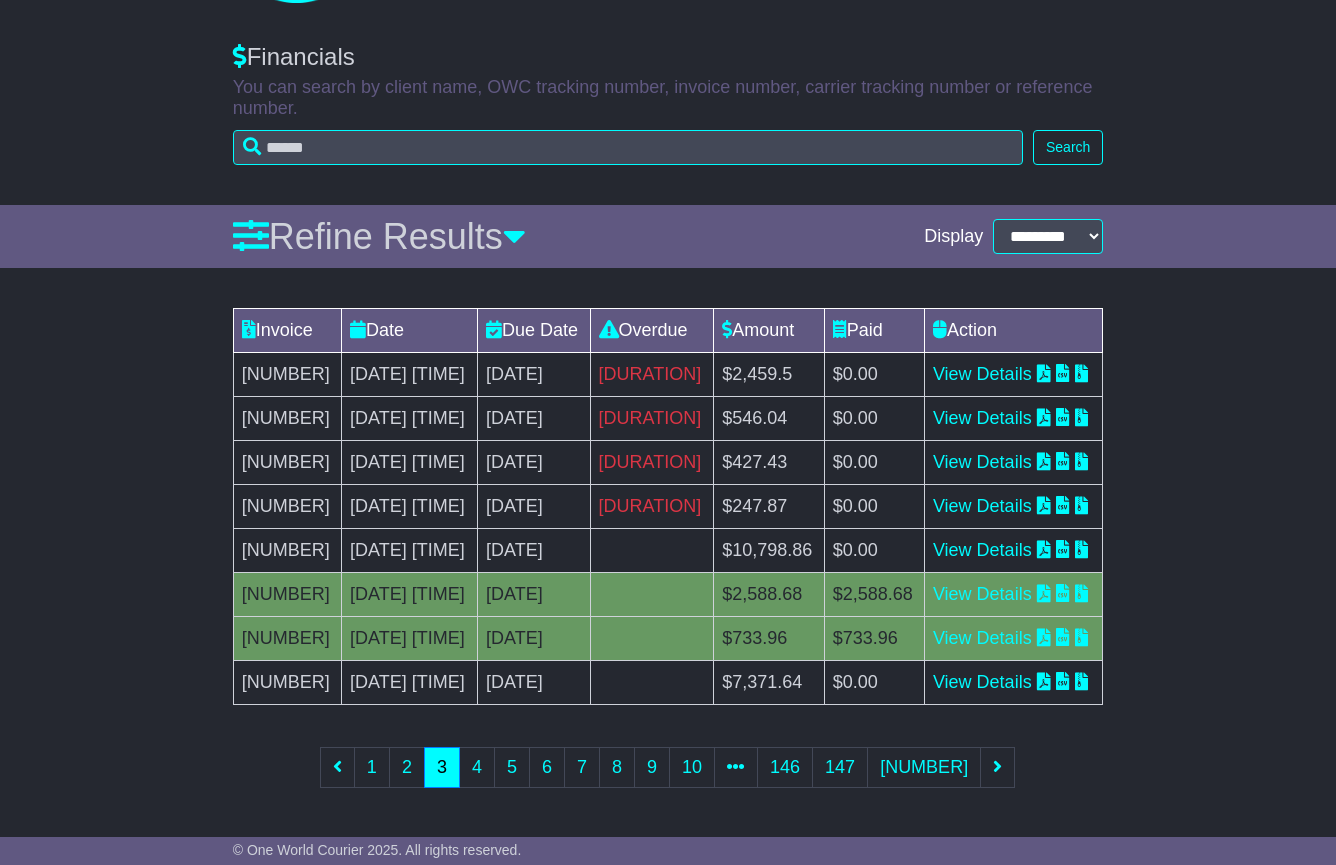 scroll, scrollTop: 399, scrollLeft: 0, axis: vertical 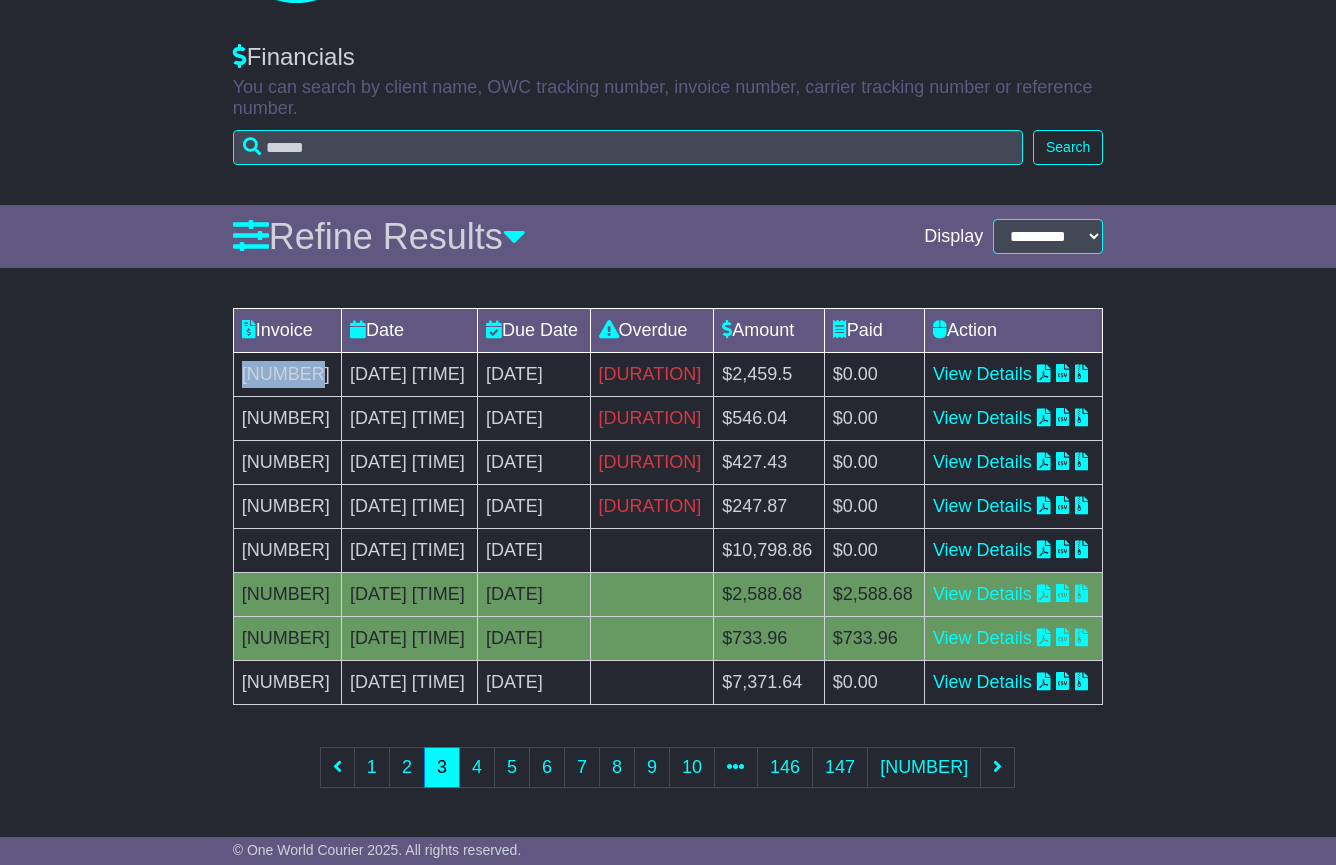 click on "C102603" at bounding box center [287, 375] 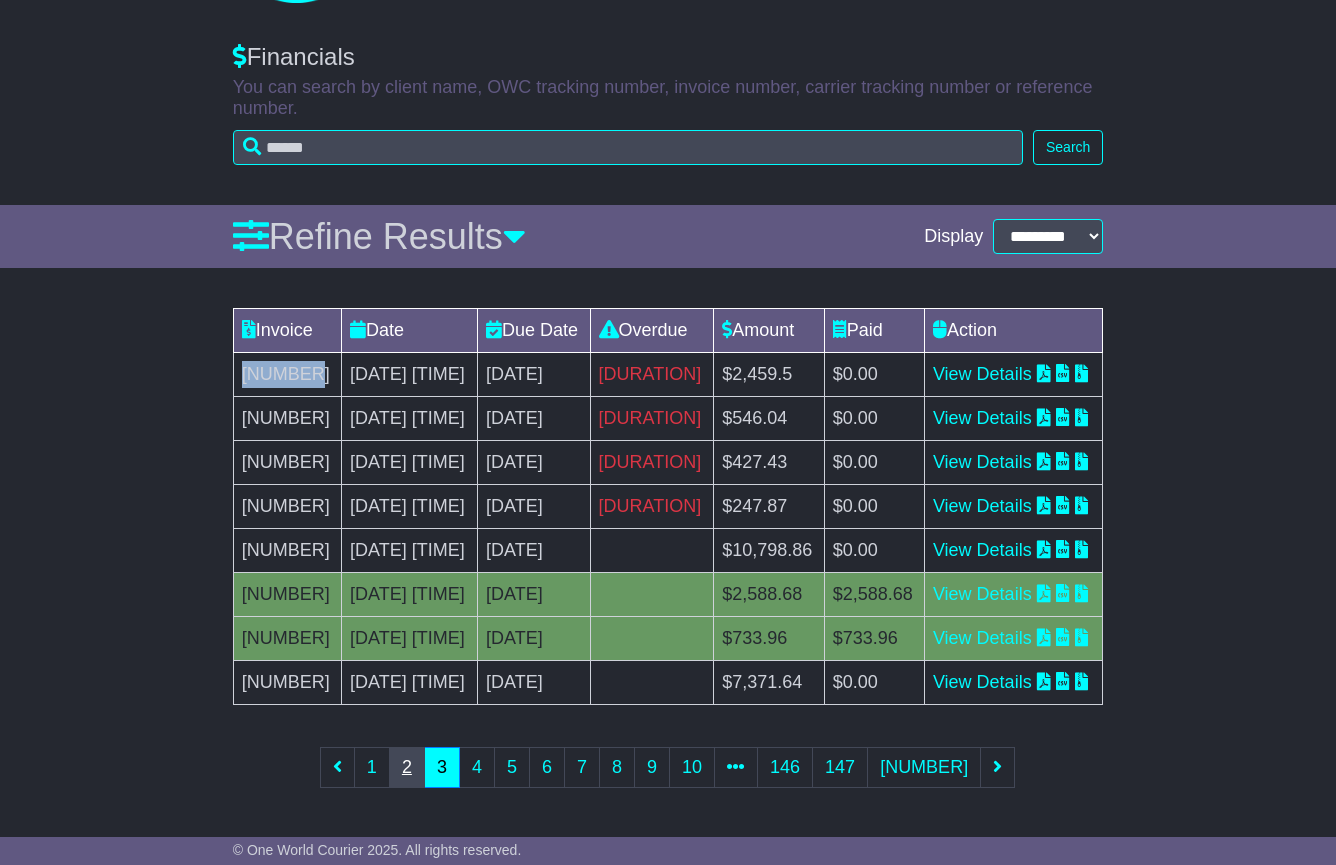 click on "2" at bounding box center (407, 767) 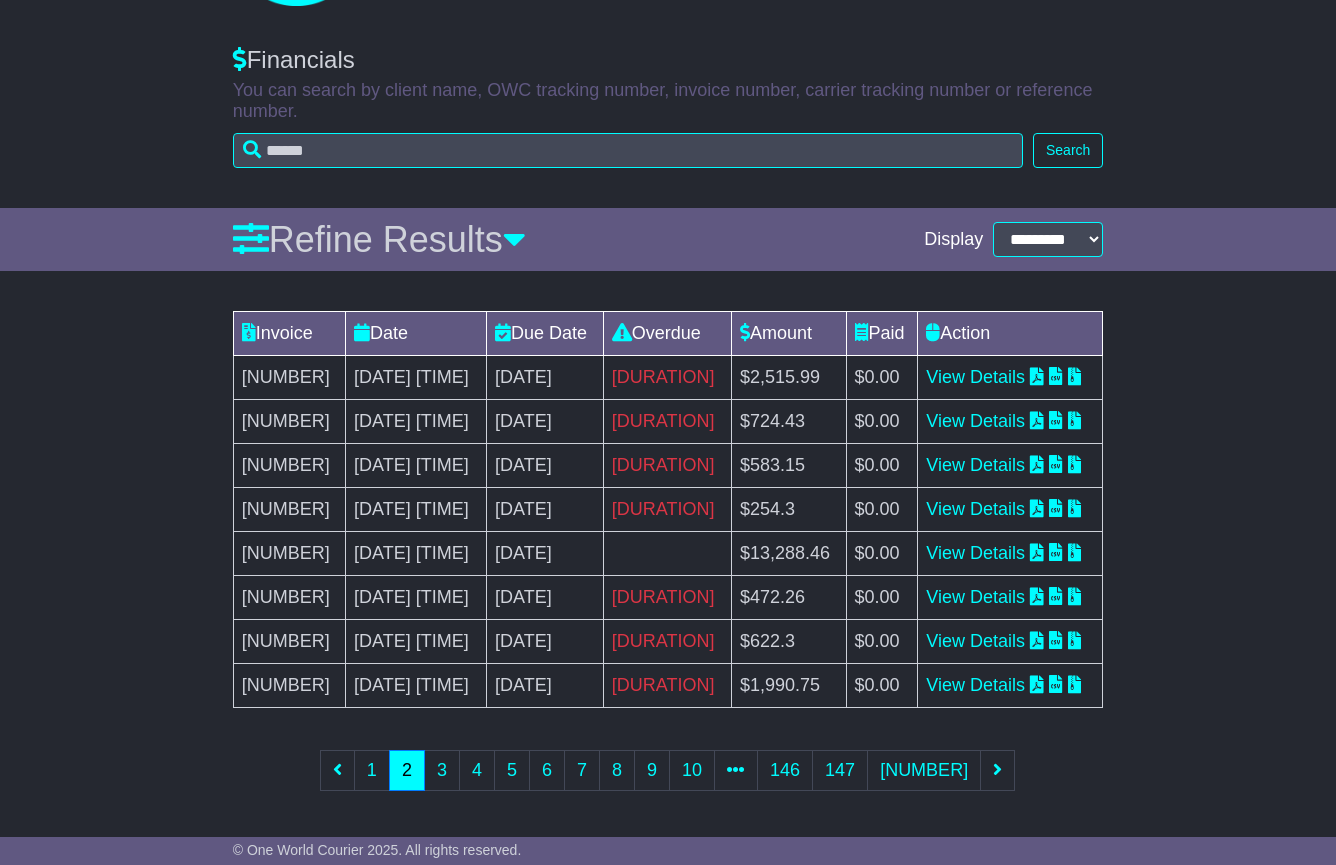 scroll, scrollTop: 156, scrollLeft: 0, axis: vertical 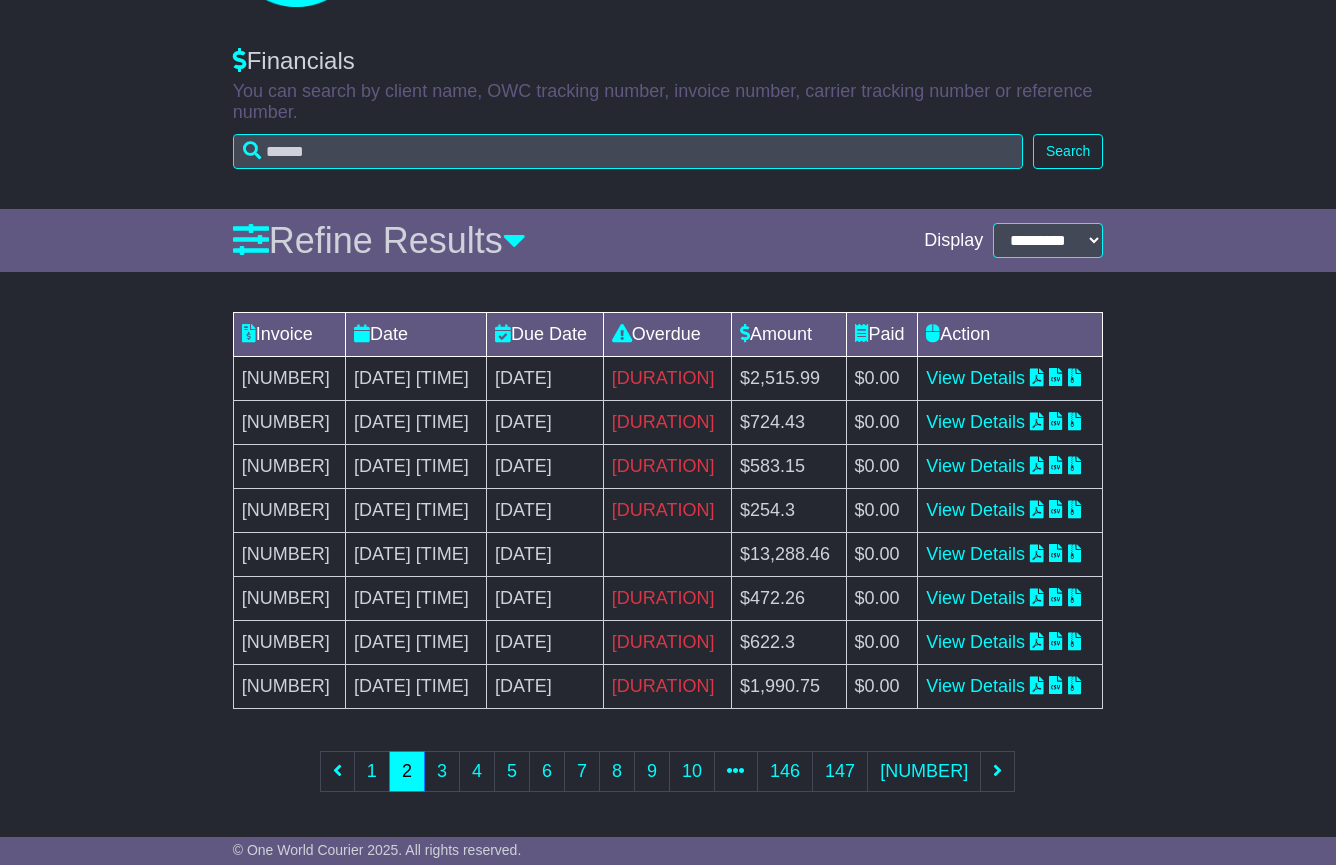 click on "C102604" at bounding box center (289, 687) 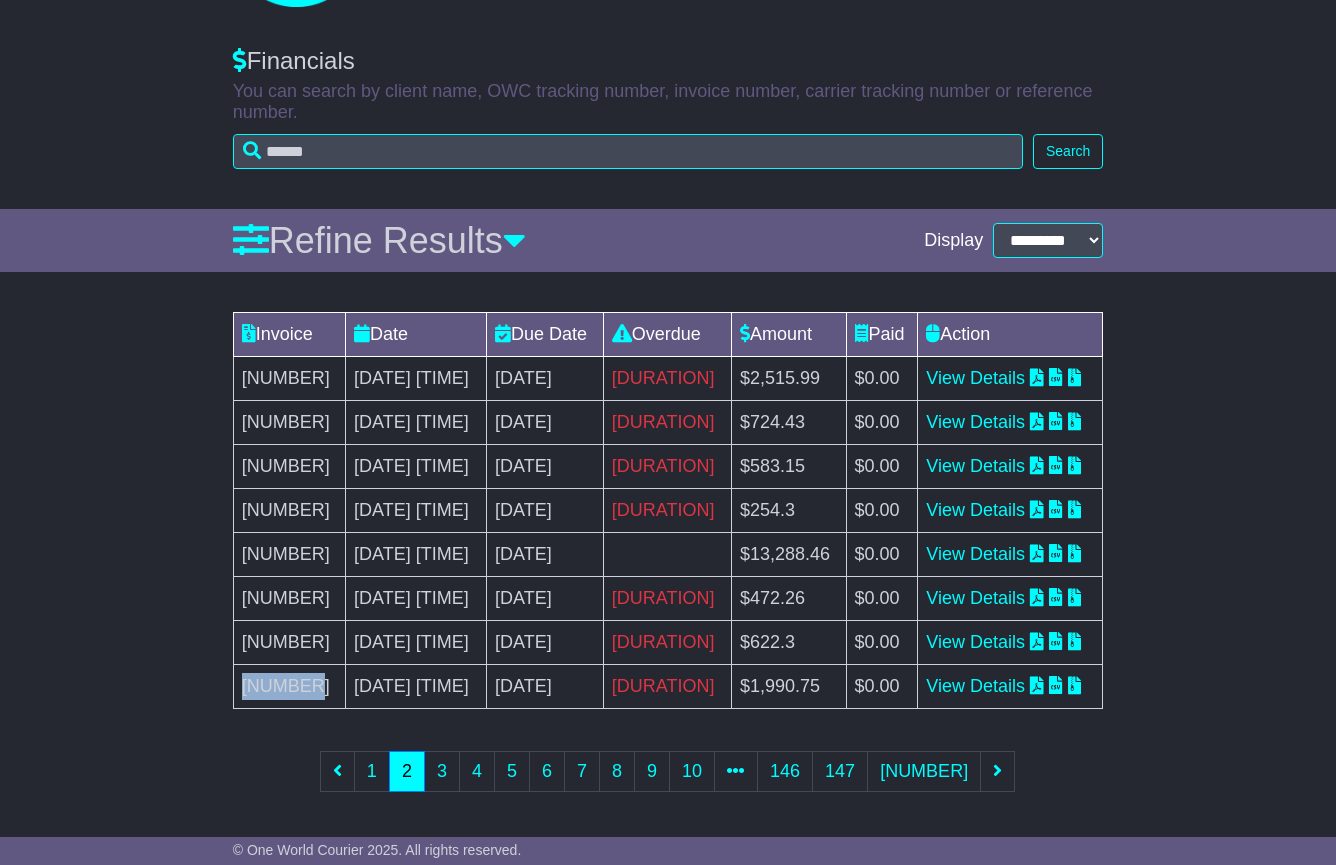 click on "C102604" at bounding box center [289, 687] 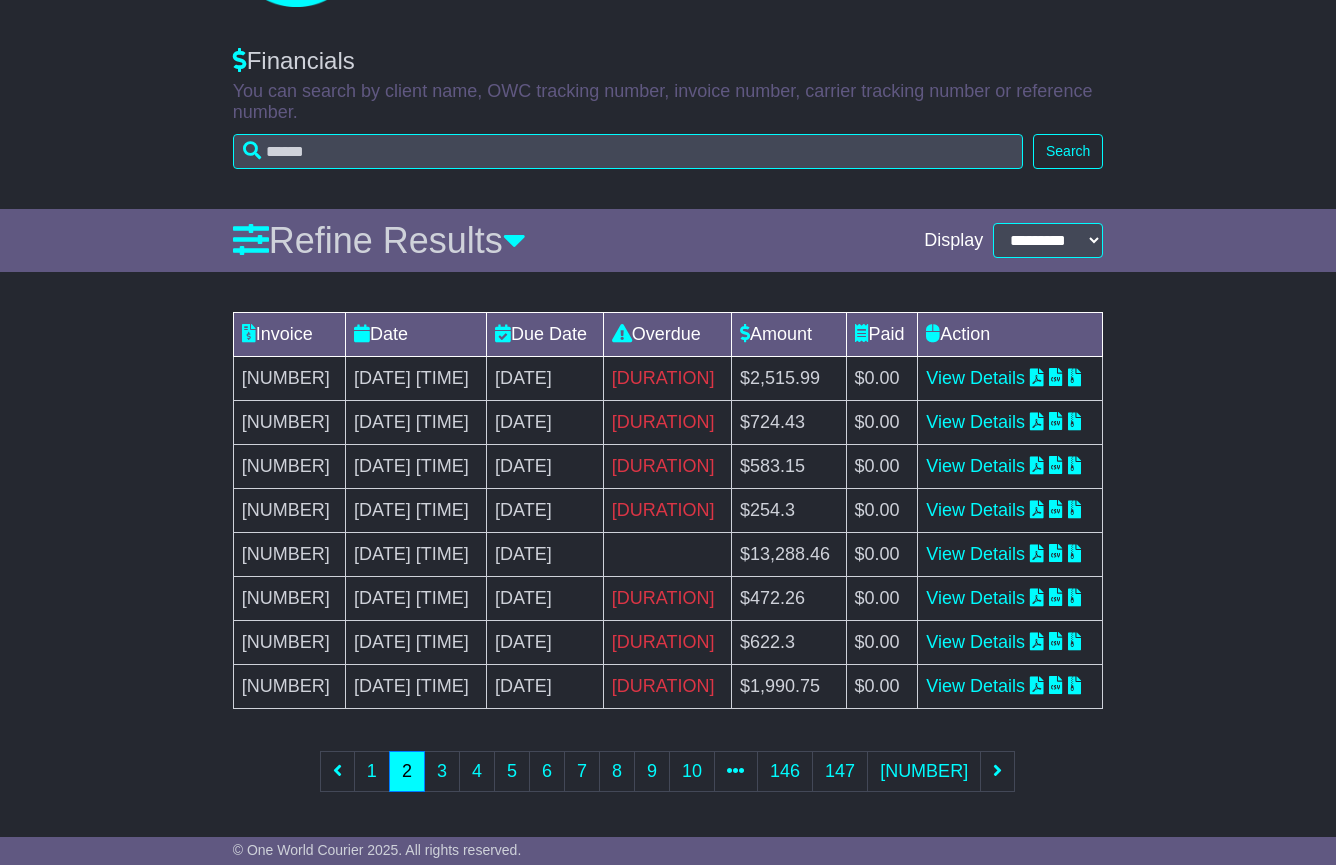 click on "C102606" at bounding box center [289, 643] 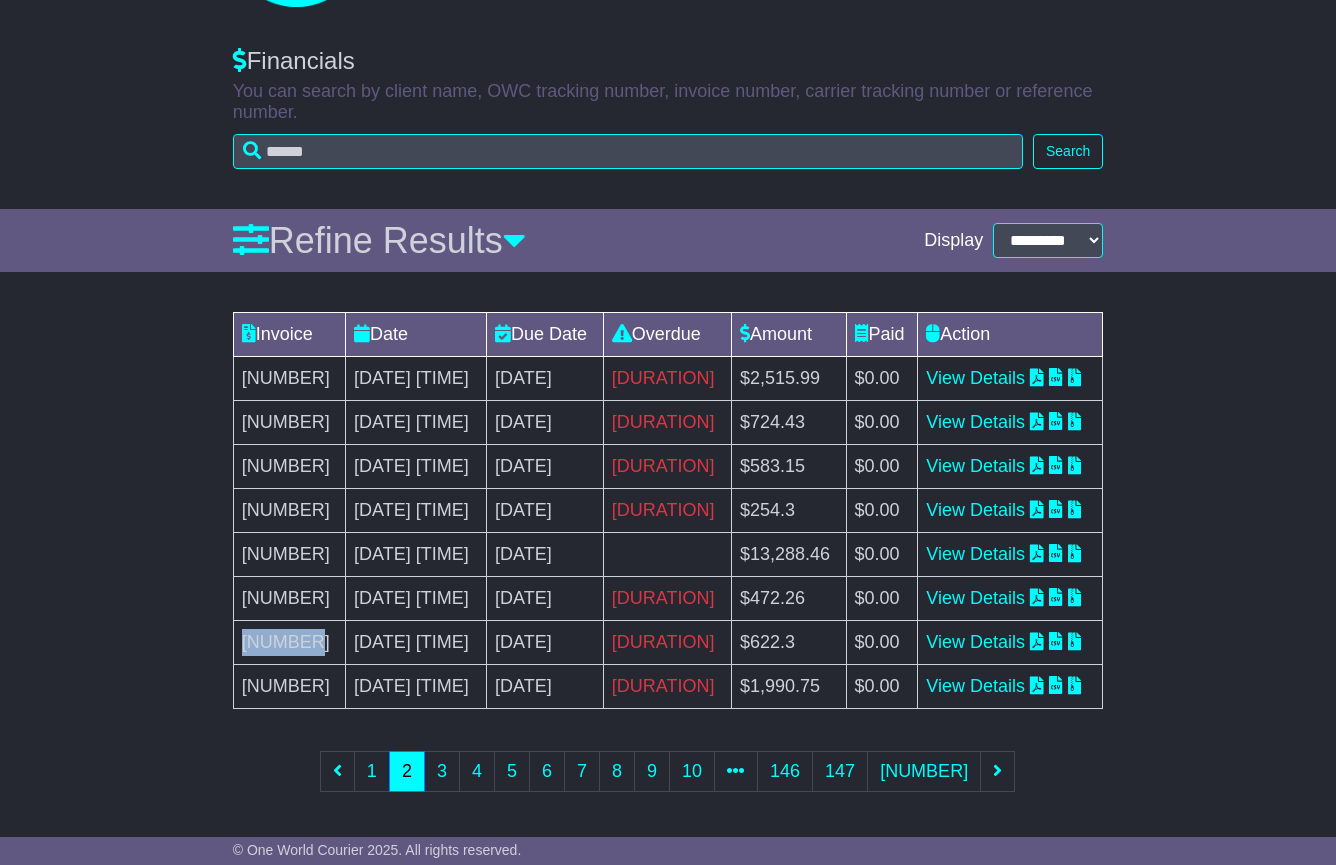 click on "C102606" at bounding box center (289, 643) 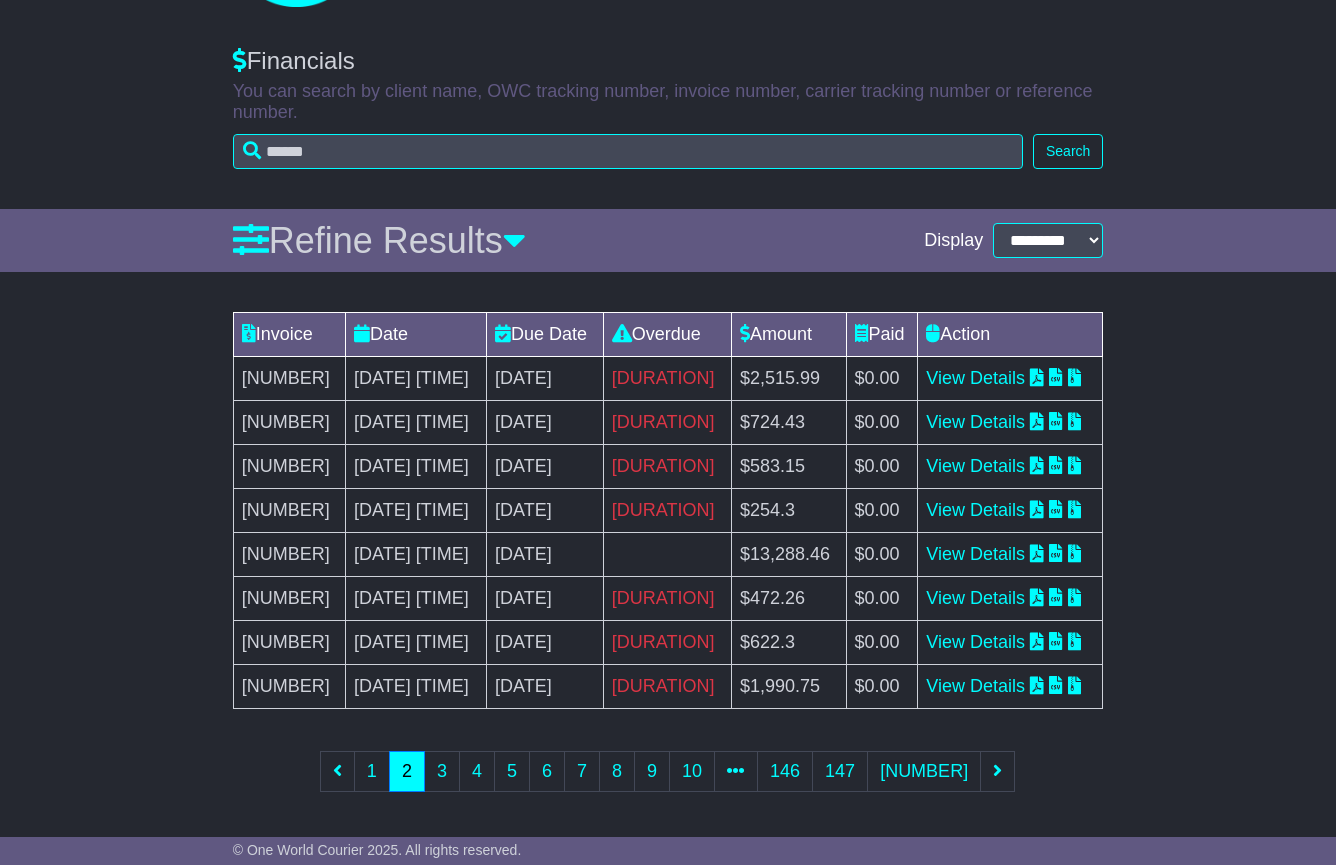 click on "C102607" at bounding box center [289, 599] 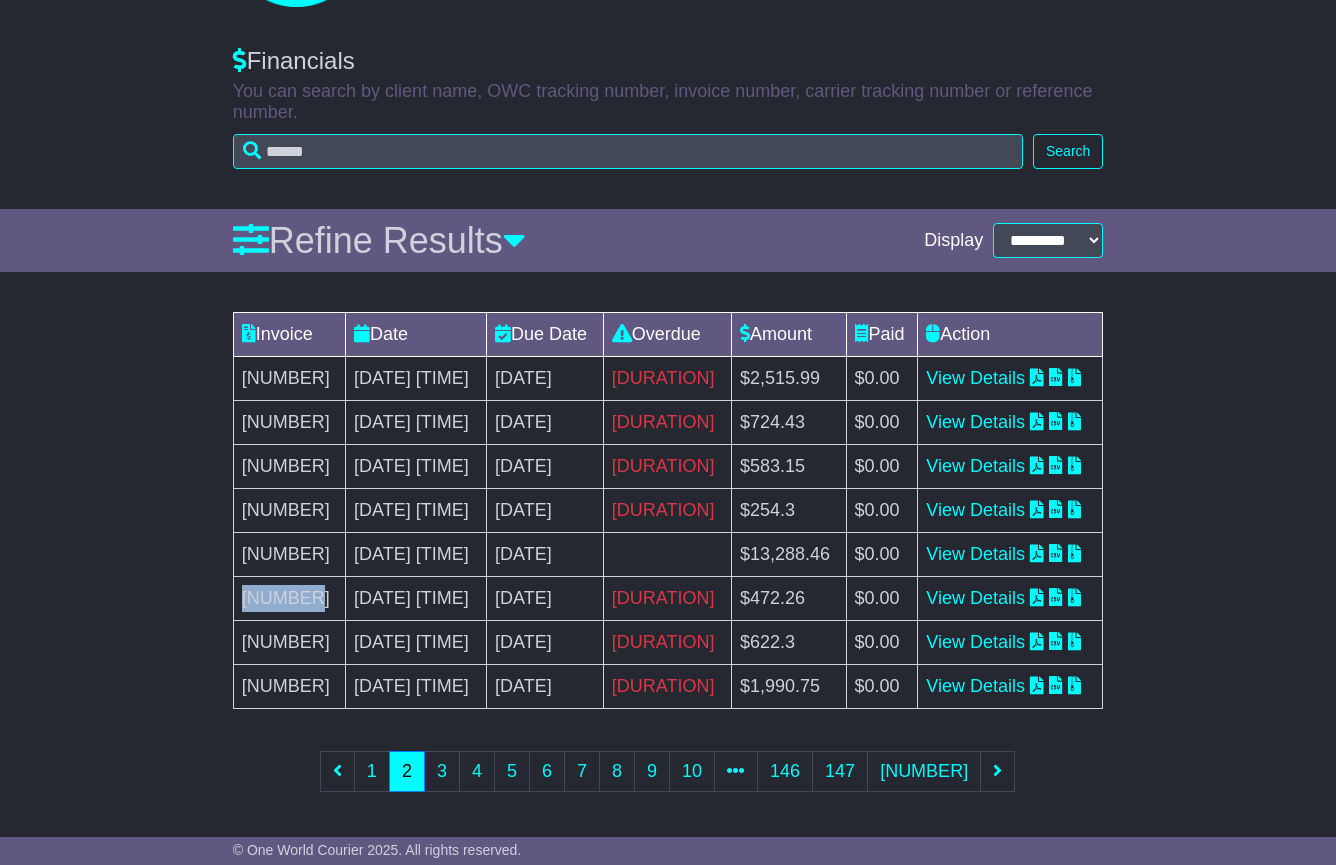 click on "C102607" at bounding box center [289, 599] 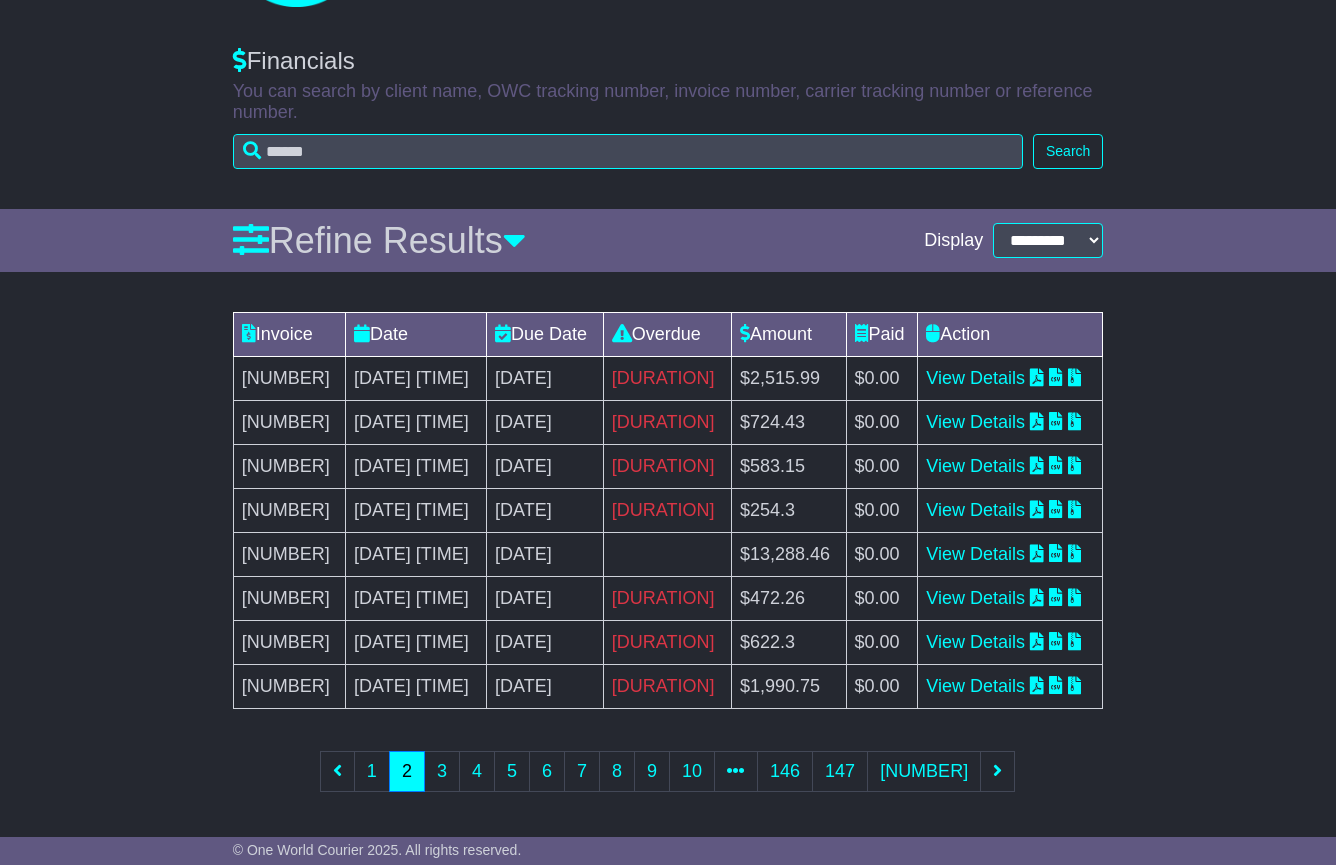 click on "C103228" at bounding box center [289, 511] 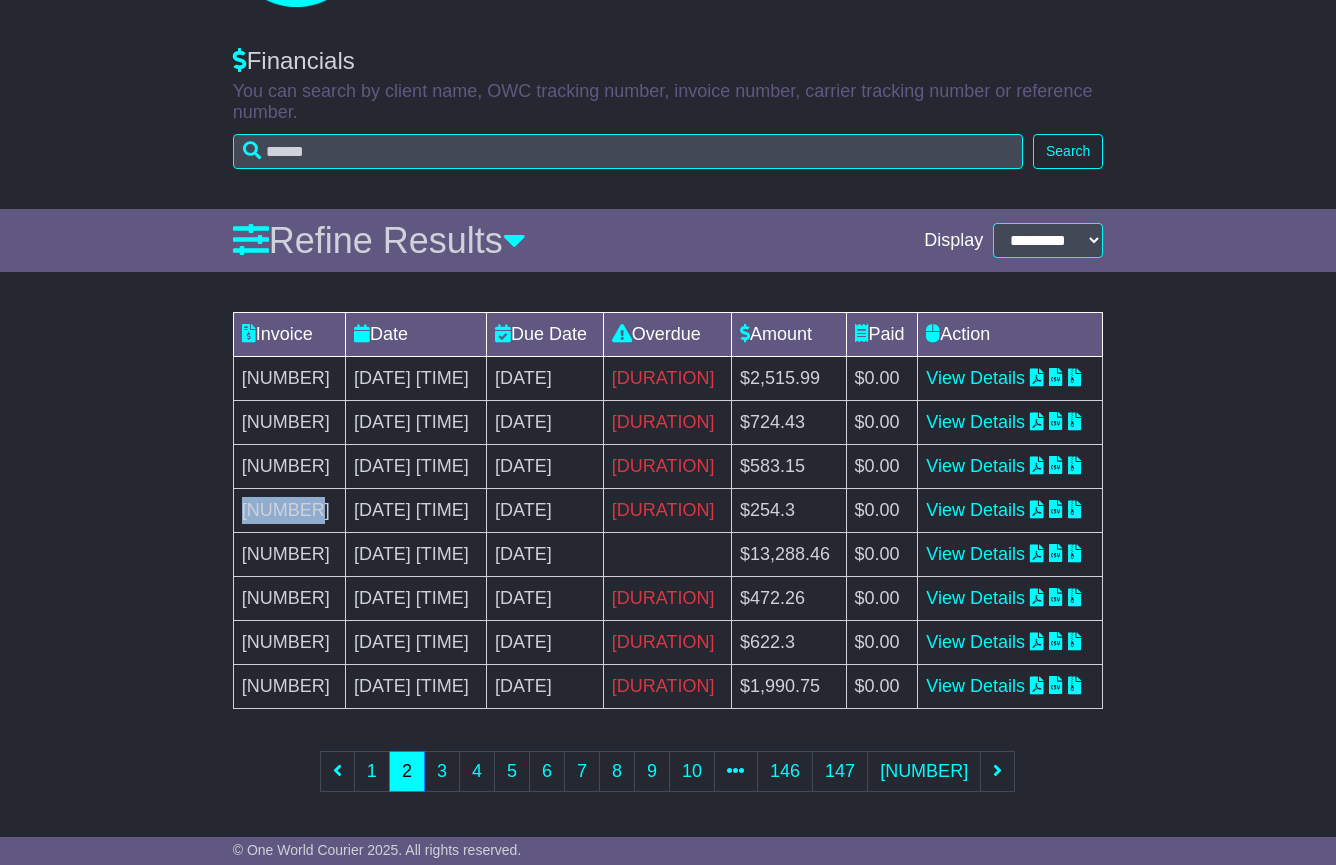 click on "C103228" at bounding box center (289, 511) 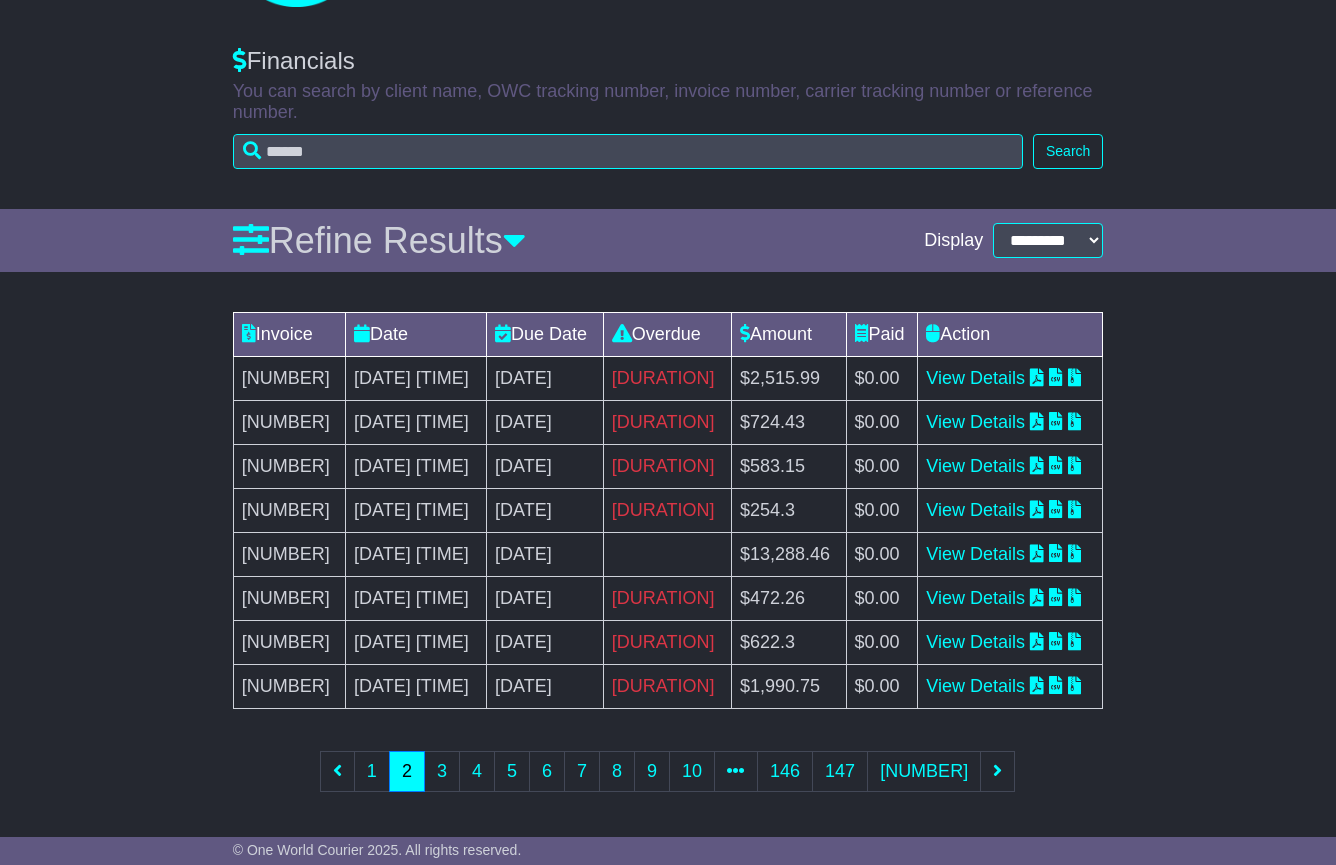 click on "C103252" at bounding box center [289, 467] 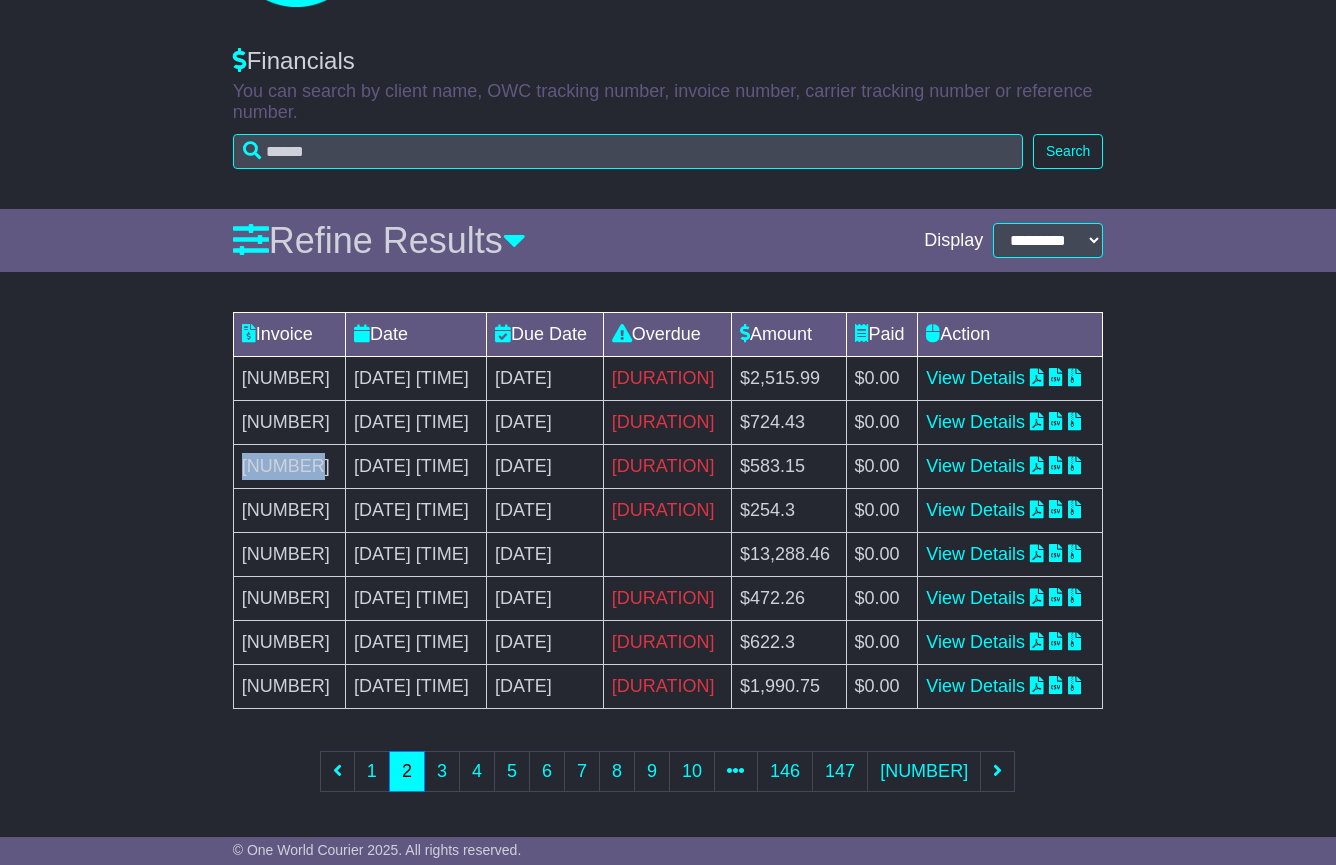 click on "C103252" at bounding box center (289, 467) 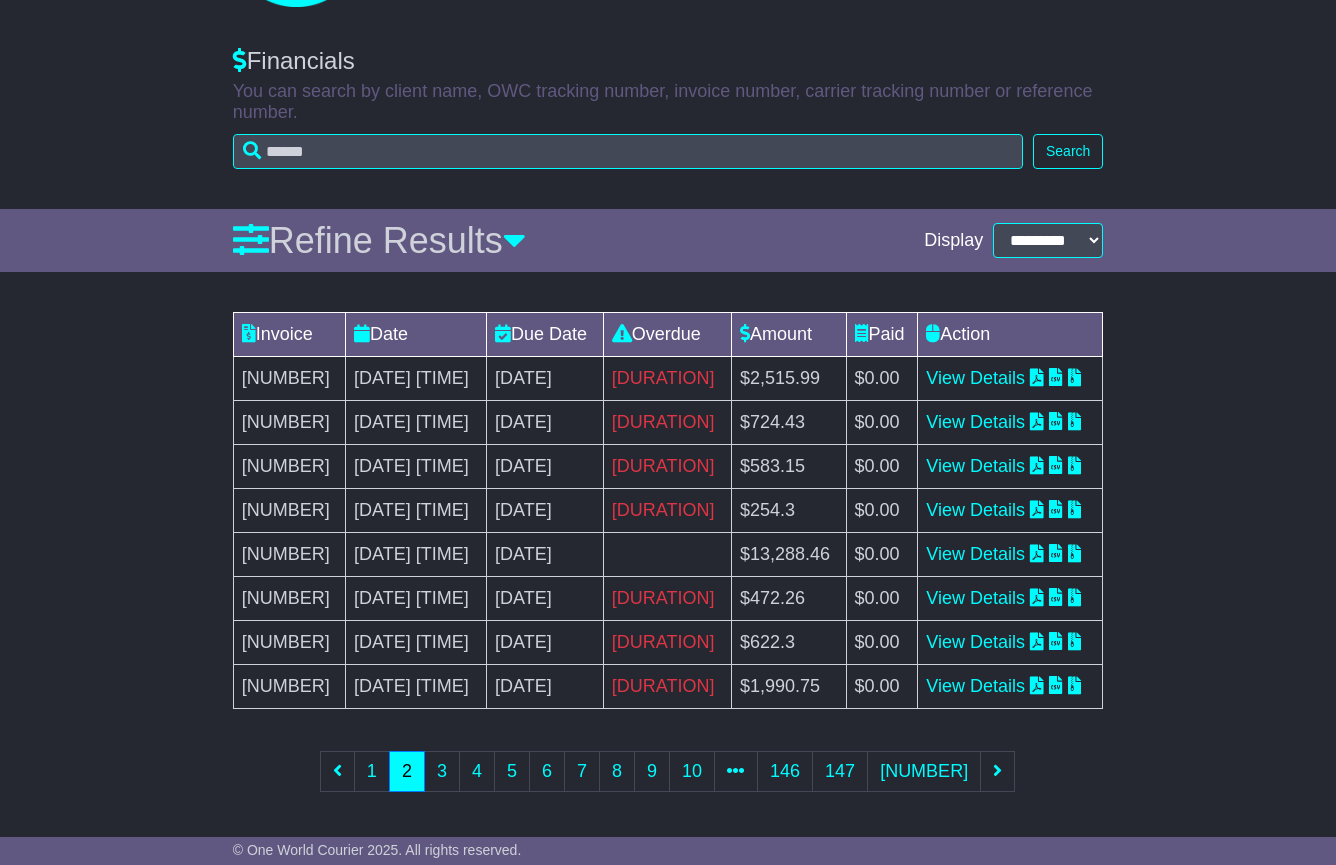 click on "C102604" at bounding box center (289, 687) 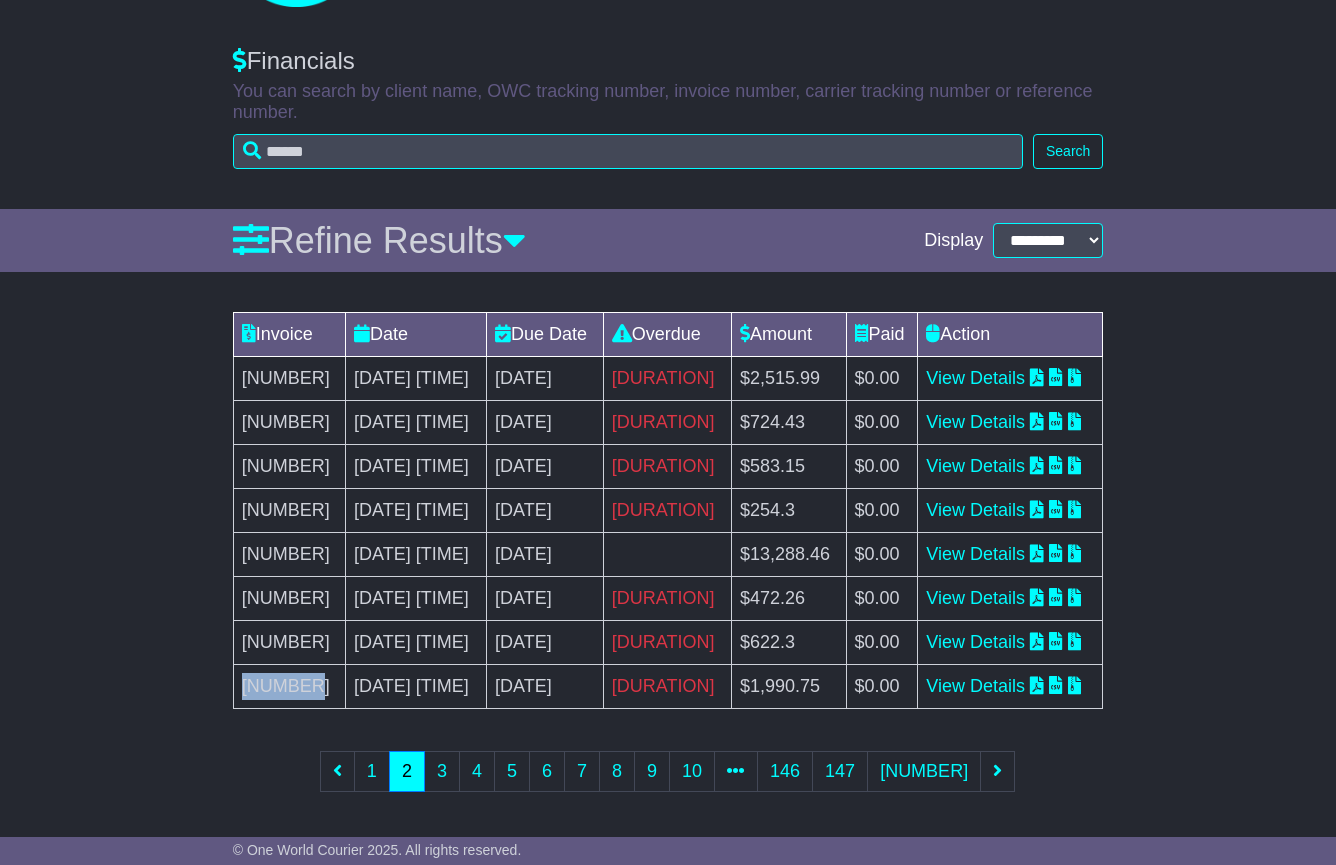 click on "C102604" at bounding box center (289, 687) 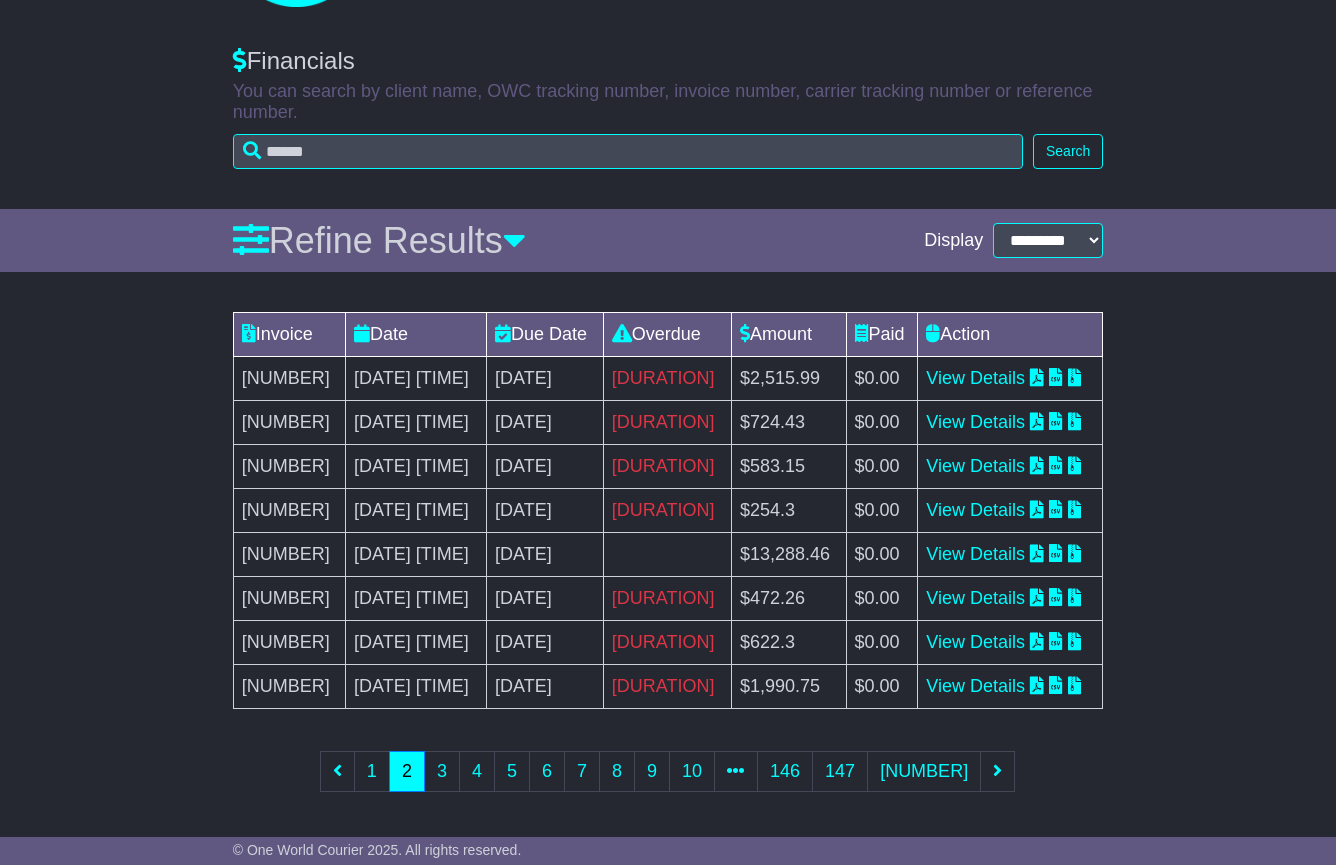 click on "C102606" at bounding box center [289, 643] 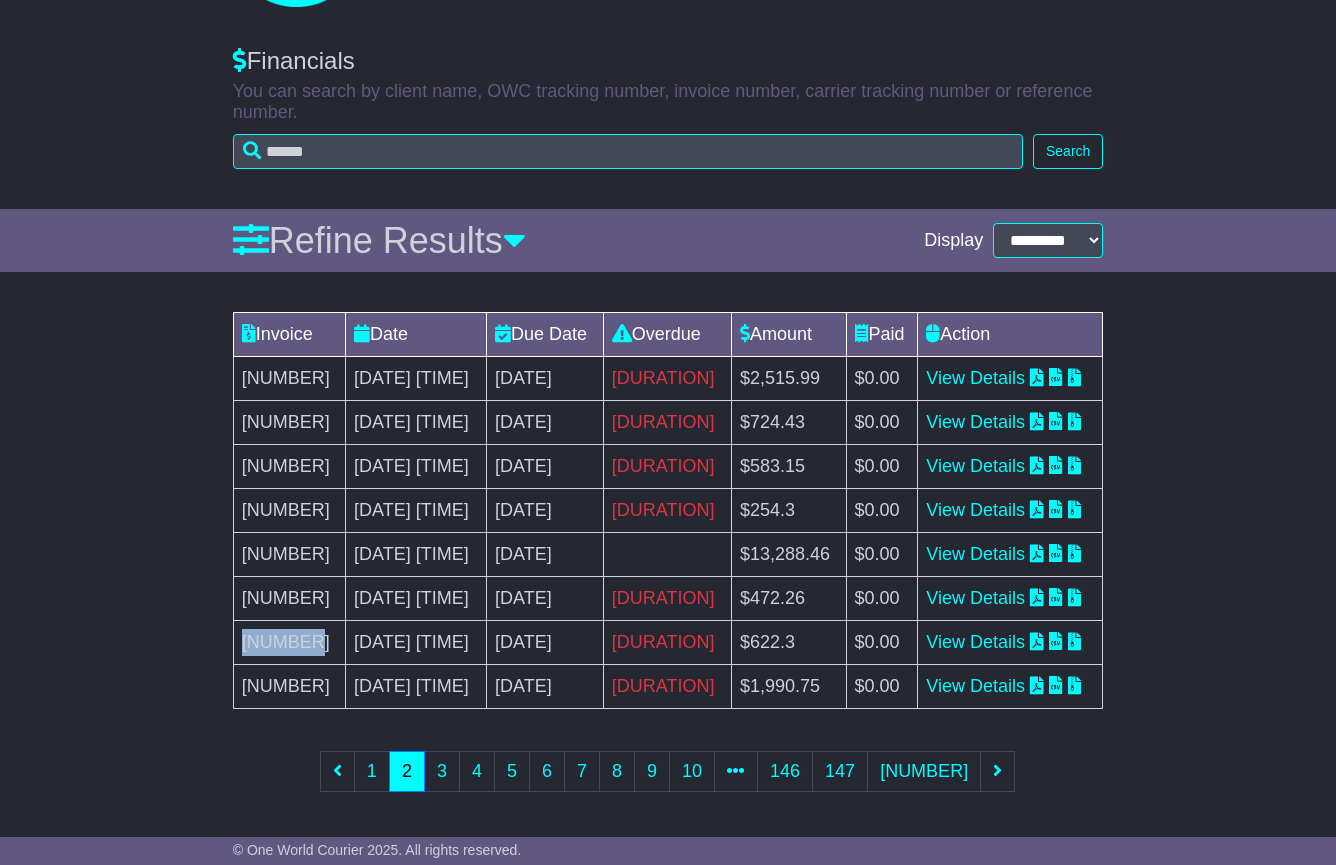 click on "C102606" at bounding box center [289, 643] 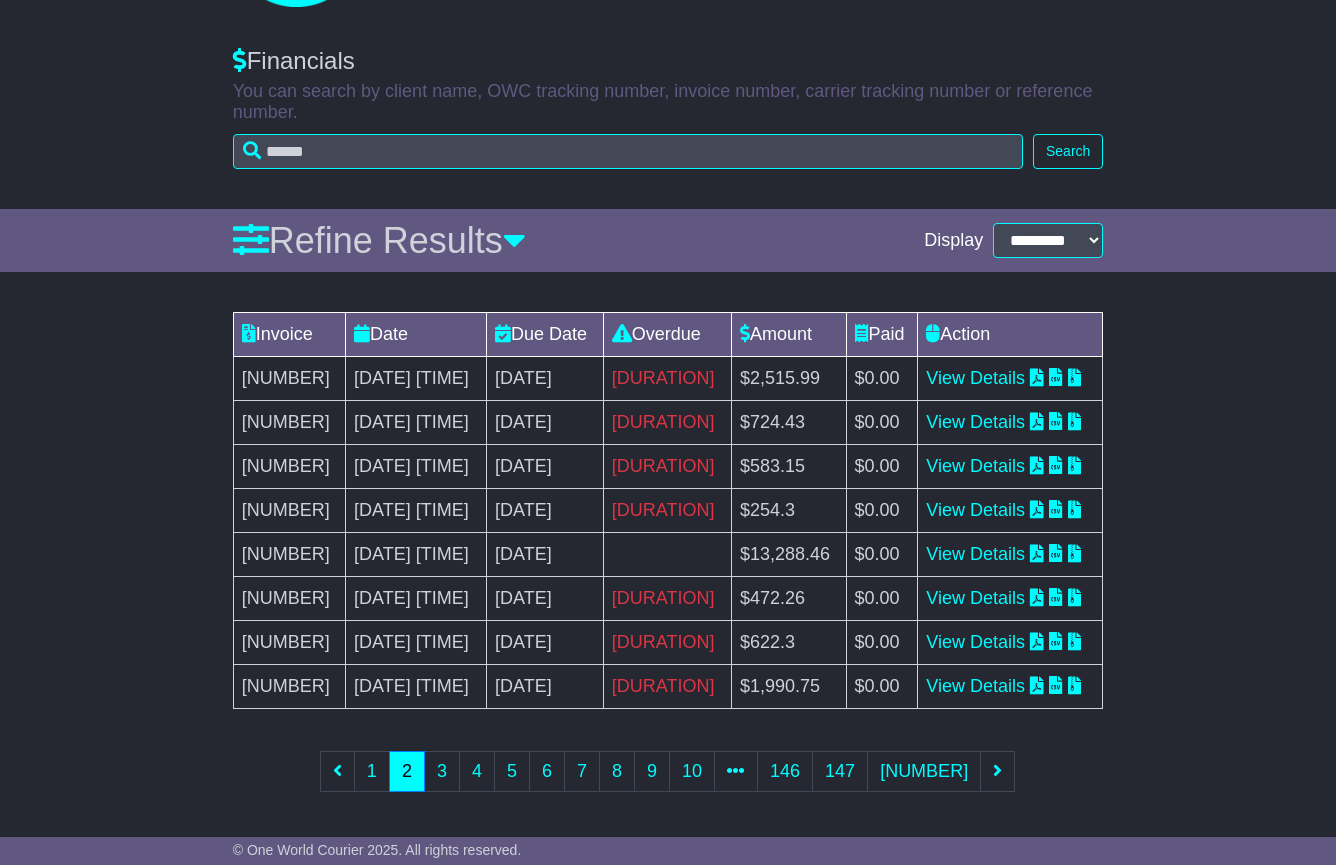click on "C103228" at bounding box center (289, 511) 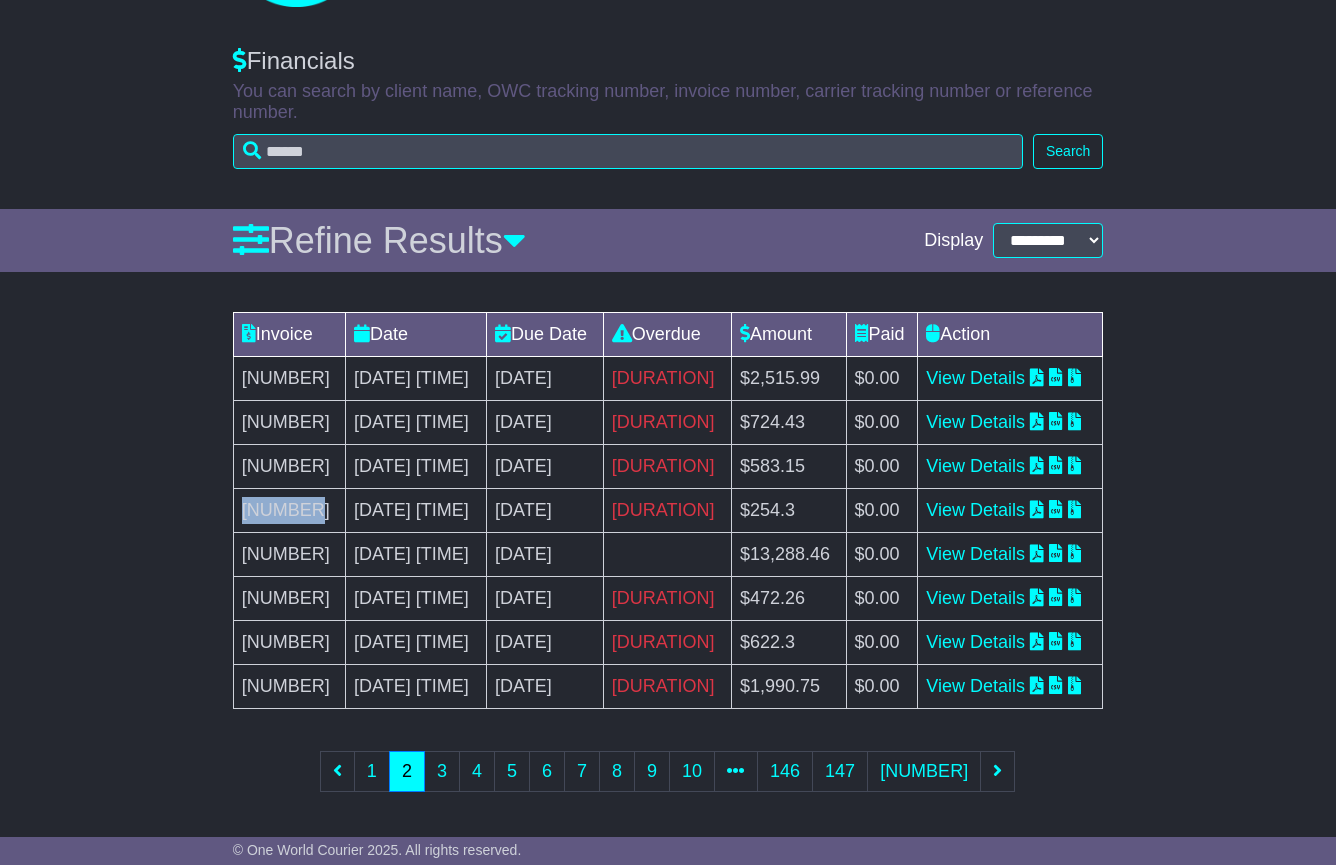 click on "C103228" at bounding box center [289, 511] 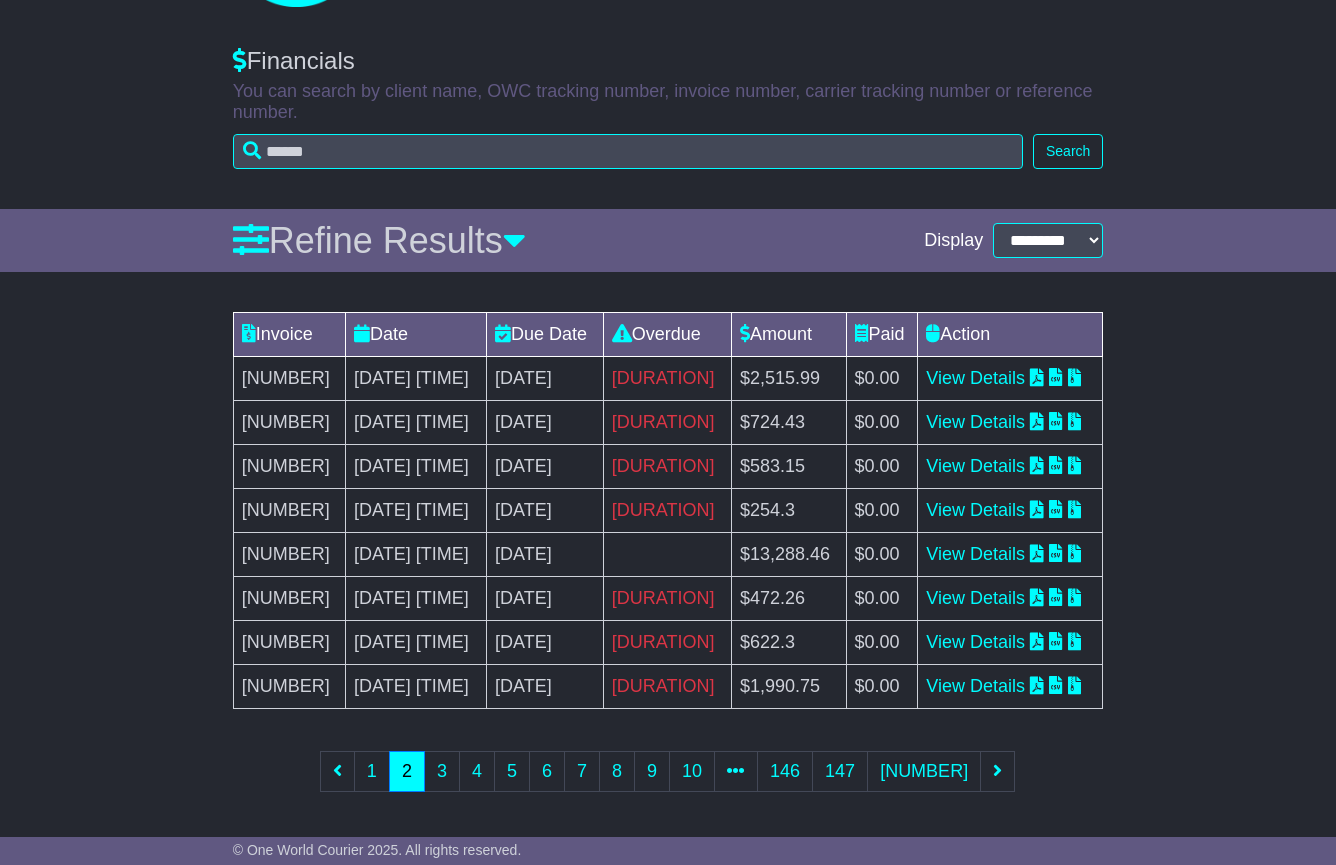 click on "C103252" at bounding box center (289, 467) 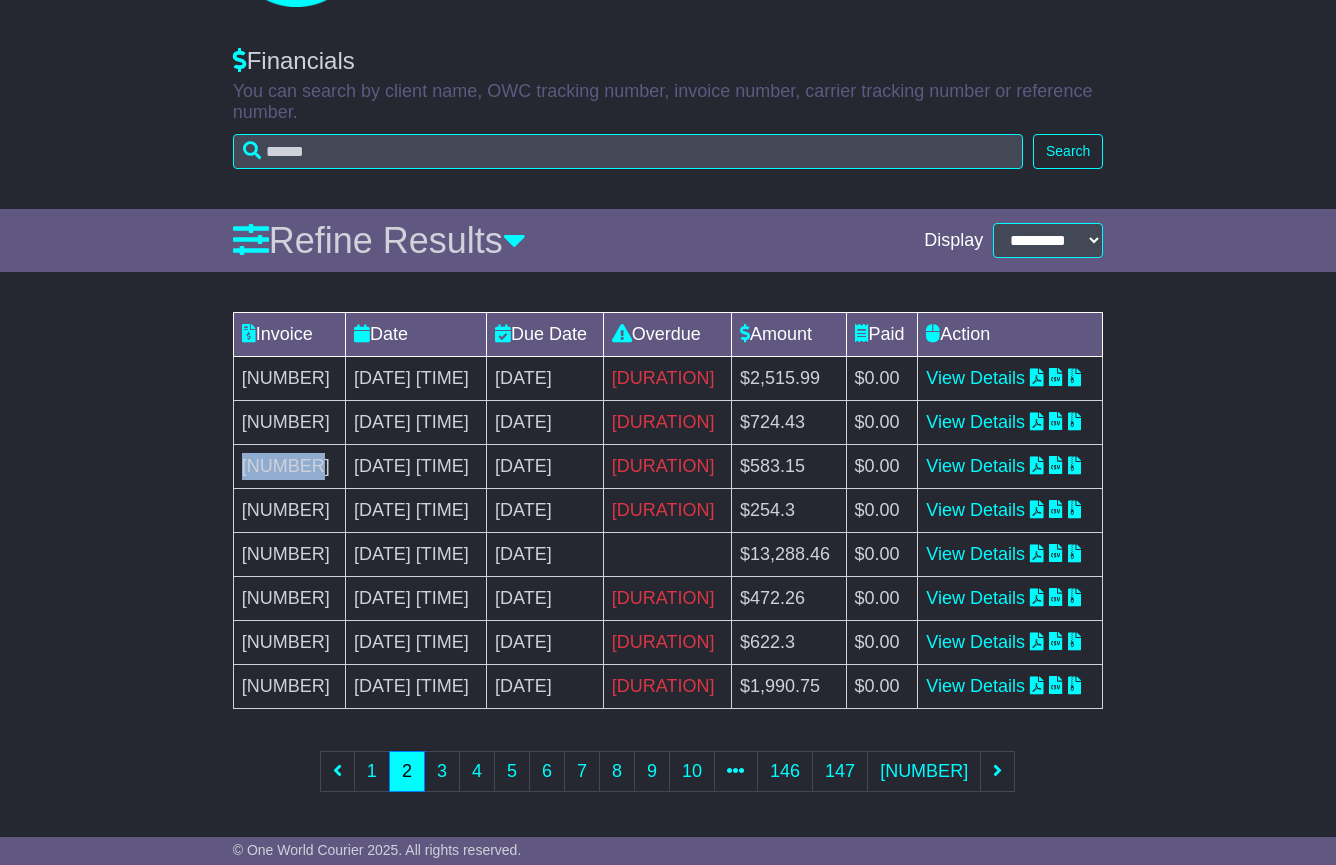 click on "C103252" at bounding box center [289, 467] 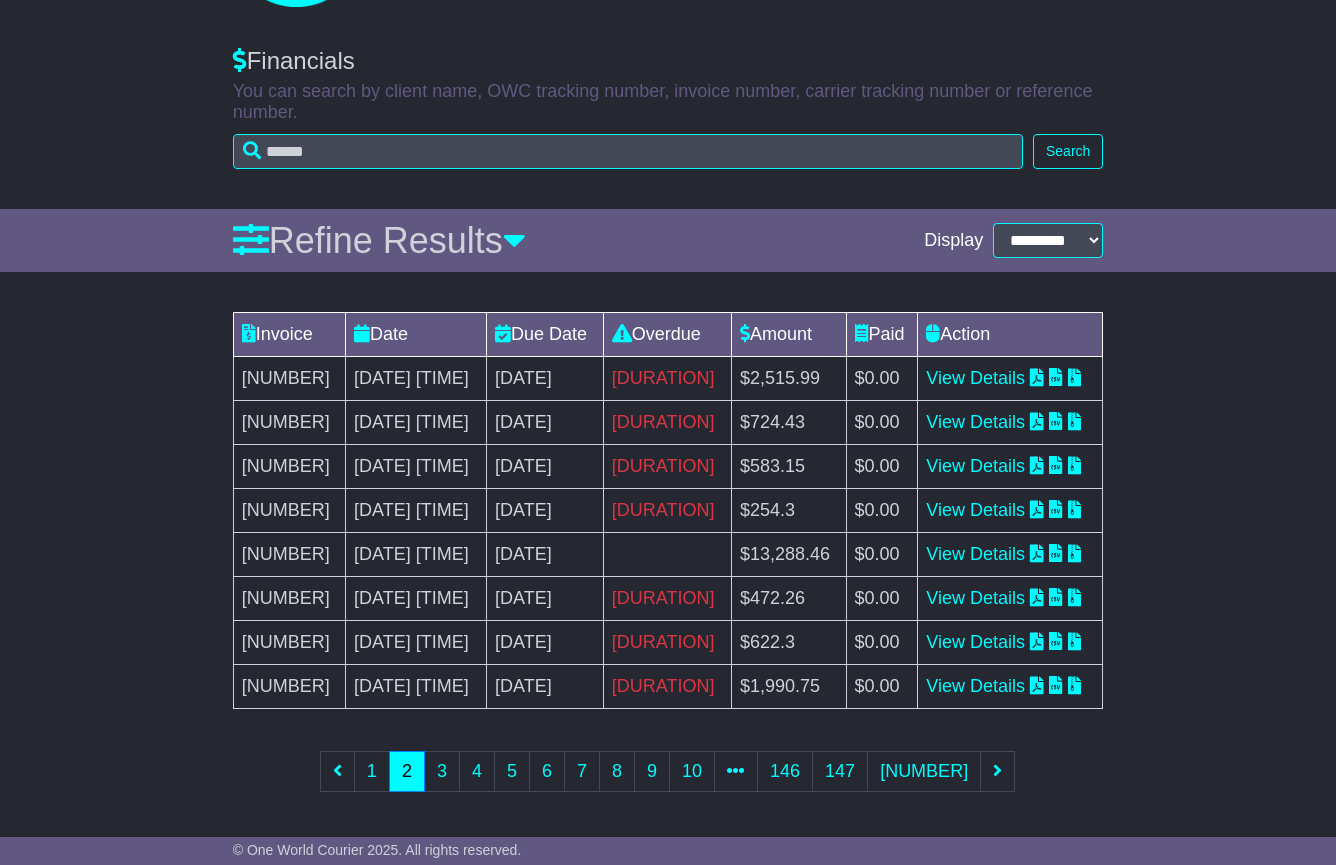 click on "C103253" at bounding box center (289, 423) 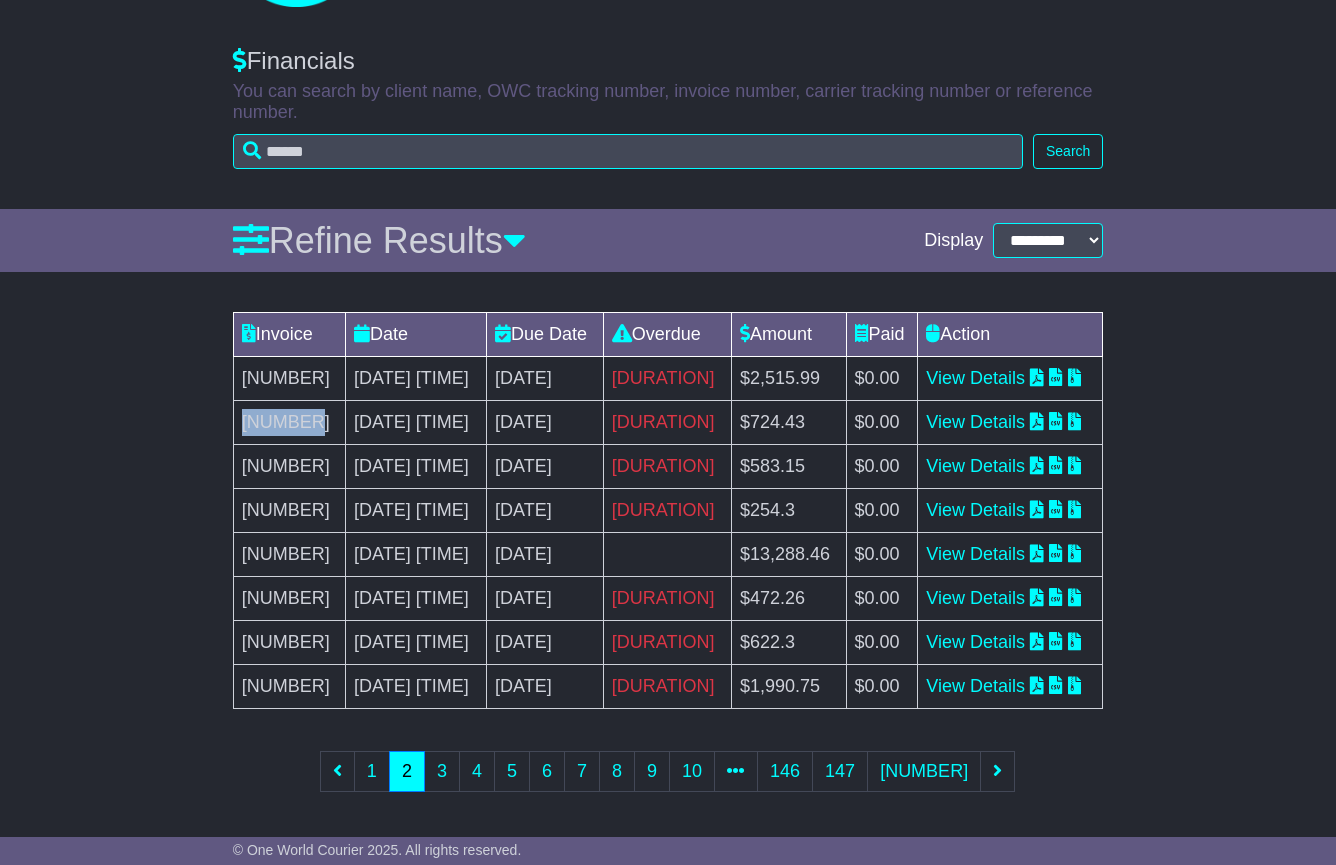 click on "C103253" at bounding box center (289, 423) 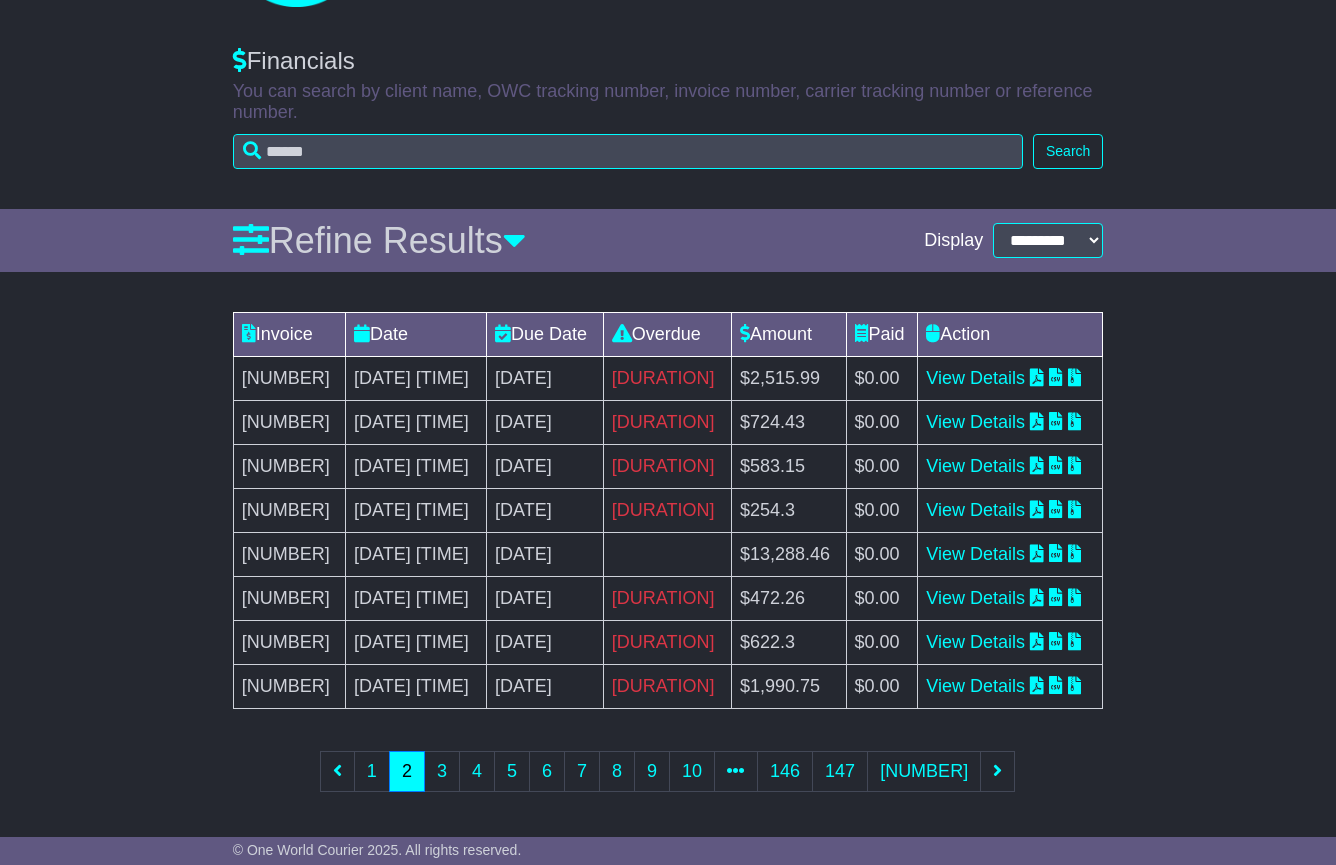 click at bounding box center [668, -62] 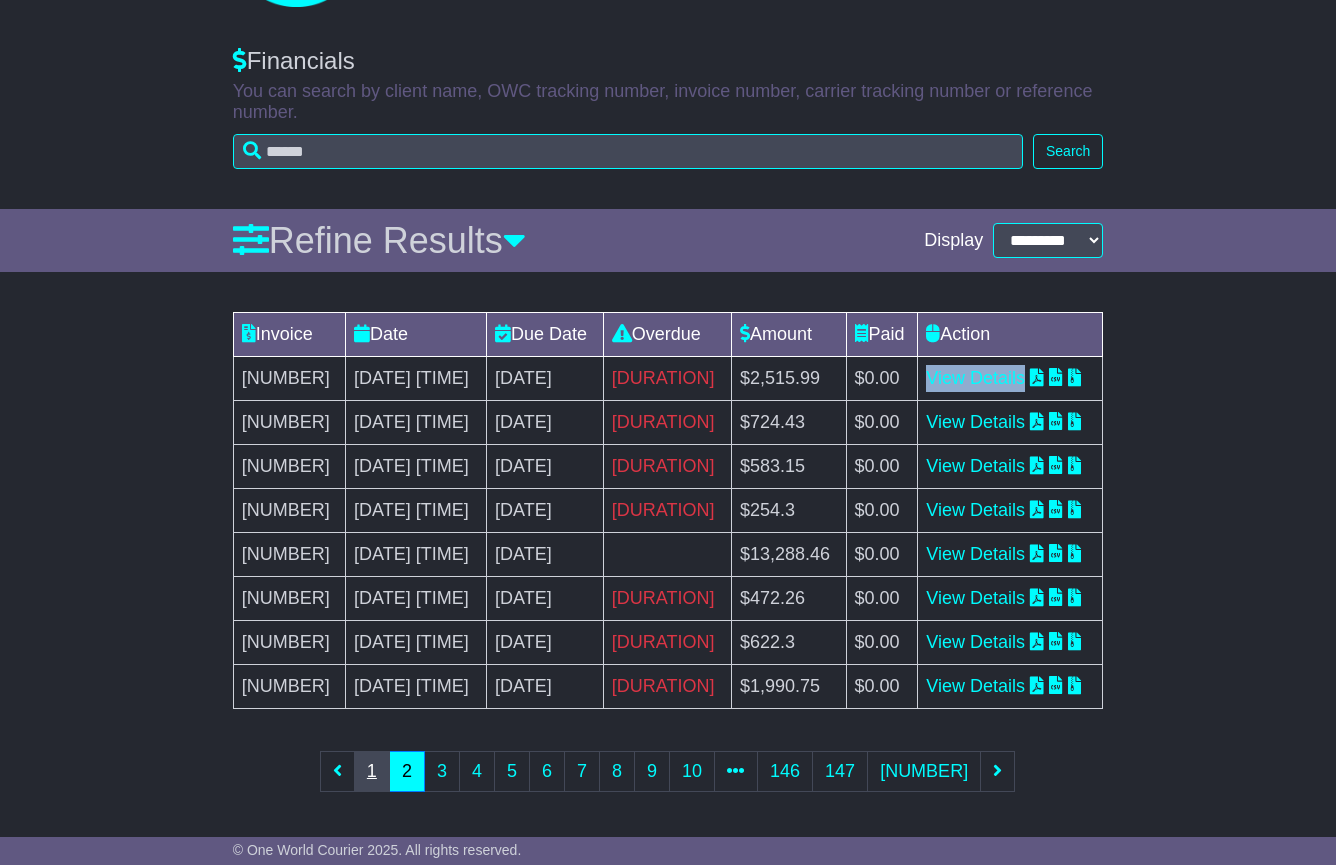 click on "1" at bounding box center [372, 771] 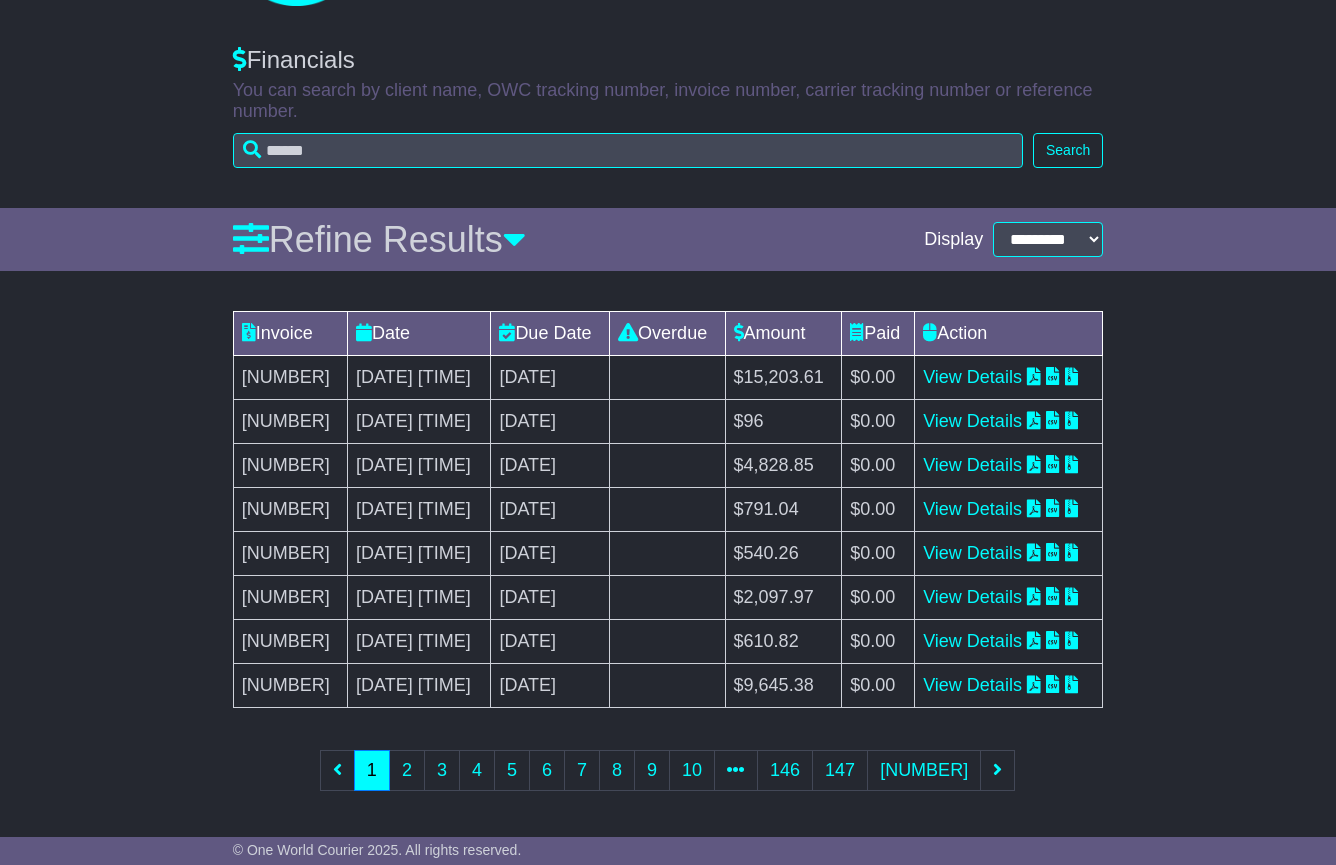 scroll, scrollTop: 156, scrollLeft: 0, axis: vertical 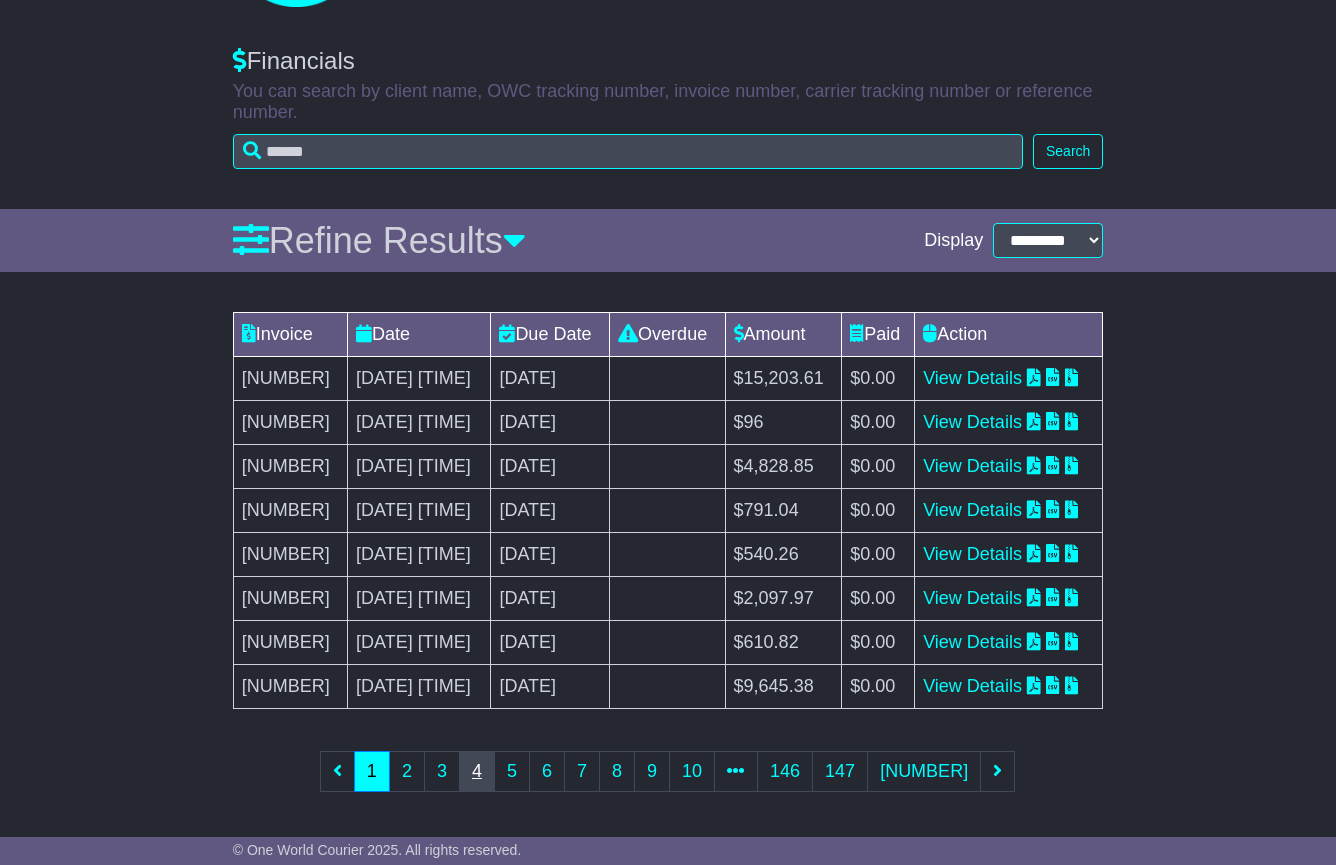 click on "4" at bounding box center (477, 771) 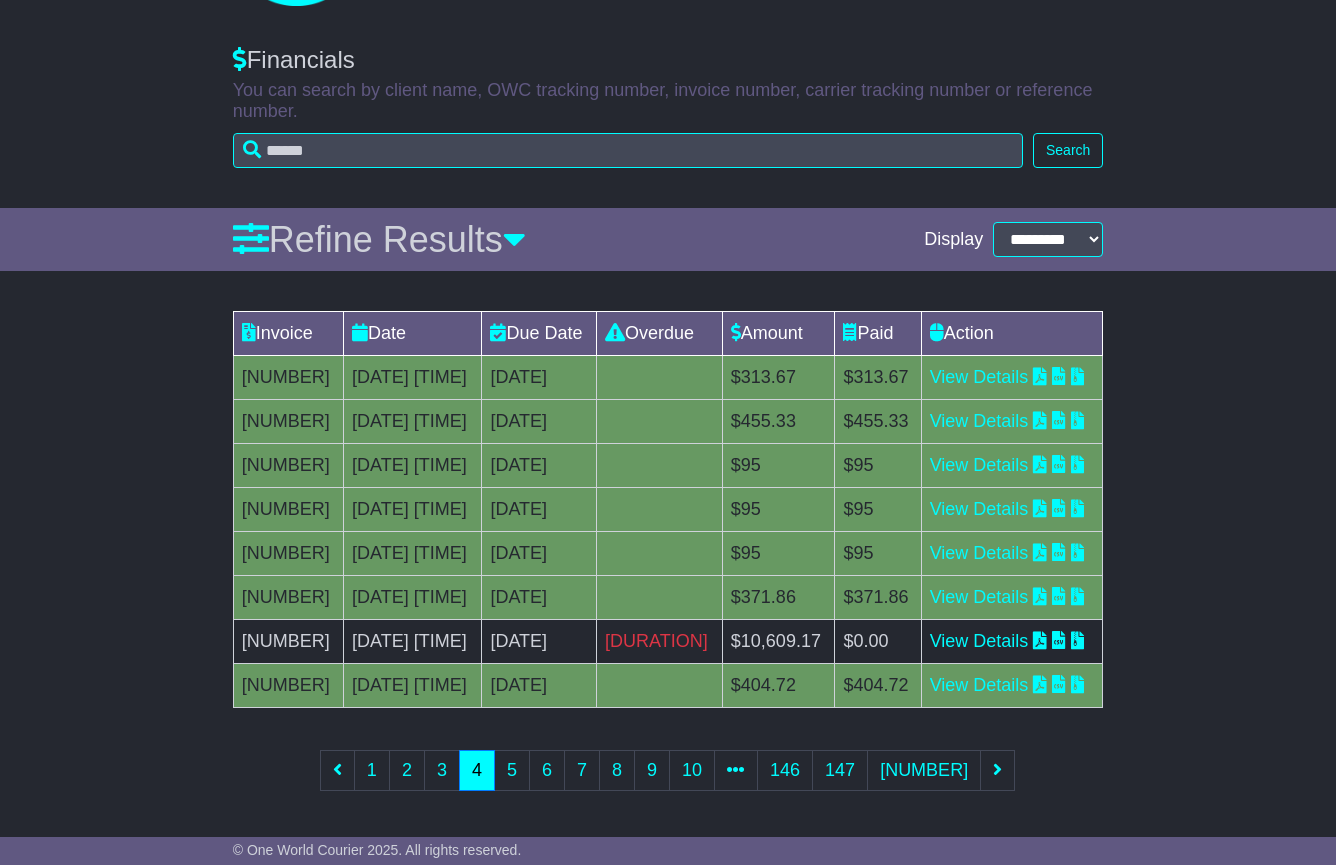 scroll, scrollTop: 156, scrollLeft: 0, axis: vertical 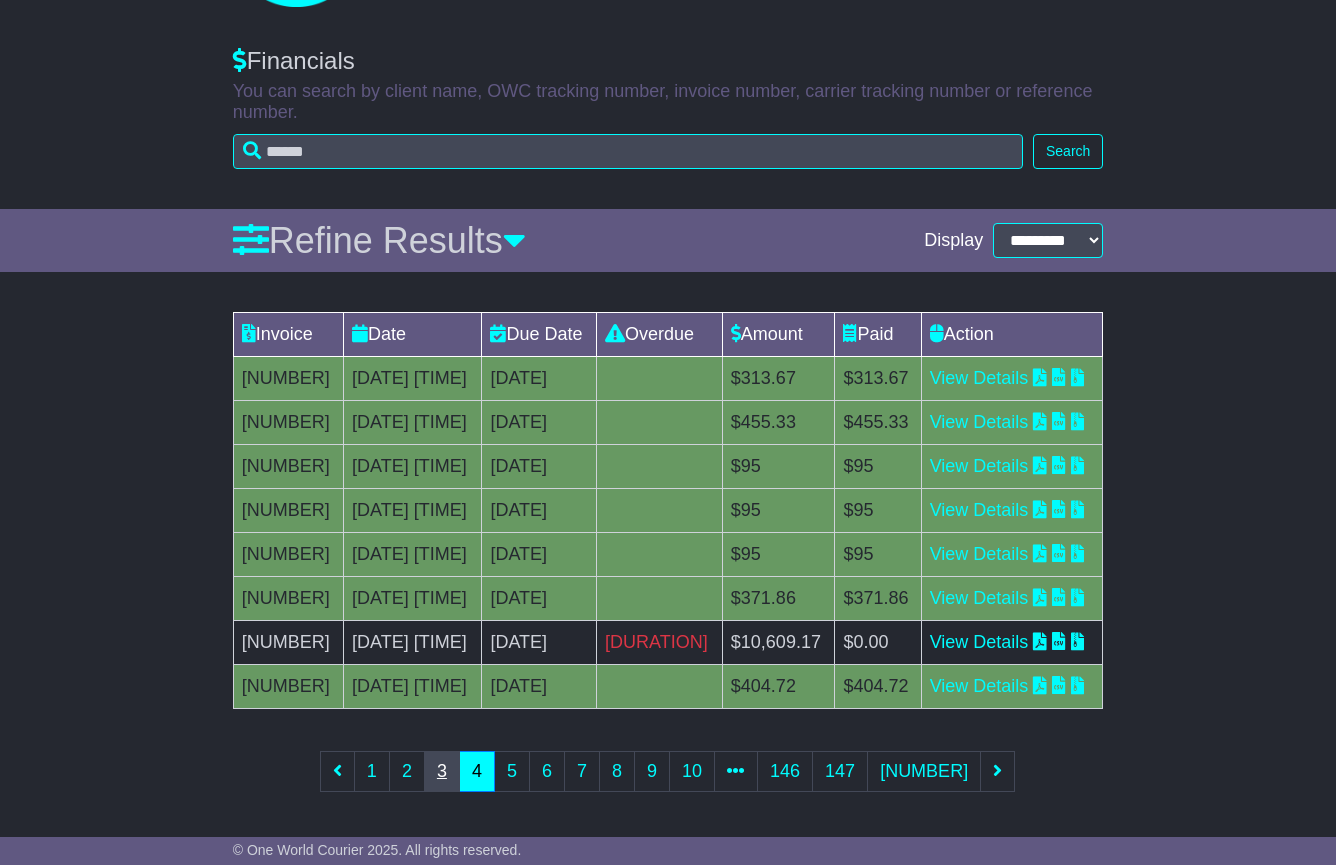 click on "3" at bounding box center (442, 771) 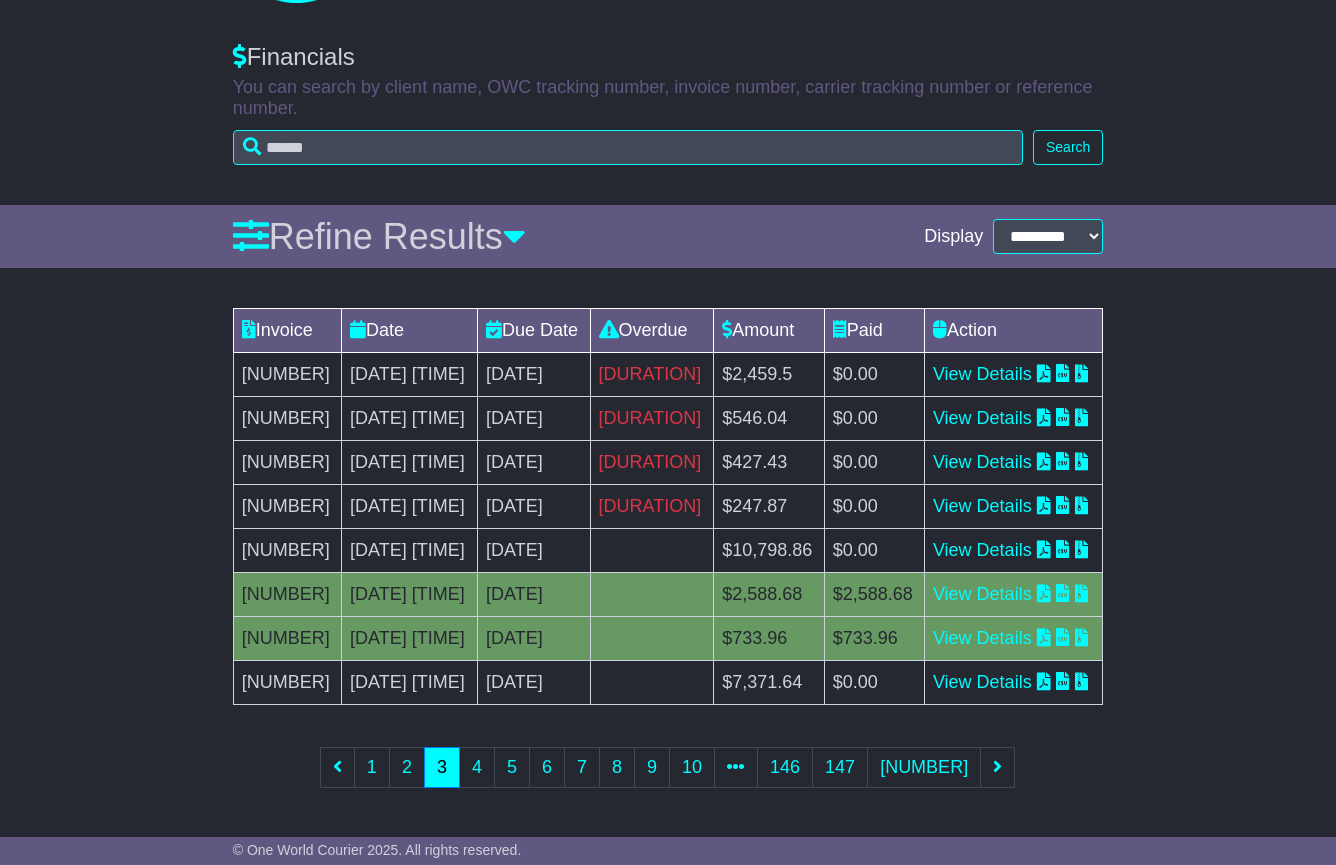 scroll, scrollTop: 399, scrollLeft: 0, axis: vertical 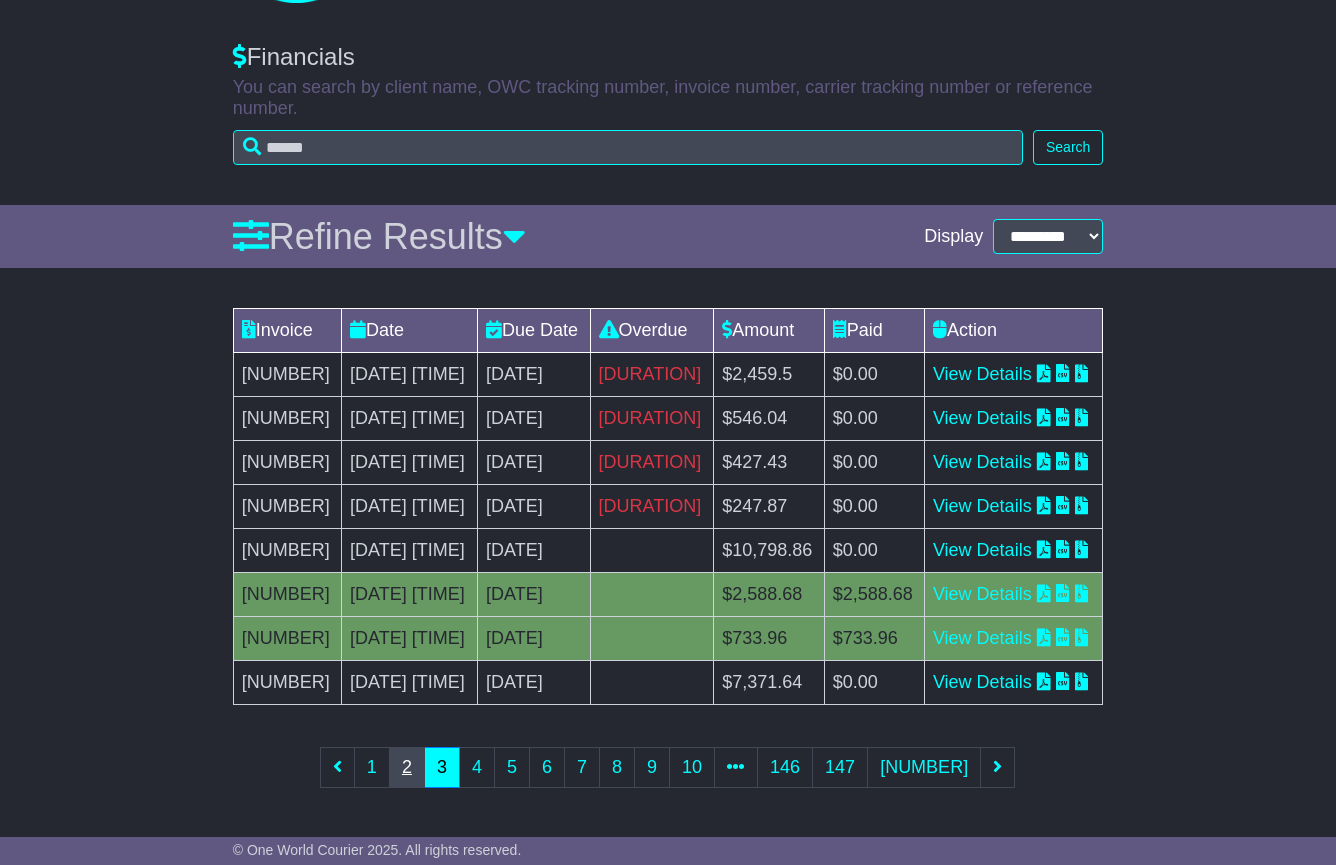 click on "2" at bounding box center [407, 767] 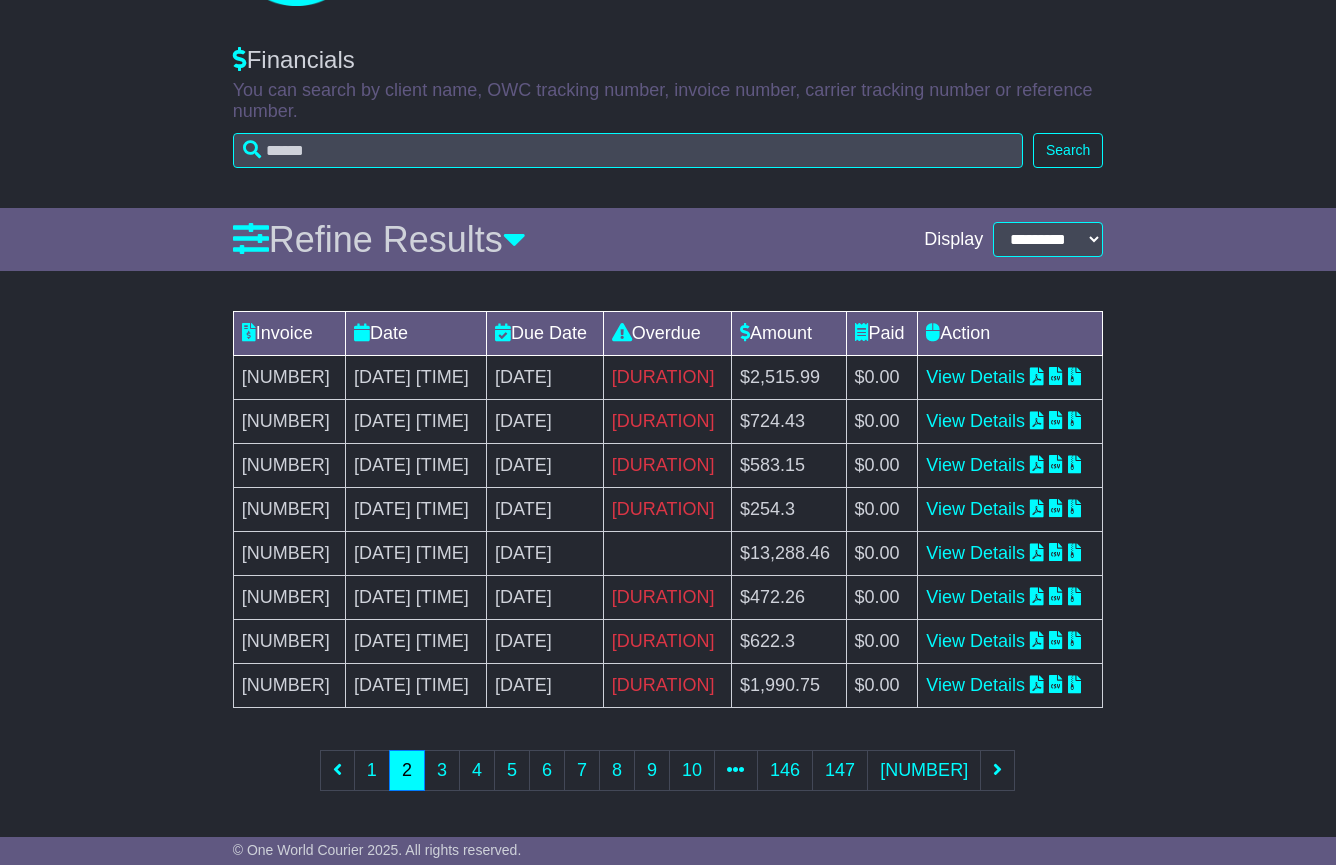 scroll, scrollTop: 156, scrollLeft: 0, axis: vertical 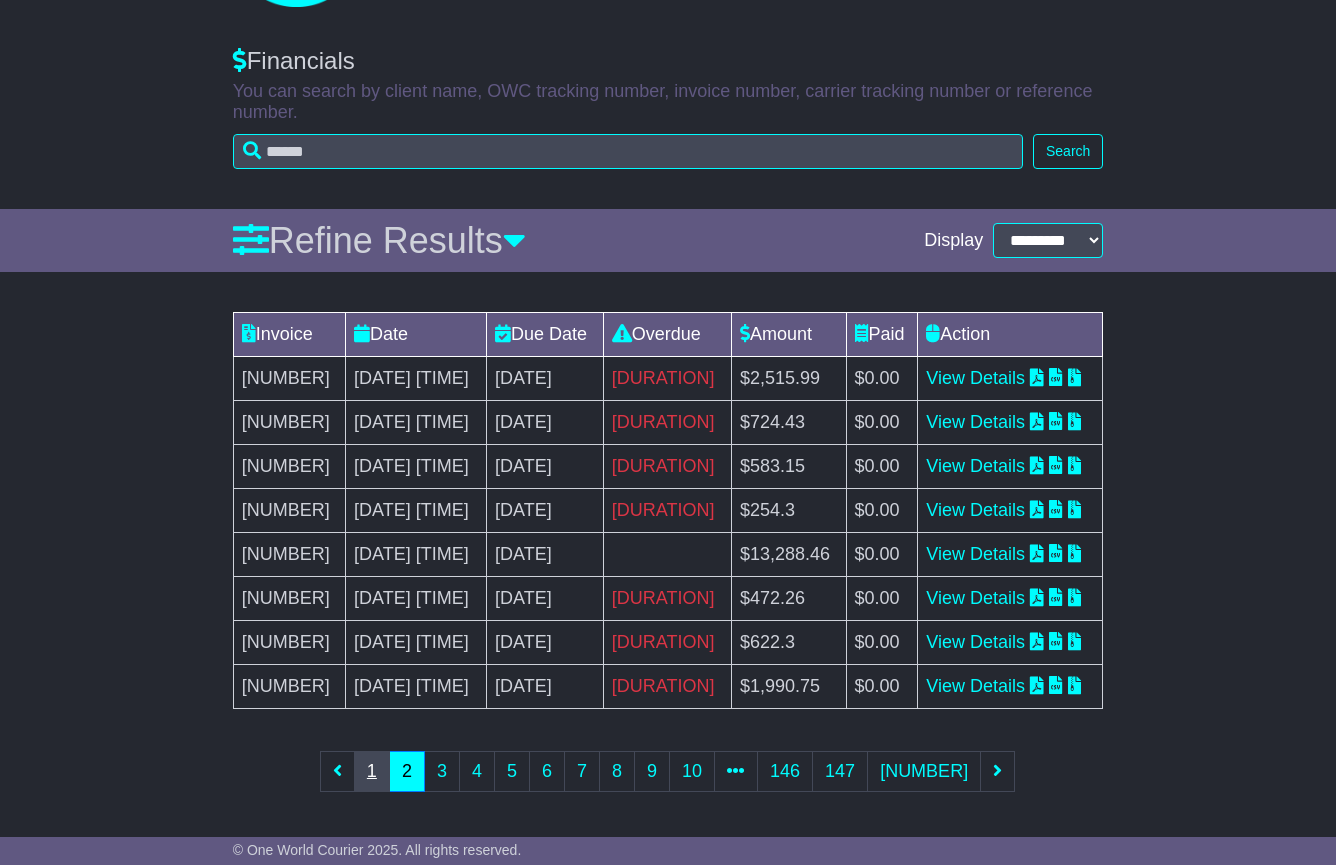 click on "1" at bounding box center (372, 771) 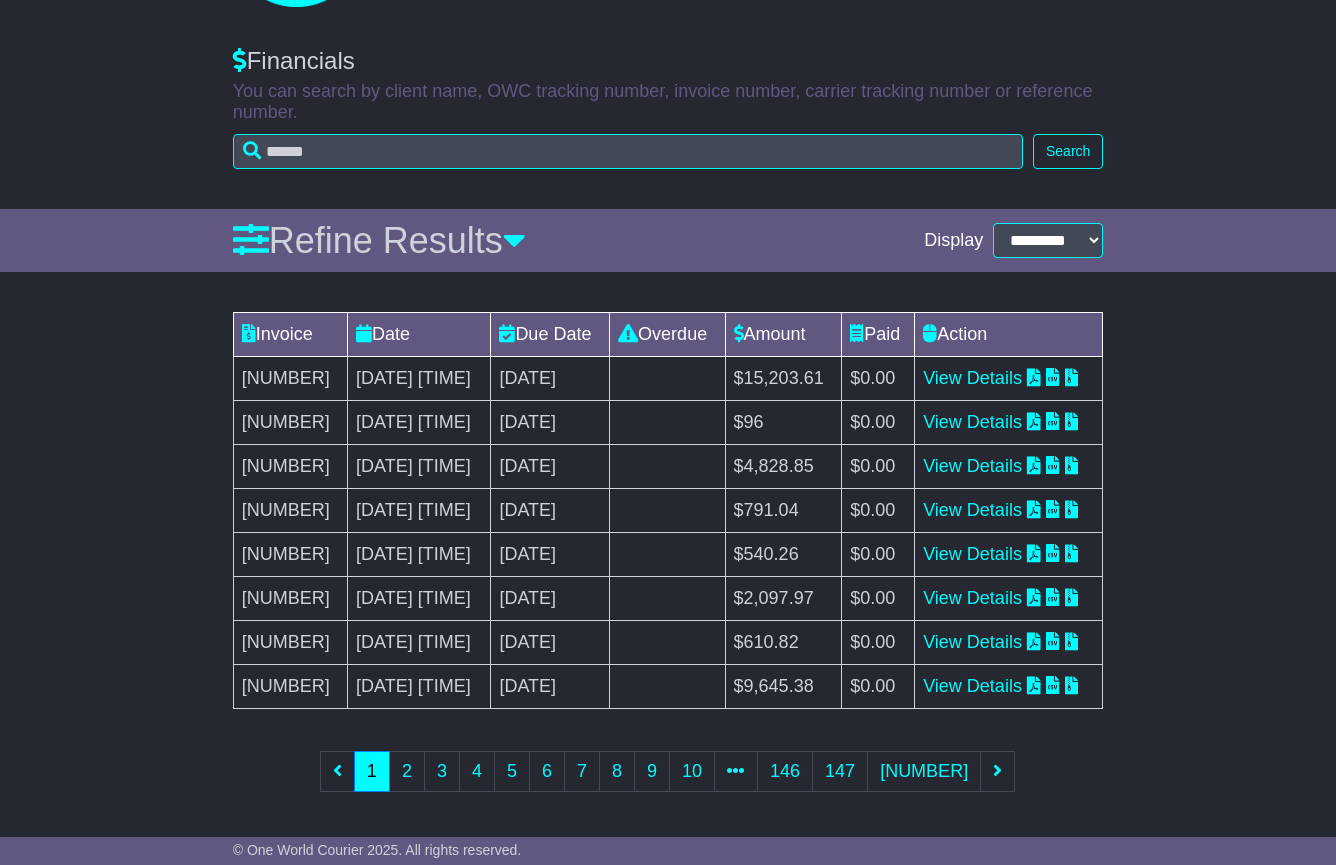 scroll, scrollTop: 154, scrollLeft: 0, axis: vertical 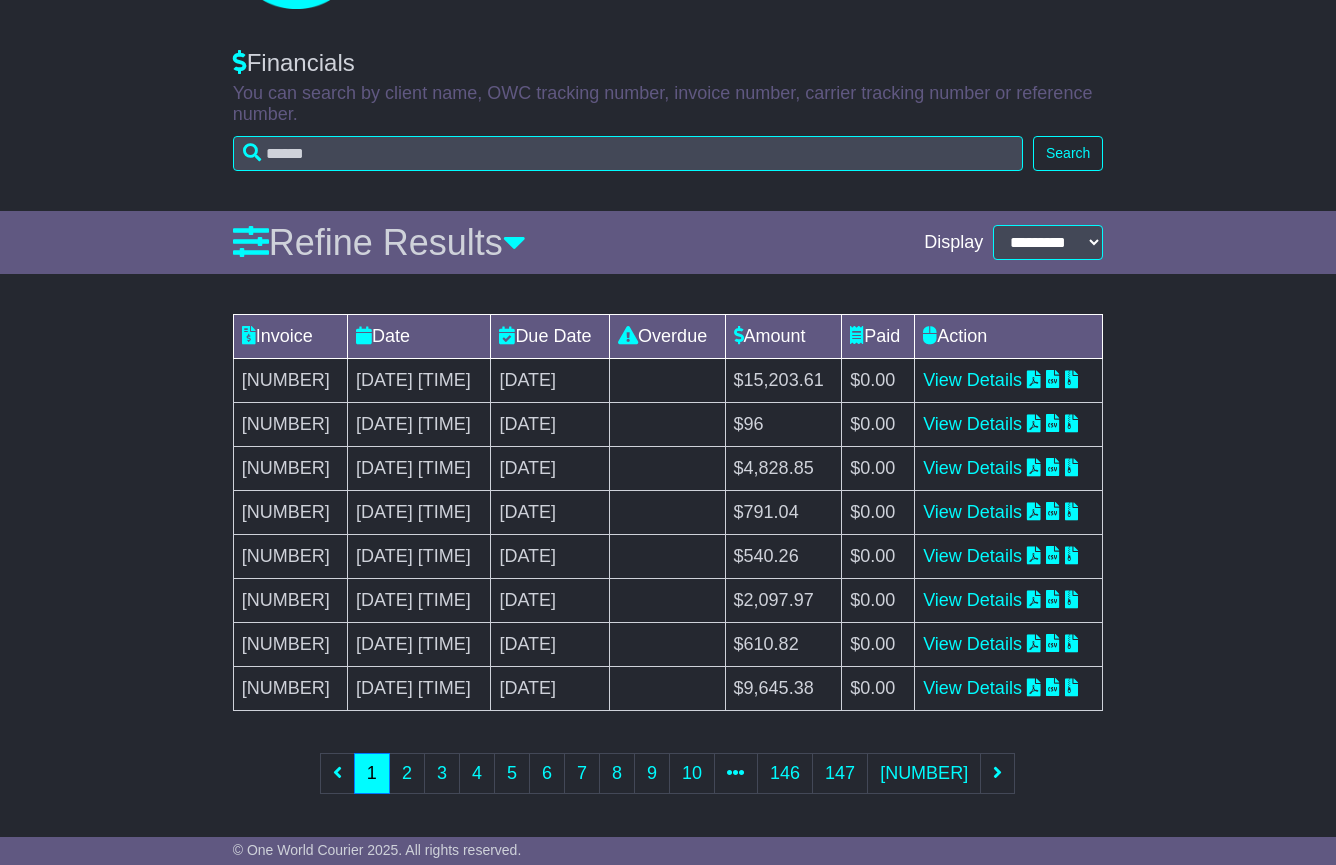 click on "103876" at bounding box center [290, 645] 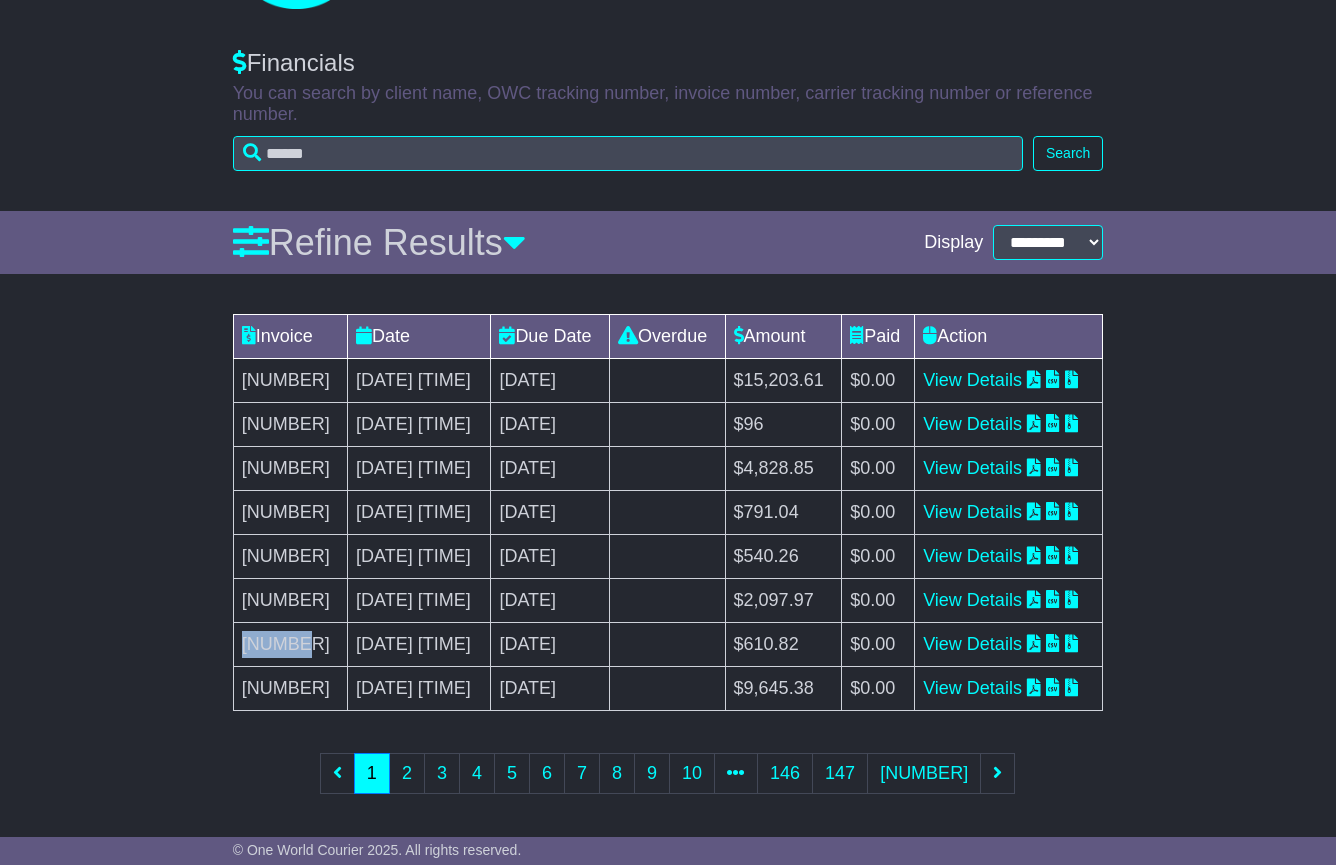 click on "103876" at bounding box center [290, 645] 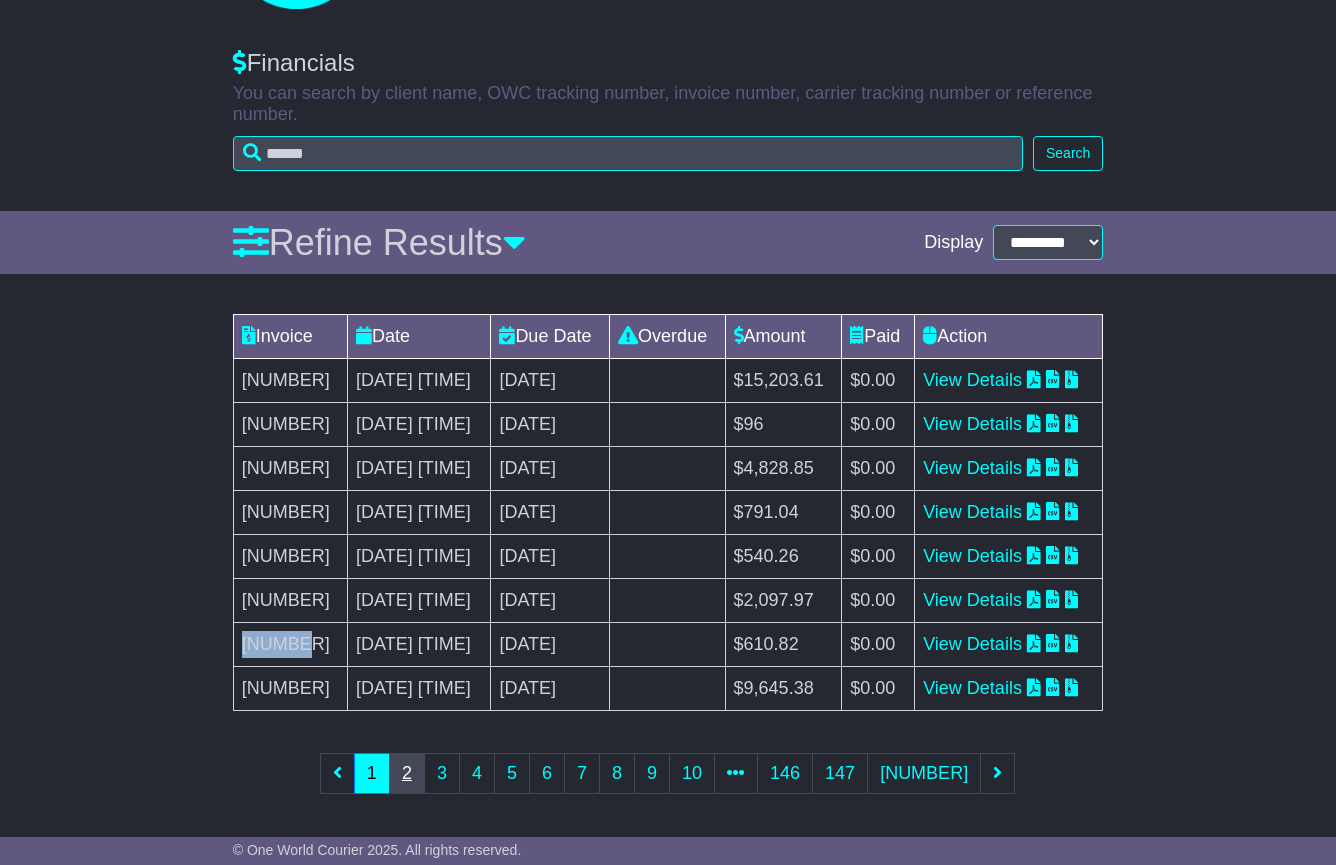 click on "2" at bounding box center (407, 773) 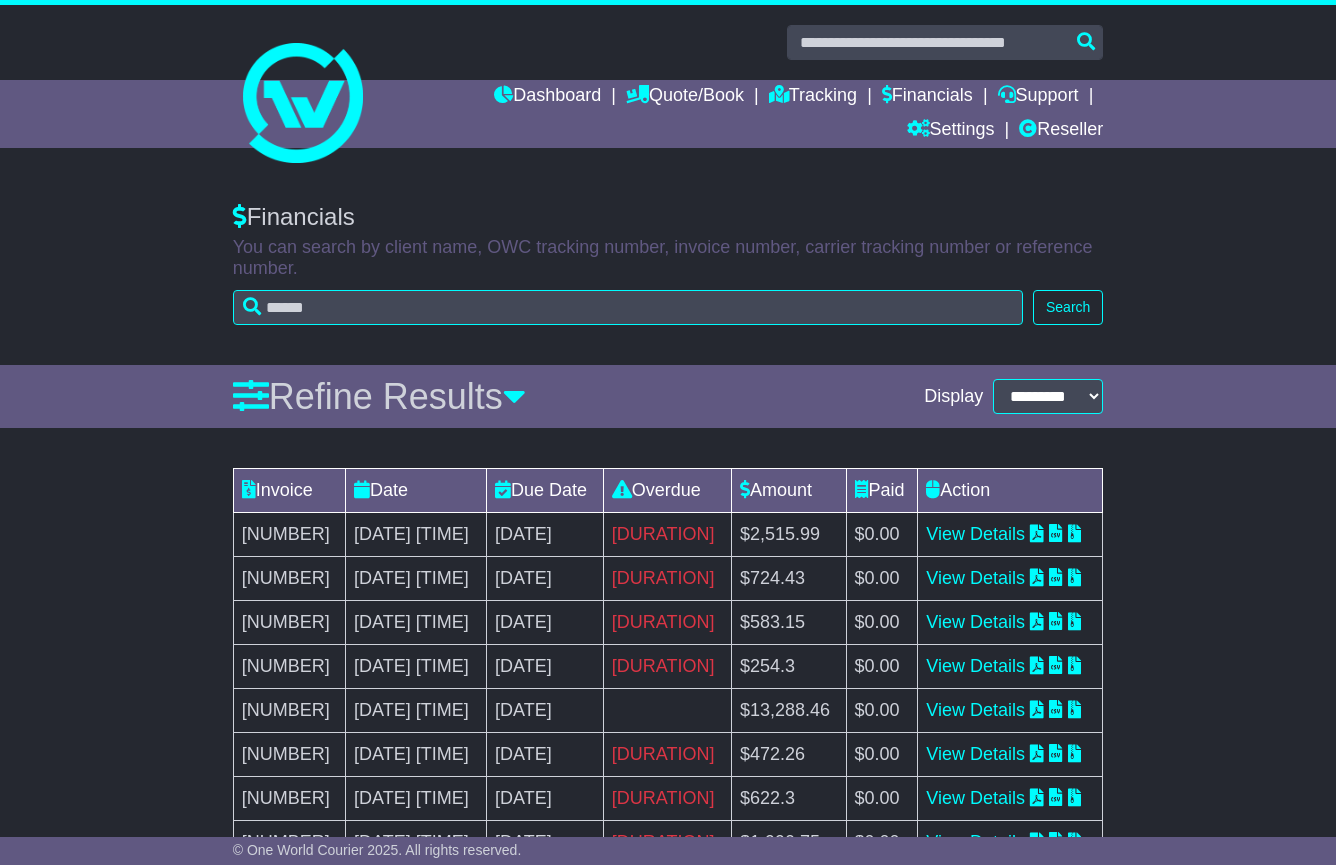 click on "103273" at bounding box center (289, 535) 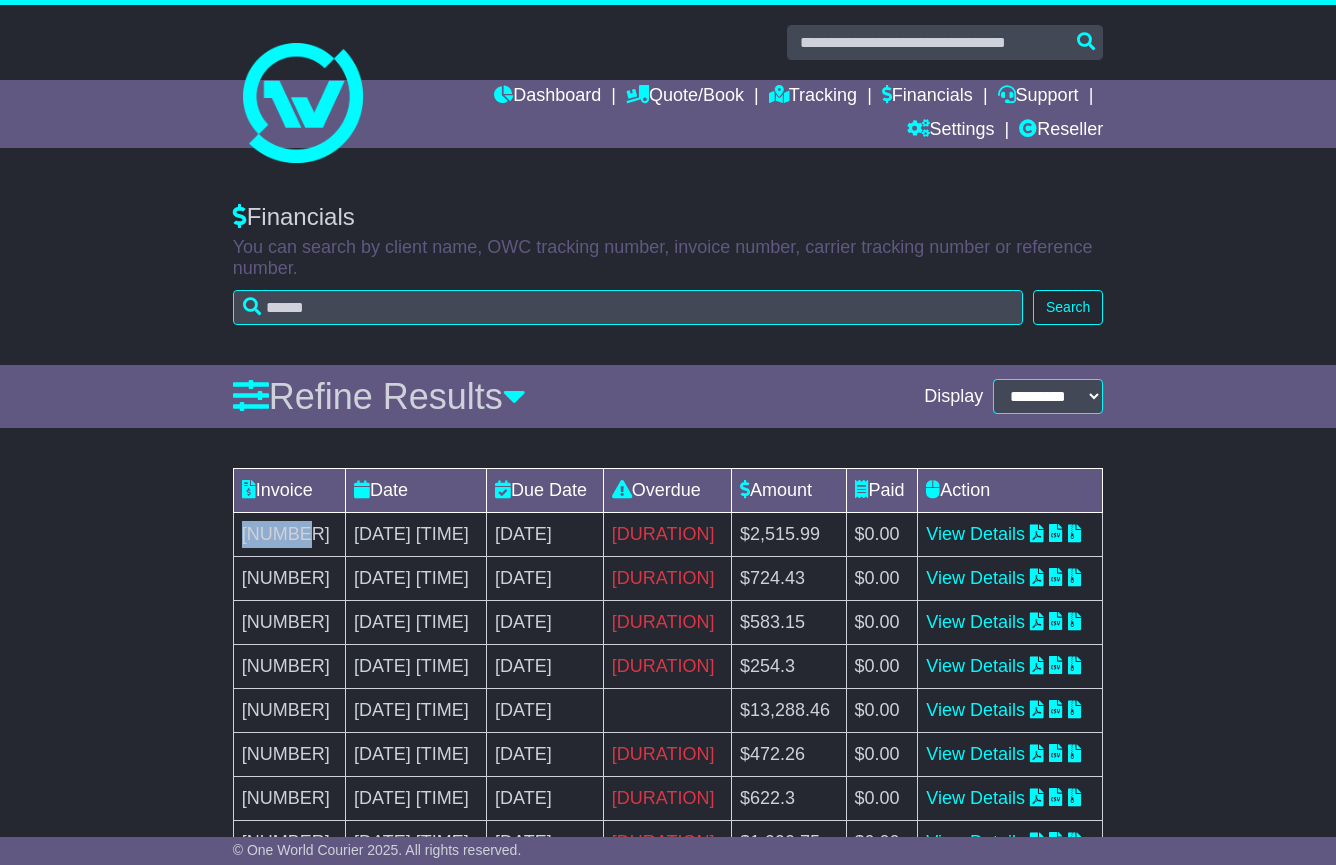 click on "103273" at bounding box center [289, 535] 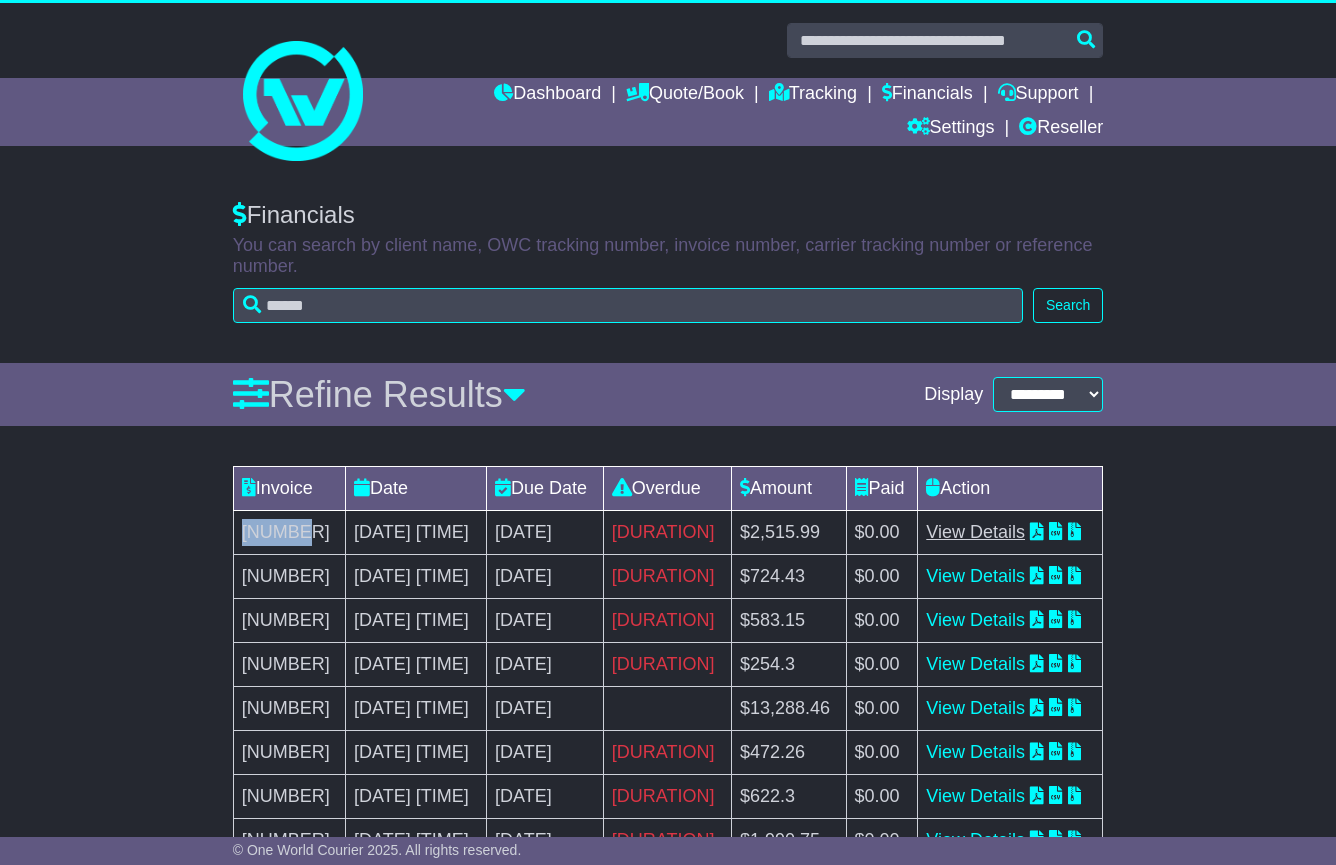 click on "View Details" at bounding box center (975, 532) 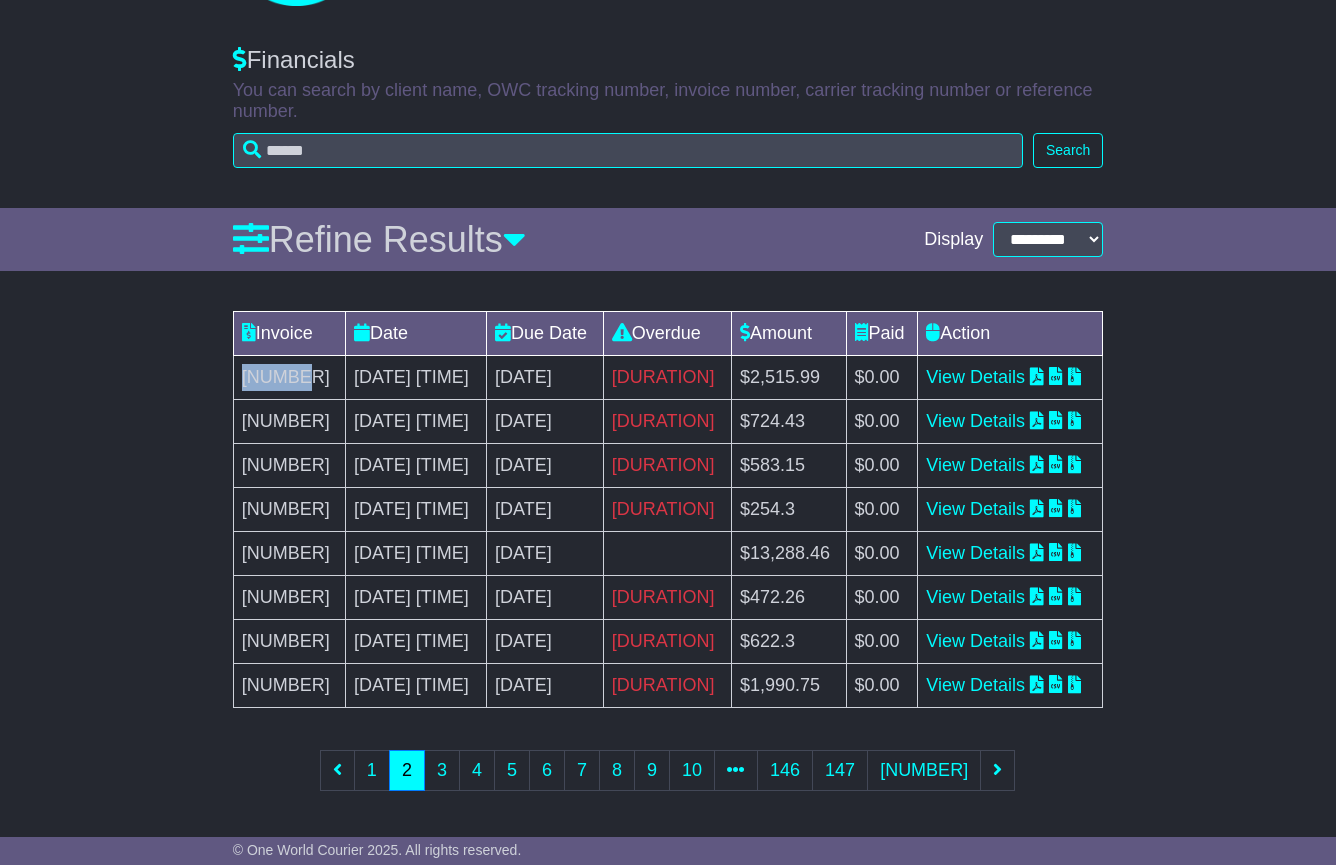 scroll, scrollTop: 156, scrollLeft: 0, axis: vertical 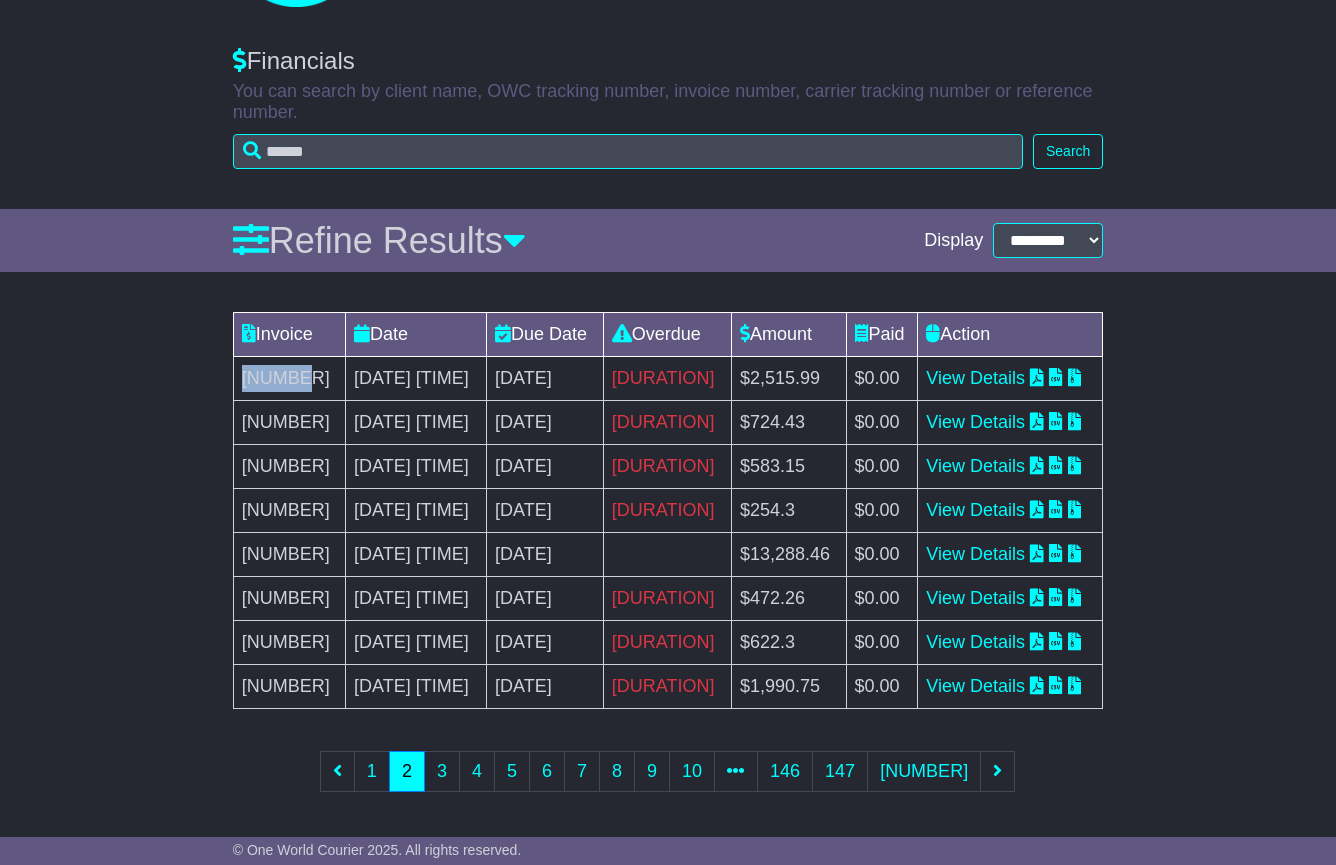 click on "1" at bounding box center [372, 771] 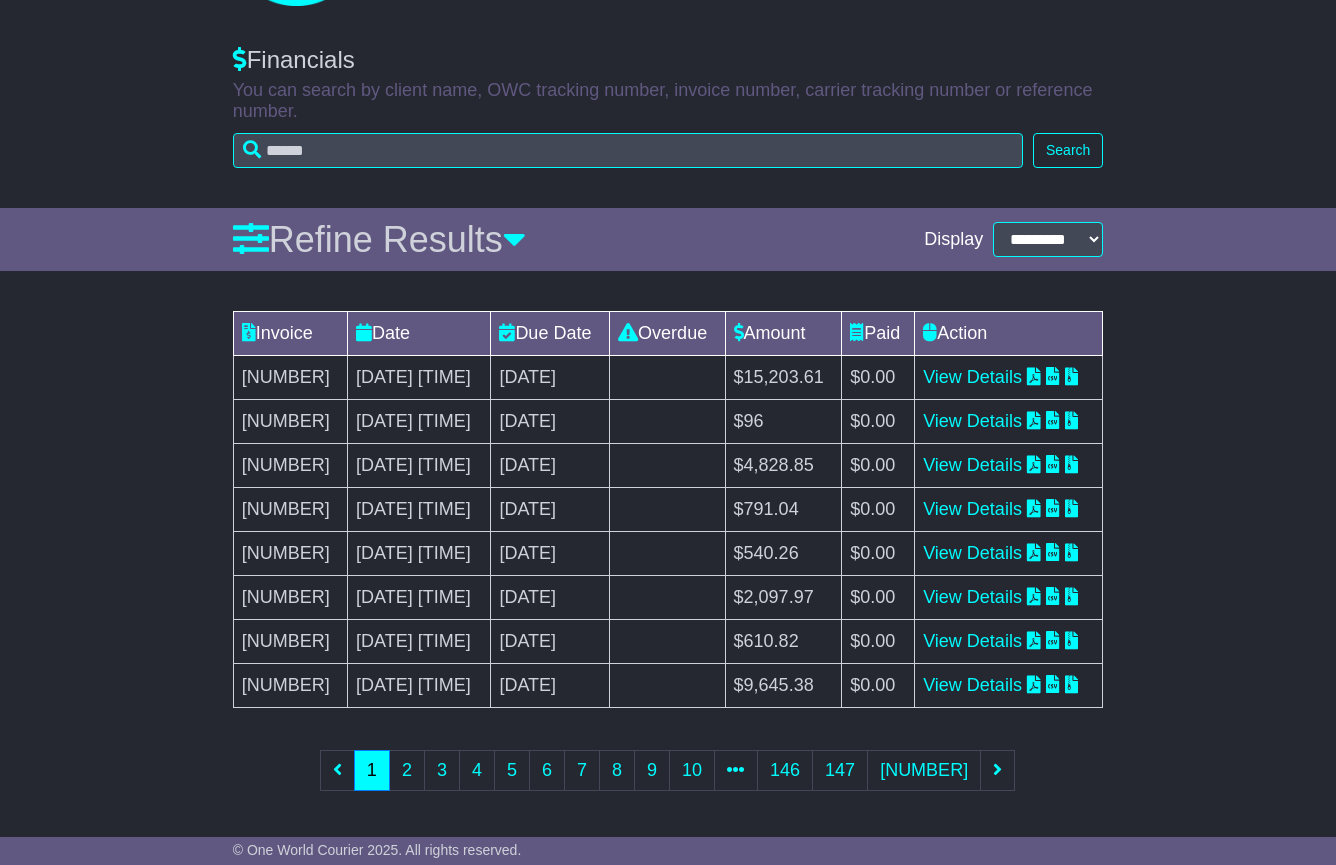 scroll, scrollTop: 156, scrollLeft: 0, axis: vertical 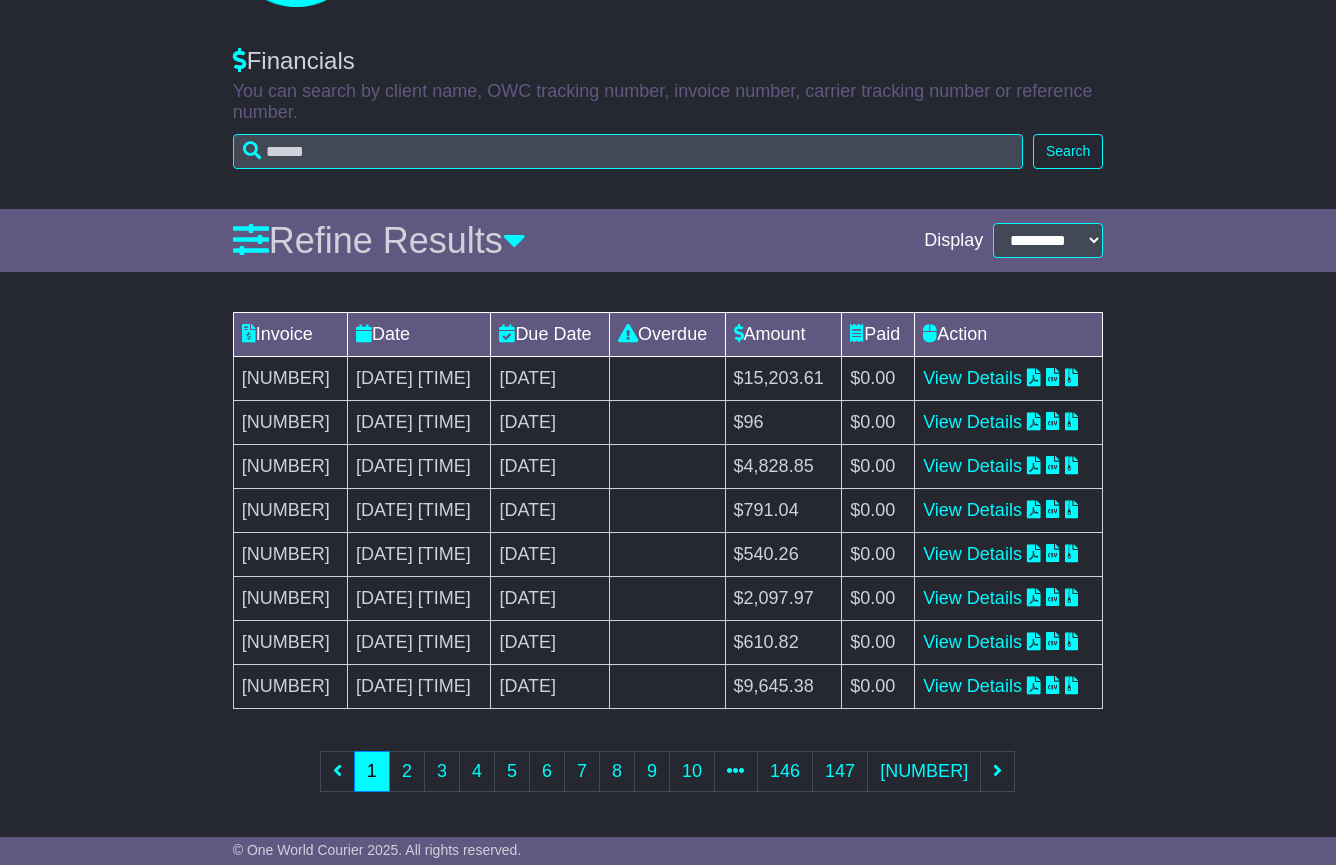 click on "C103891" at bounding box center (290, 599) 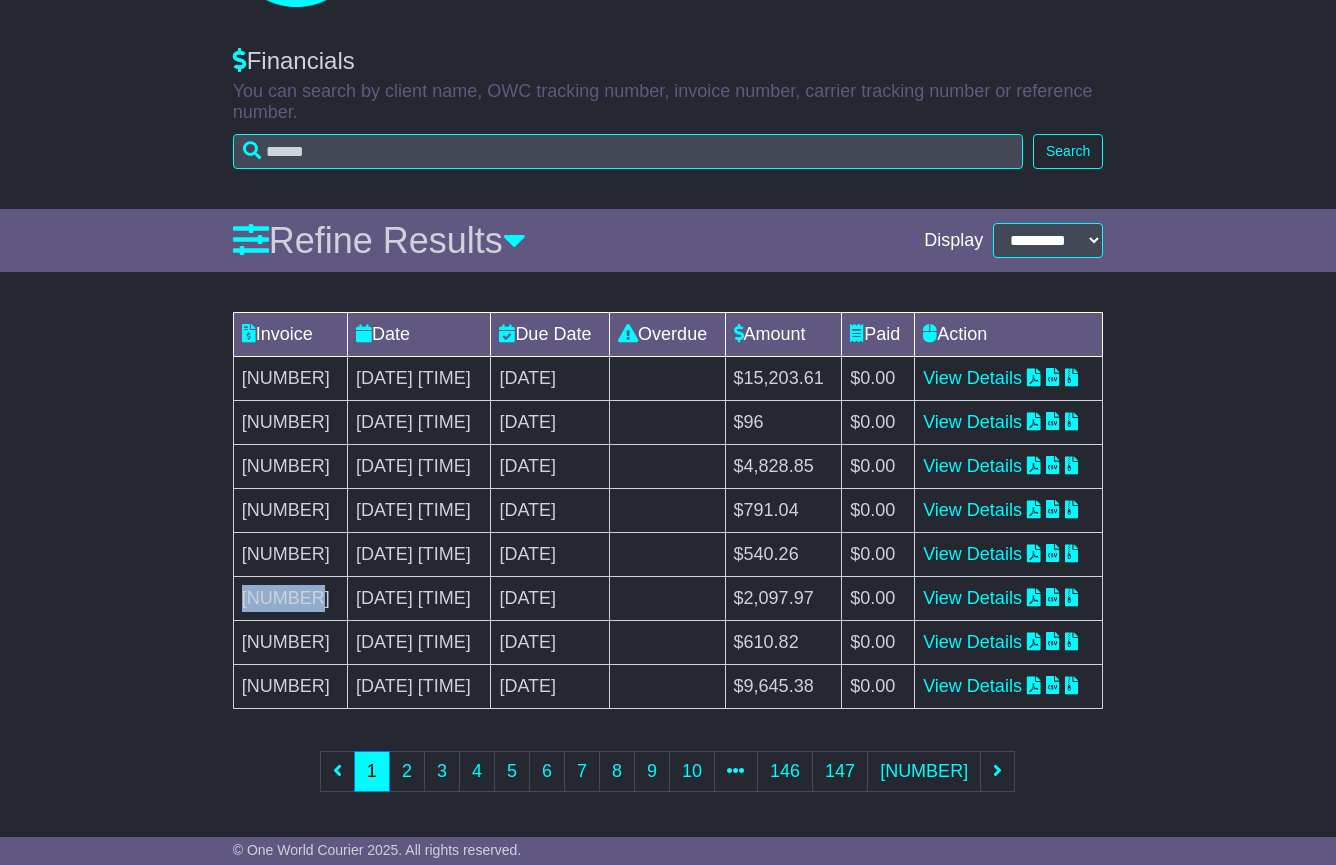 click on "C103891" at bounding box center (290, 599) 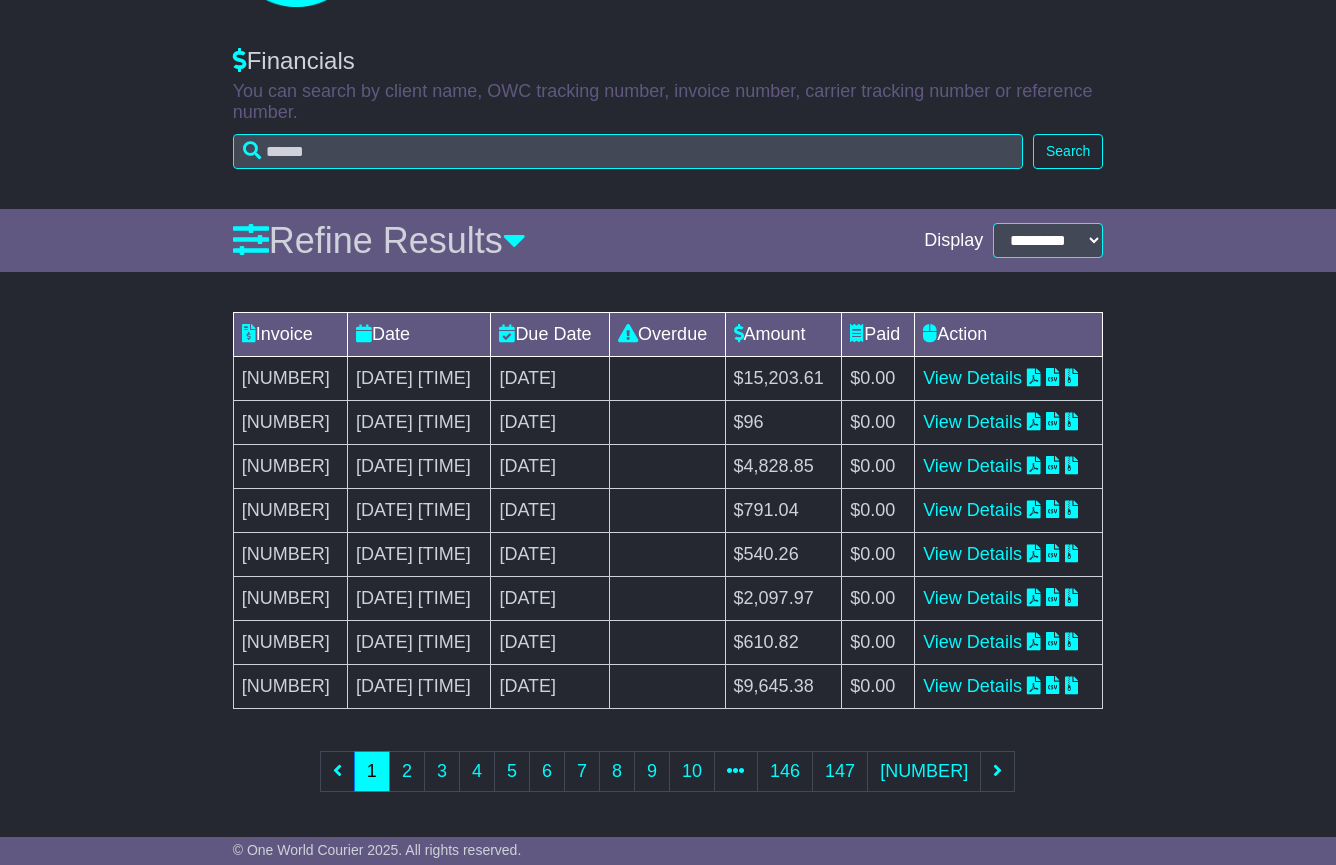 click on "C103892" at bounding box center (290, 555) 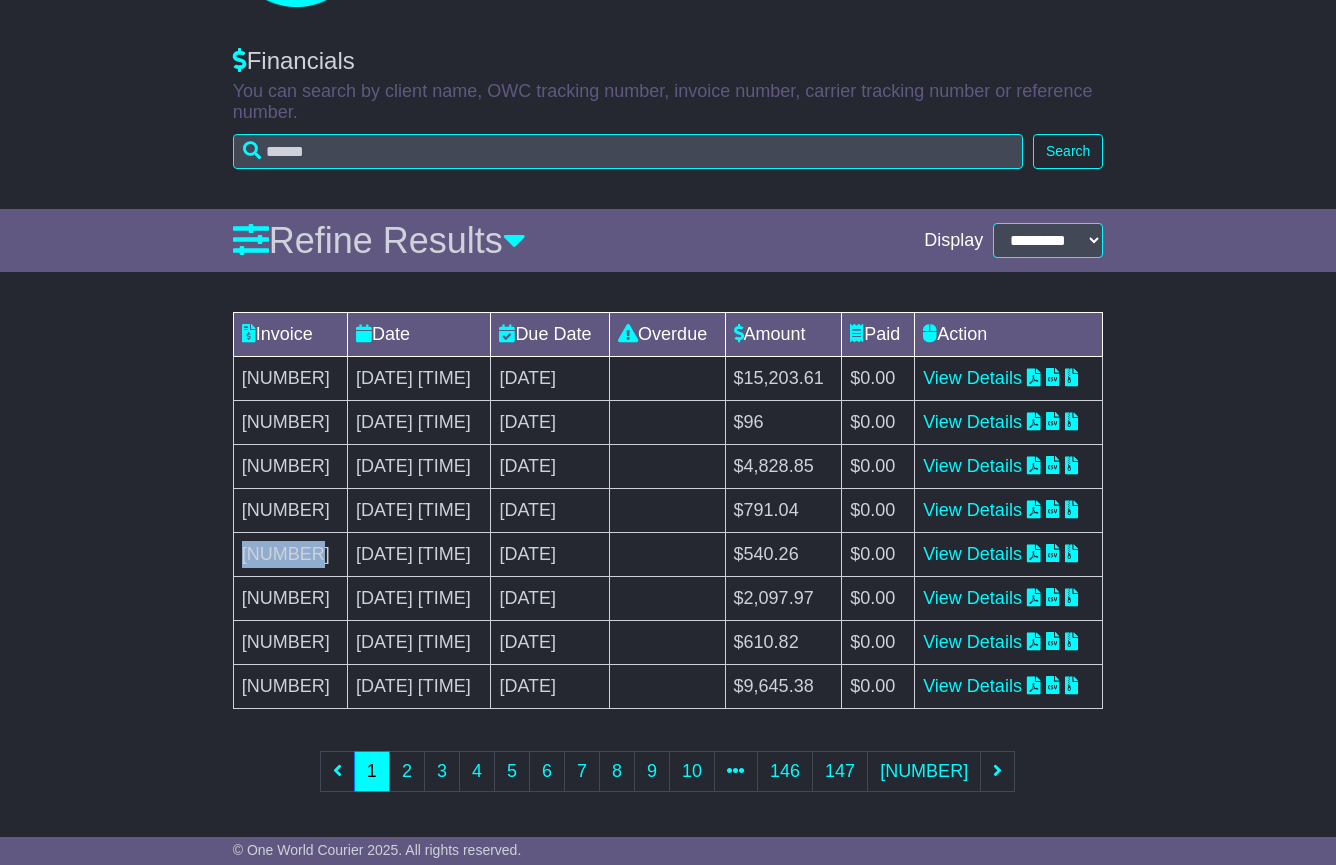 click on "C103892" at bounding box center (290, 555) 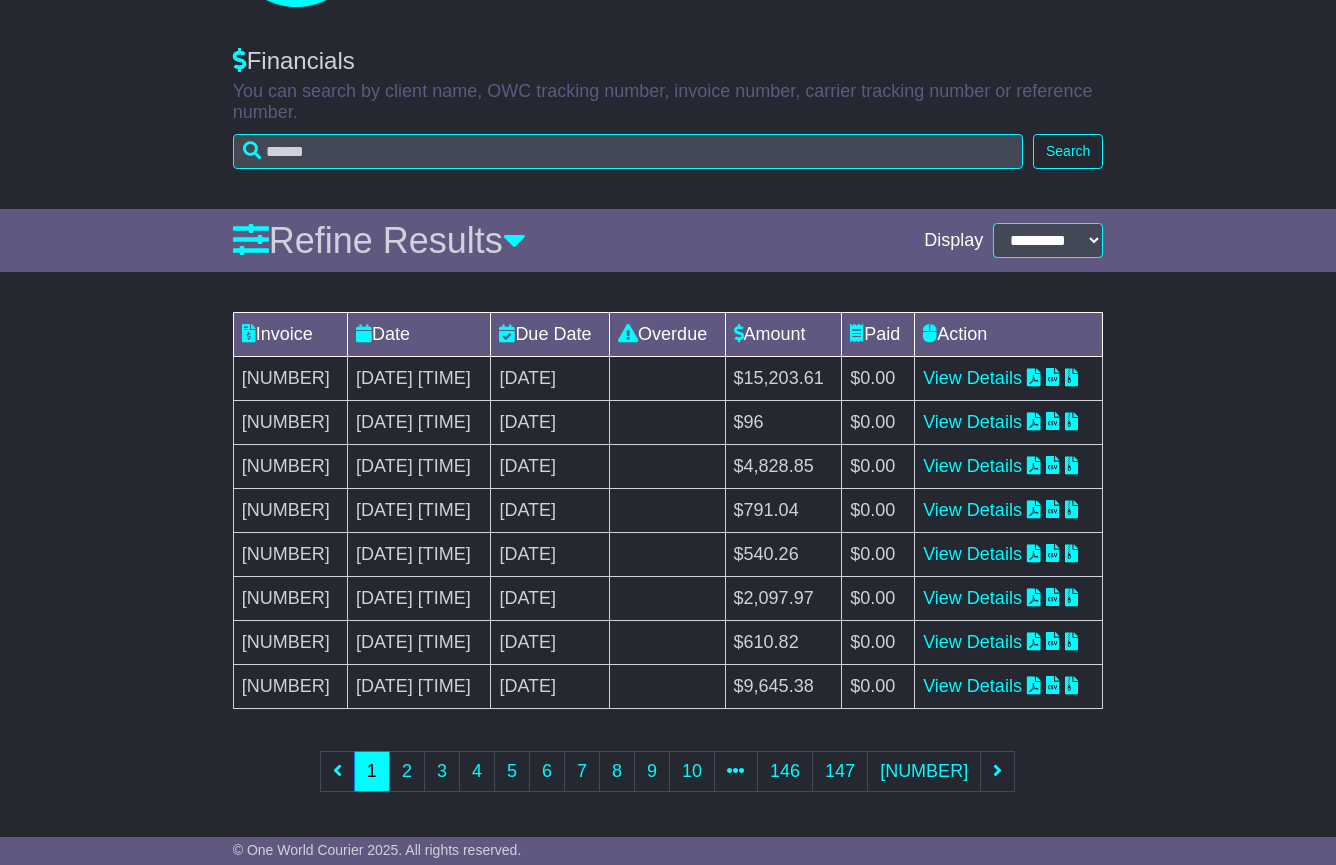 click on "C103893" at bounding box center [290, 511] 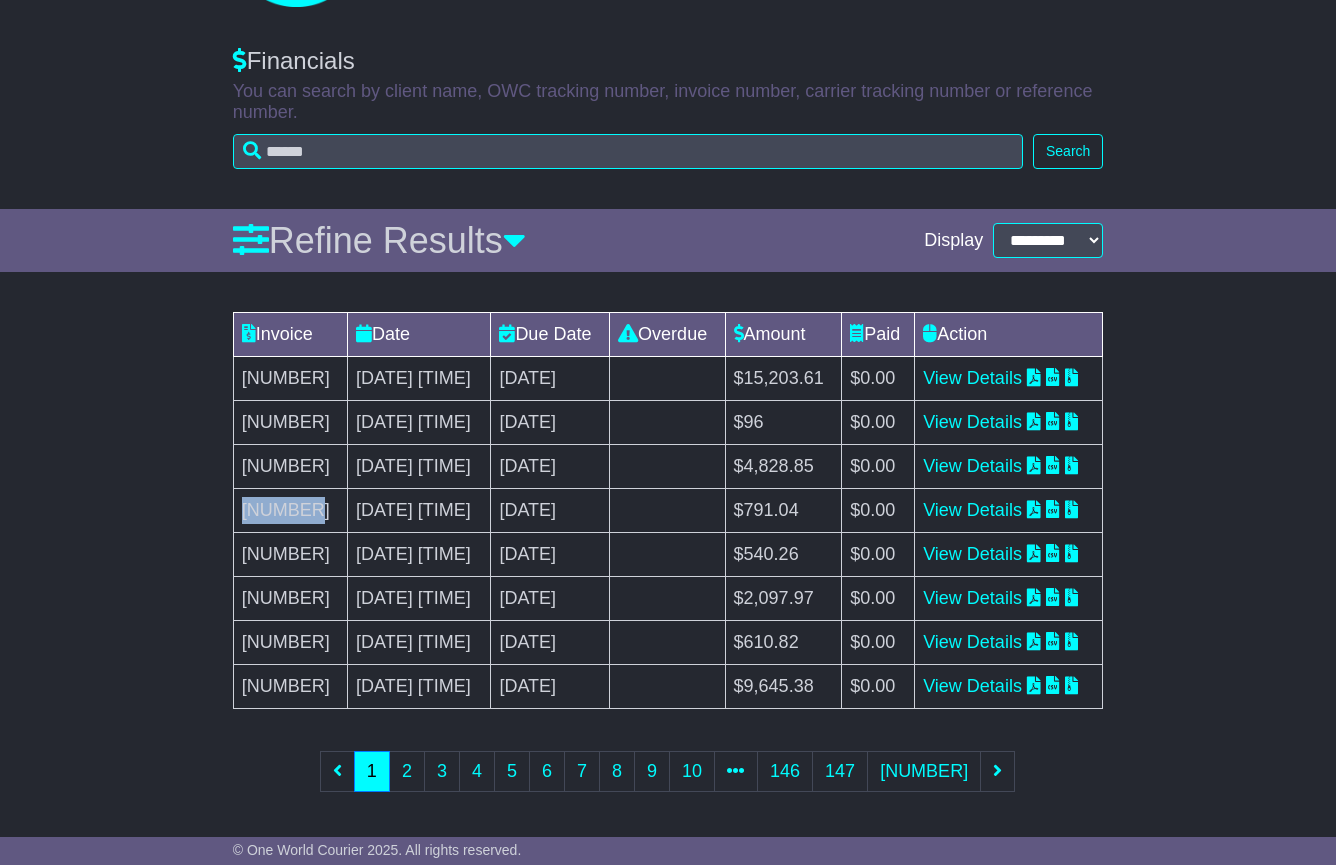 click on "C103893" at bounding box center [290, 511] 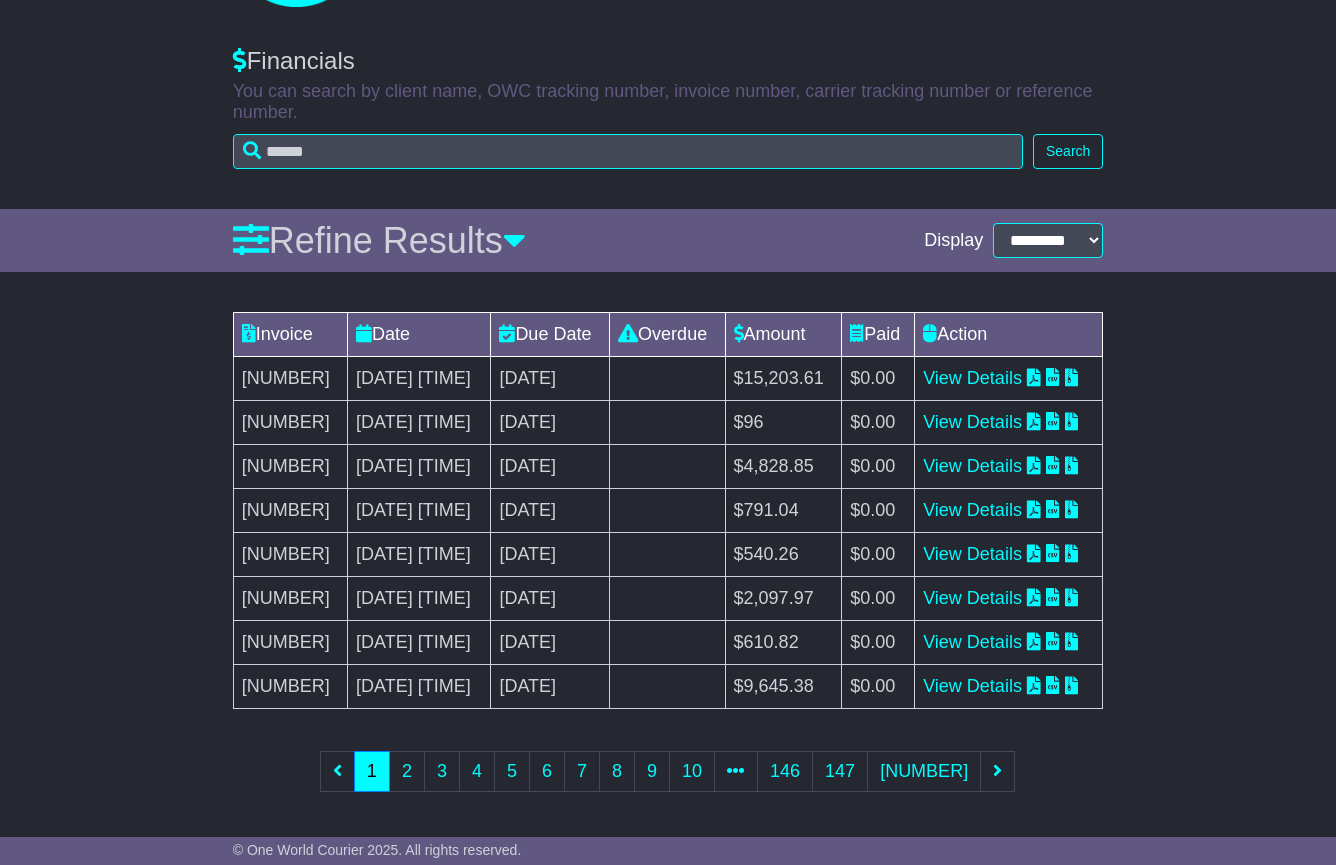 click on "View Details" at bounding box center (1009, 511) 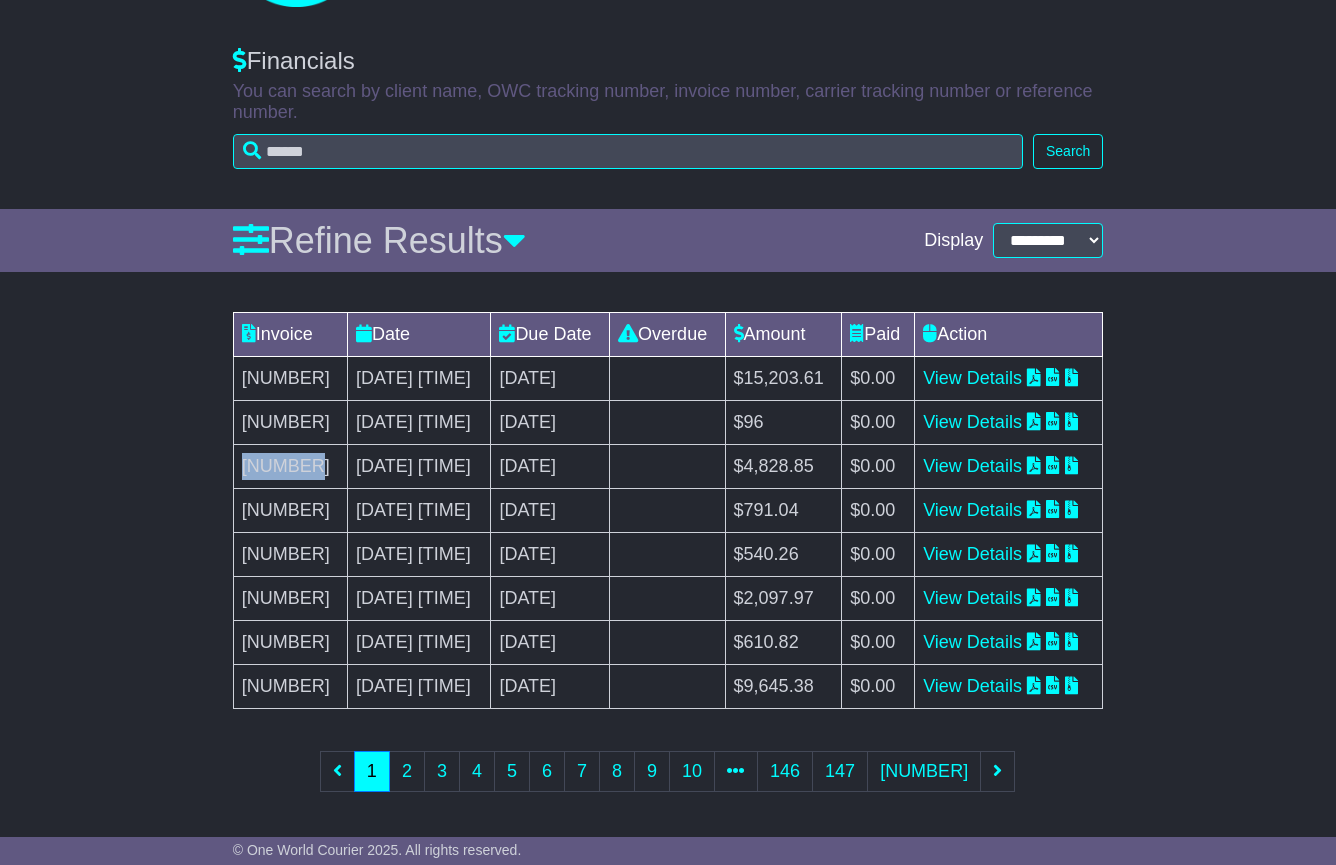 click on "C103894" at bounding box center [290, 467] 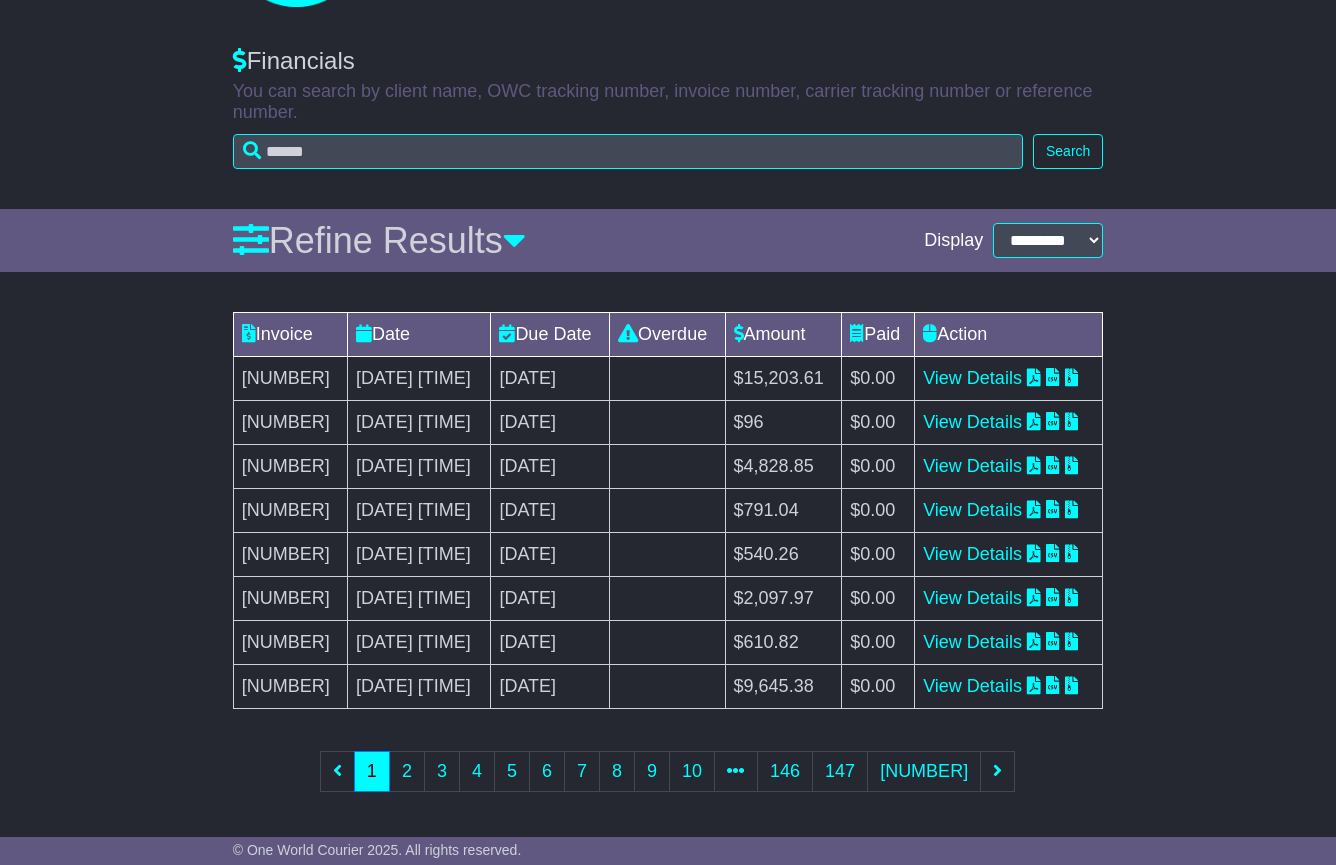 click on "[ORDER_ID]" at bounding box center (290, 423) 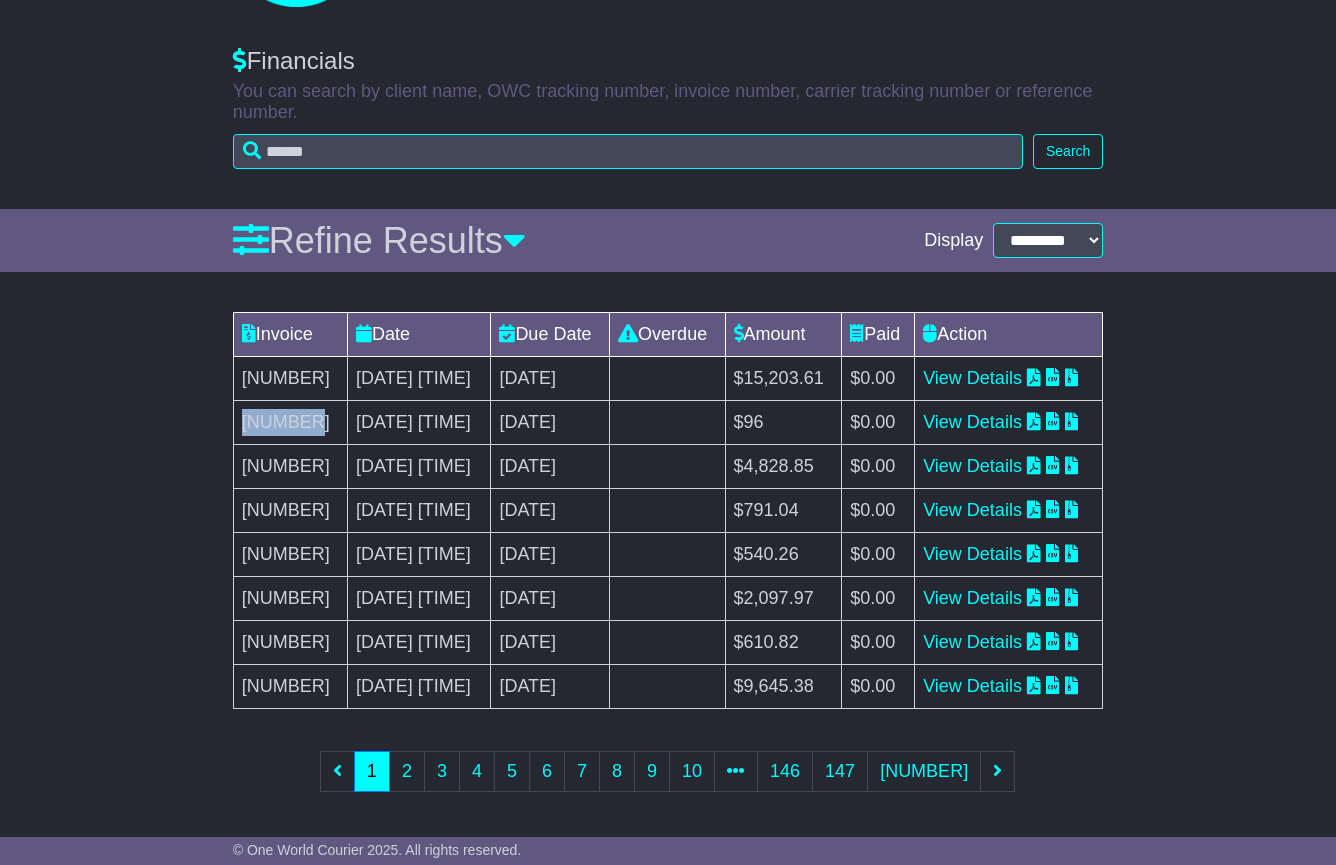 click on "[ORDER_ID]" at bounding box center (290, 423) 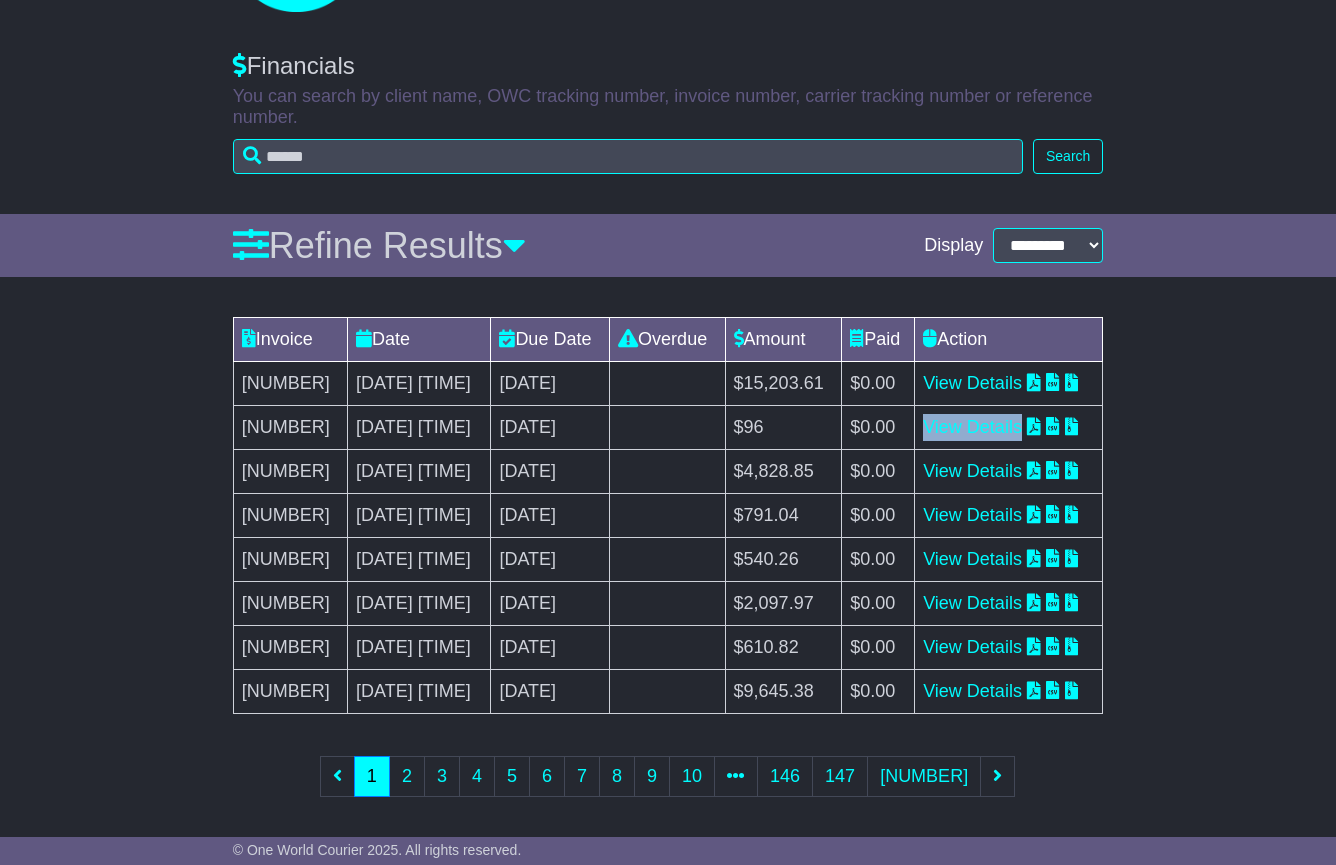 scroll, scrollTop: 147, scrollLeft: 0, axis: vertical 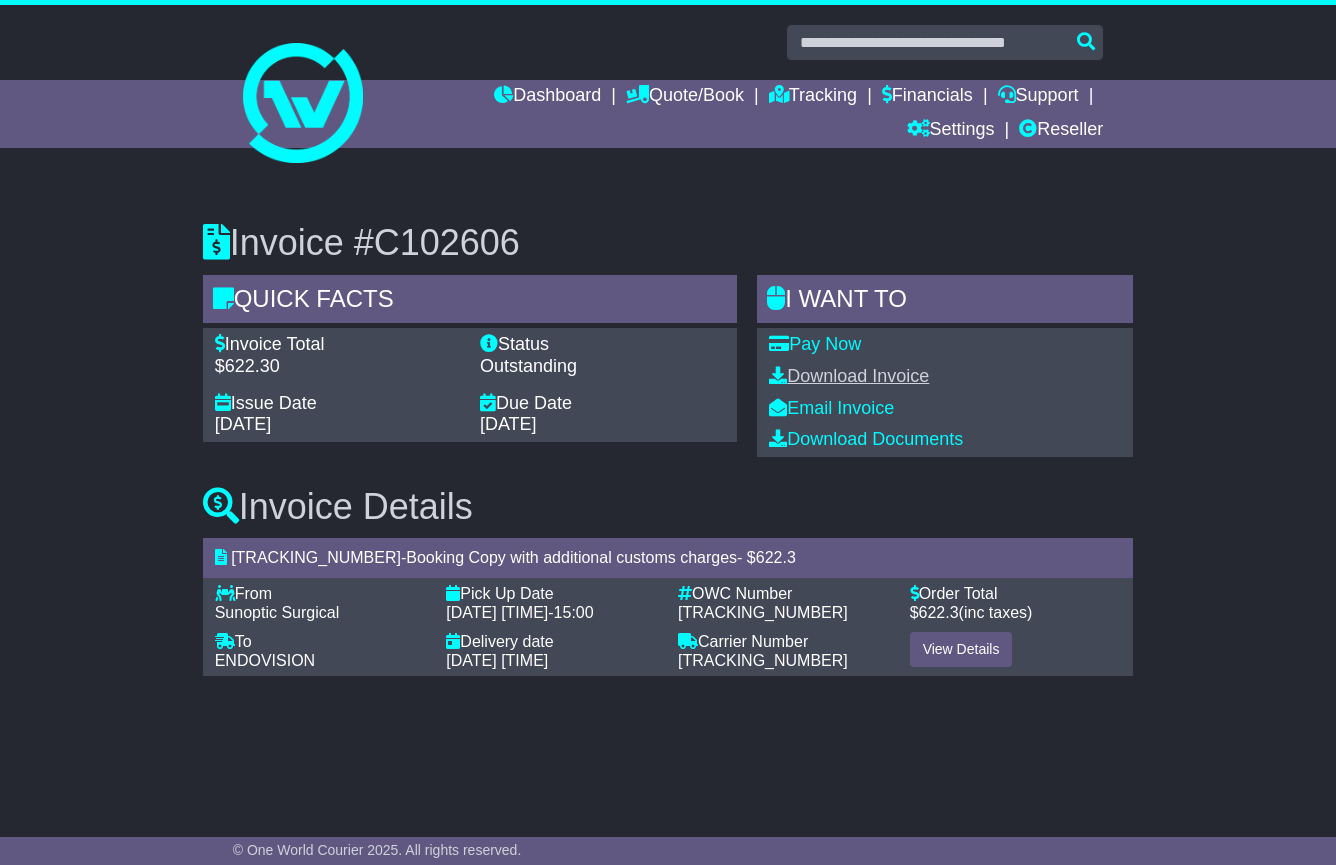 click on "Download Invoice" at bounding box center [849, 376] 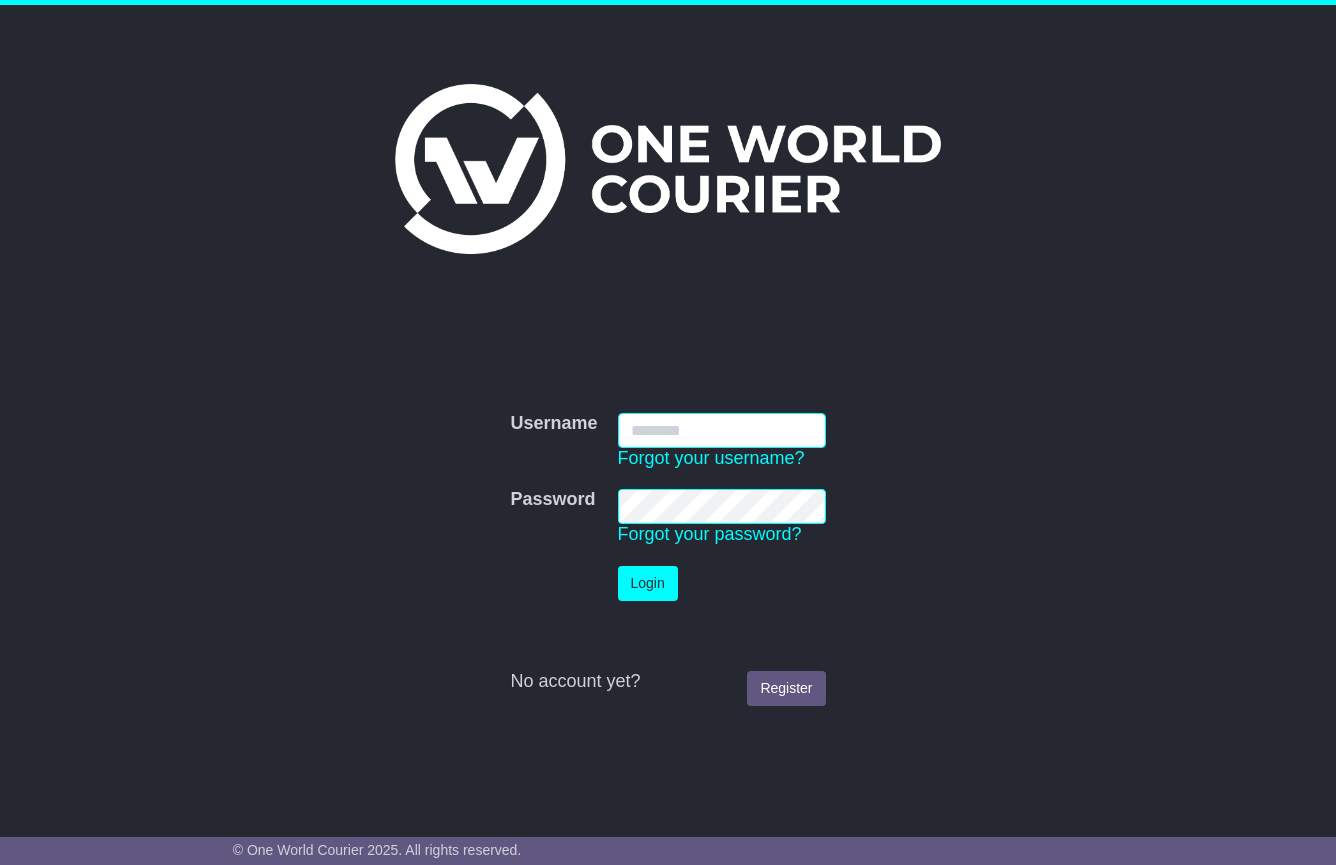 scroll, scrollTop: 0, scrollLeft: 0, axis: both 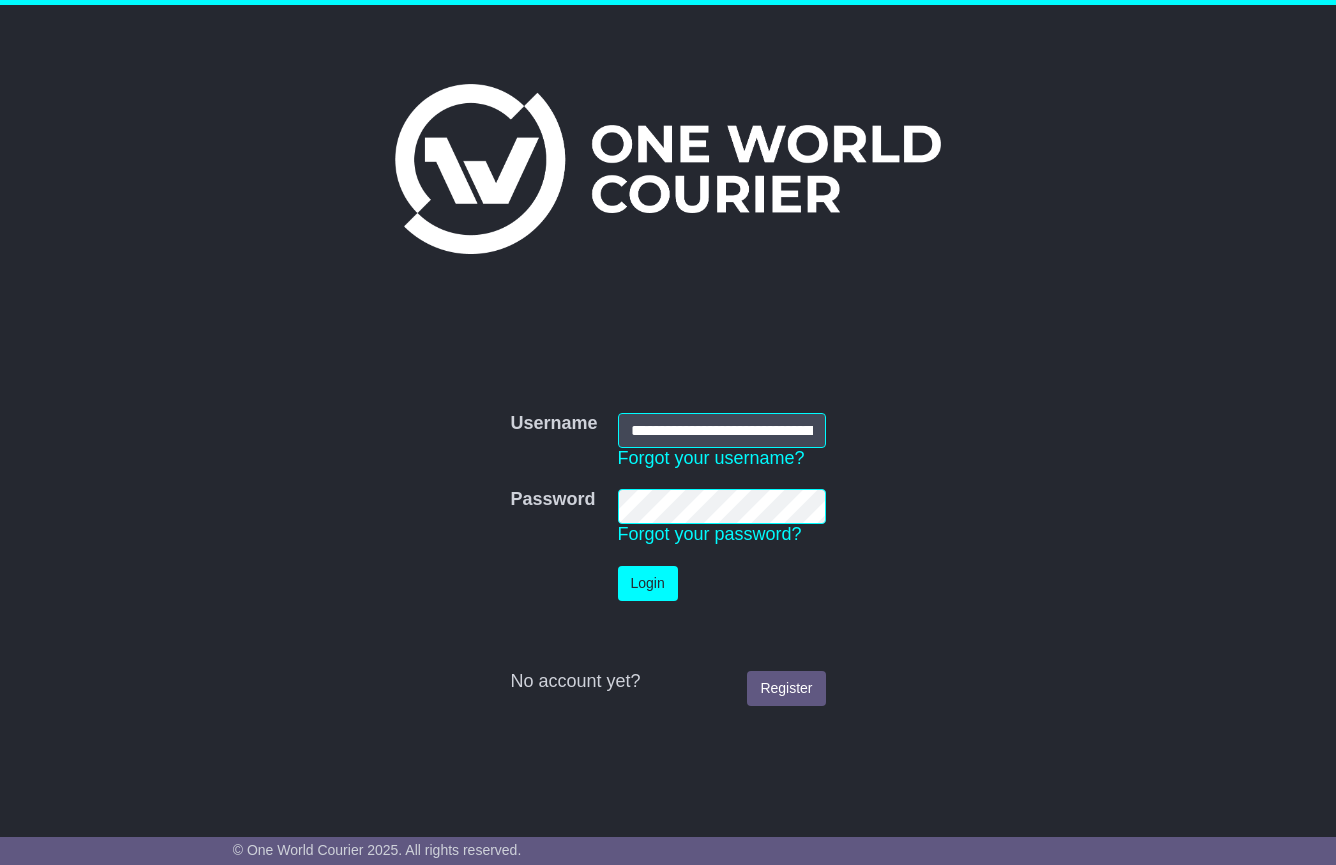 click on "Login" at bounding box center (648, 583) 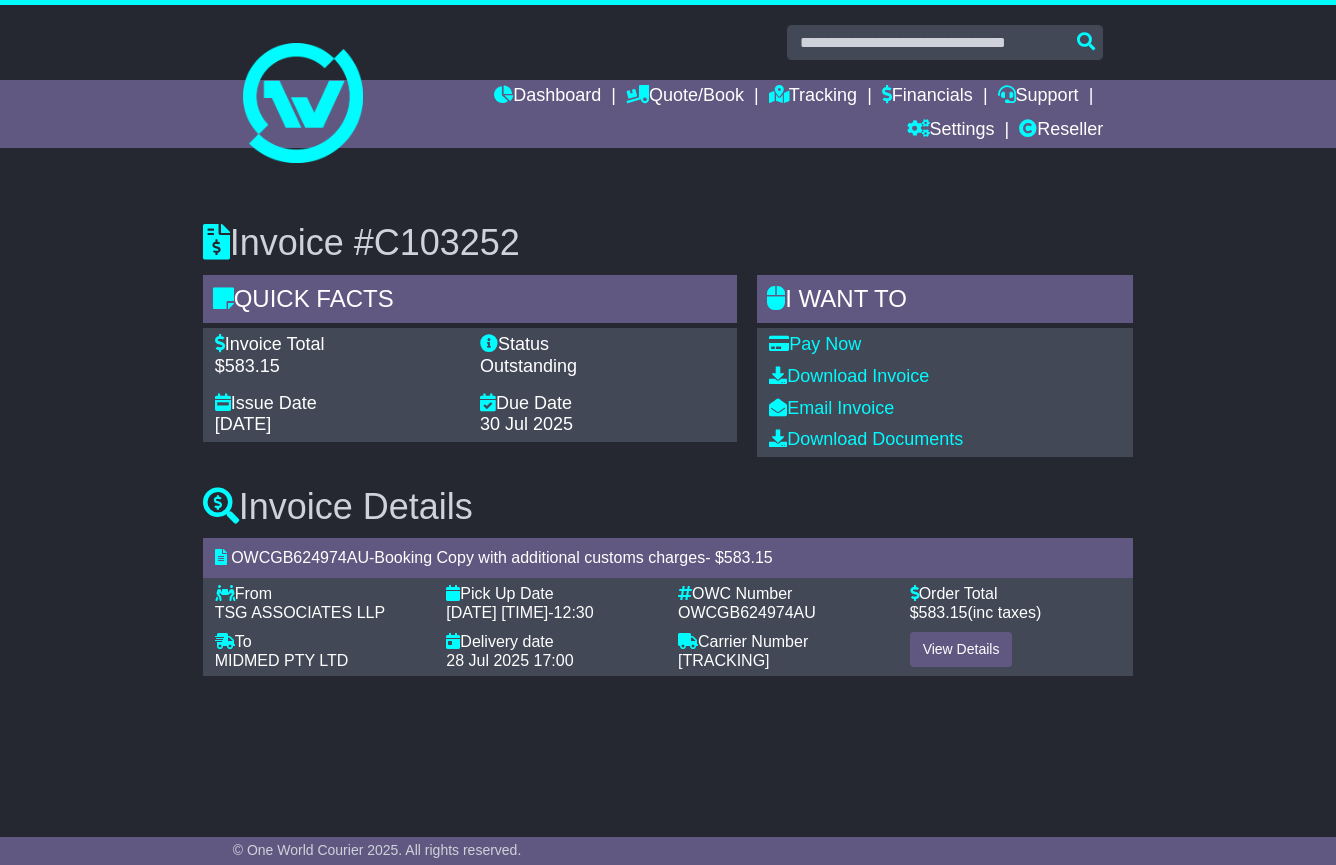 scroll, scrollTop: 0, scrollLeft: 0, axis: both 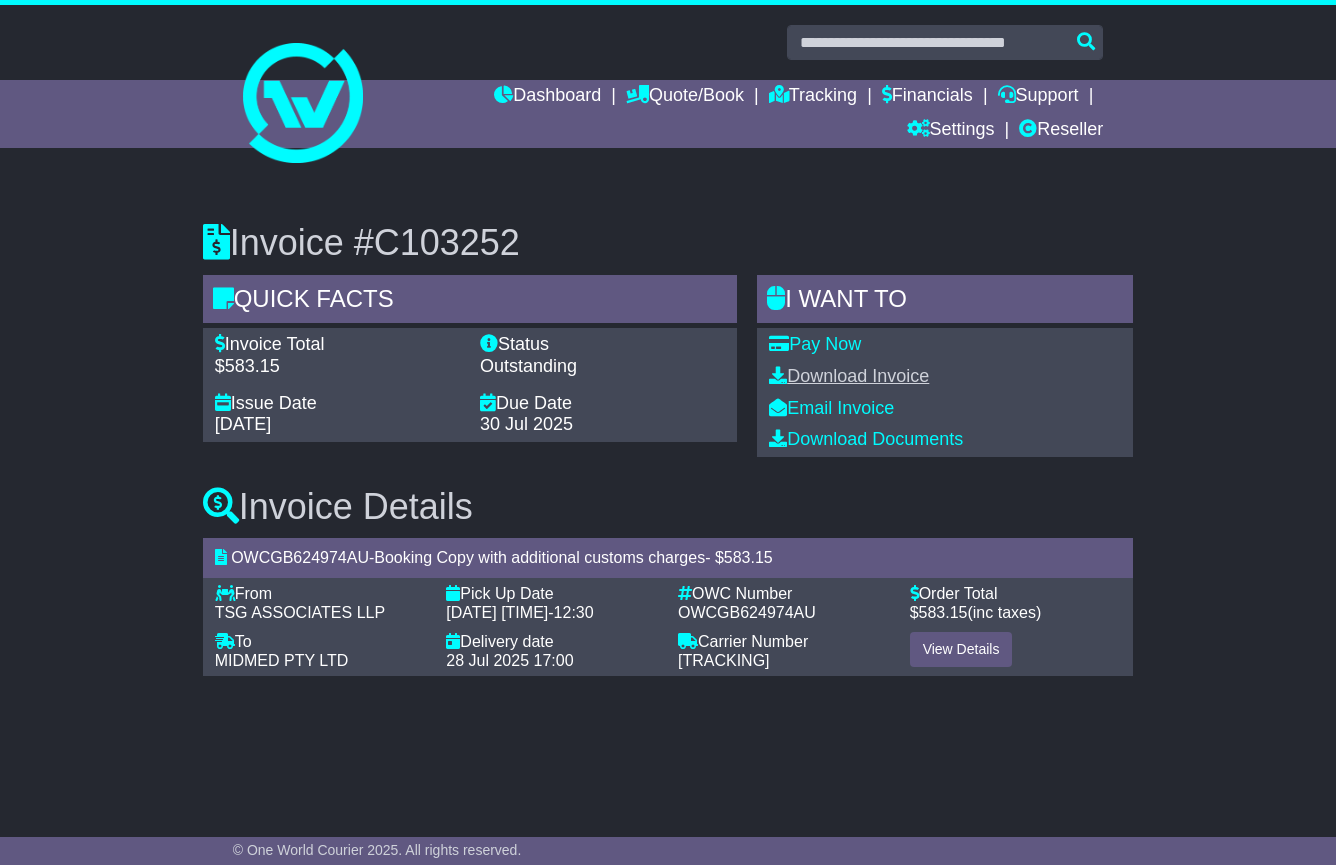 click on "Download Invoice" at bounding box center [849, 376] 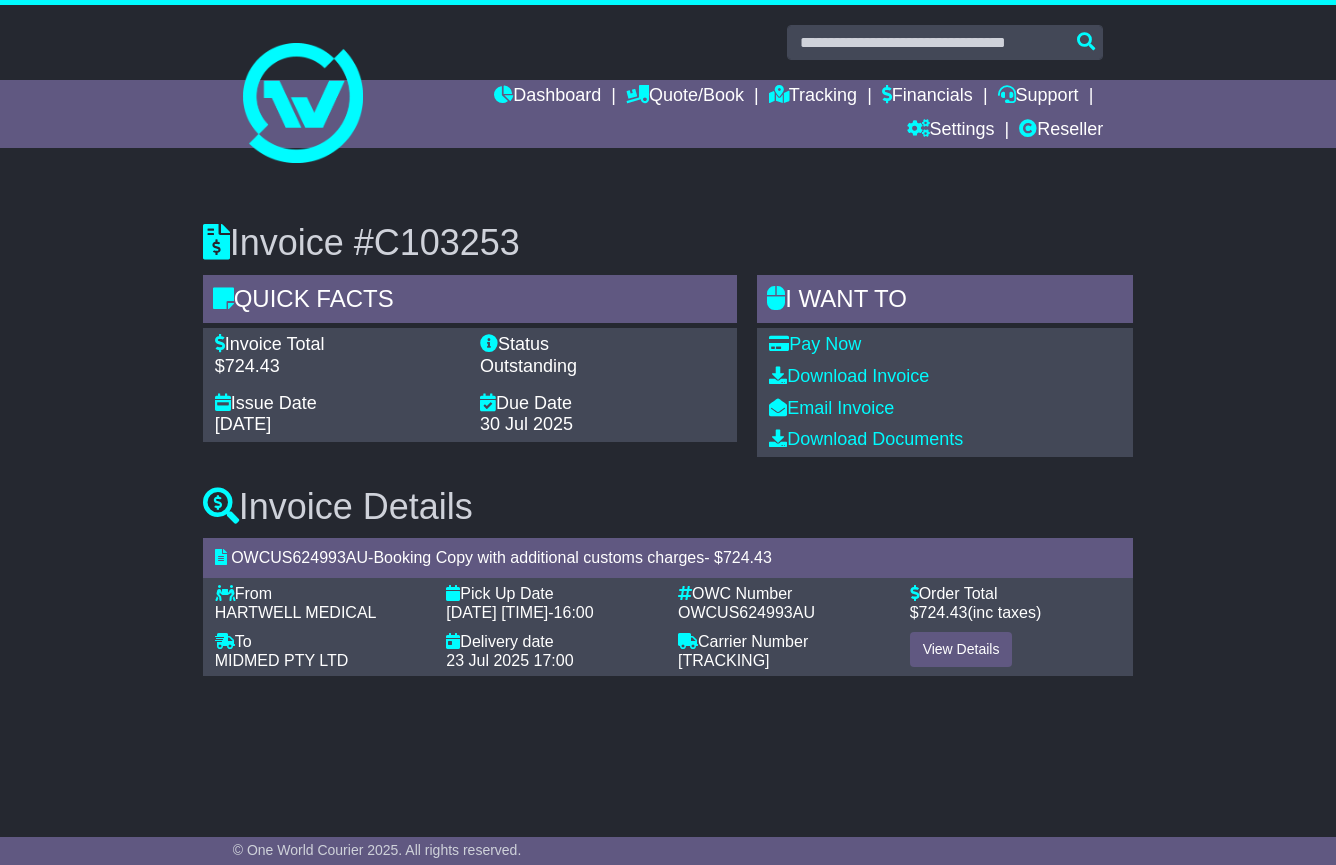 scroll, scrollTop: 0, scrollLeft: 0, axis: both 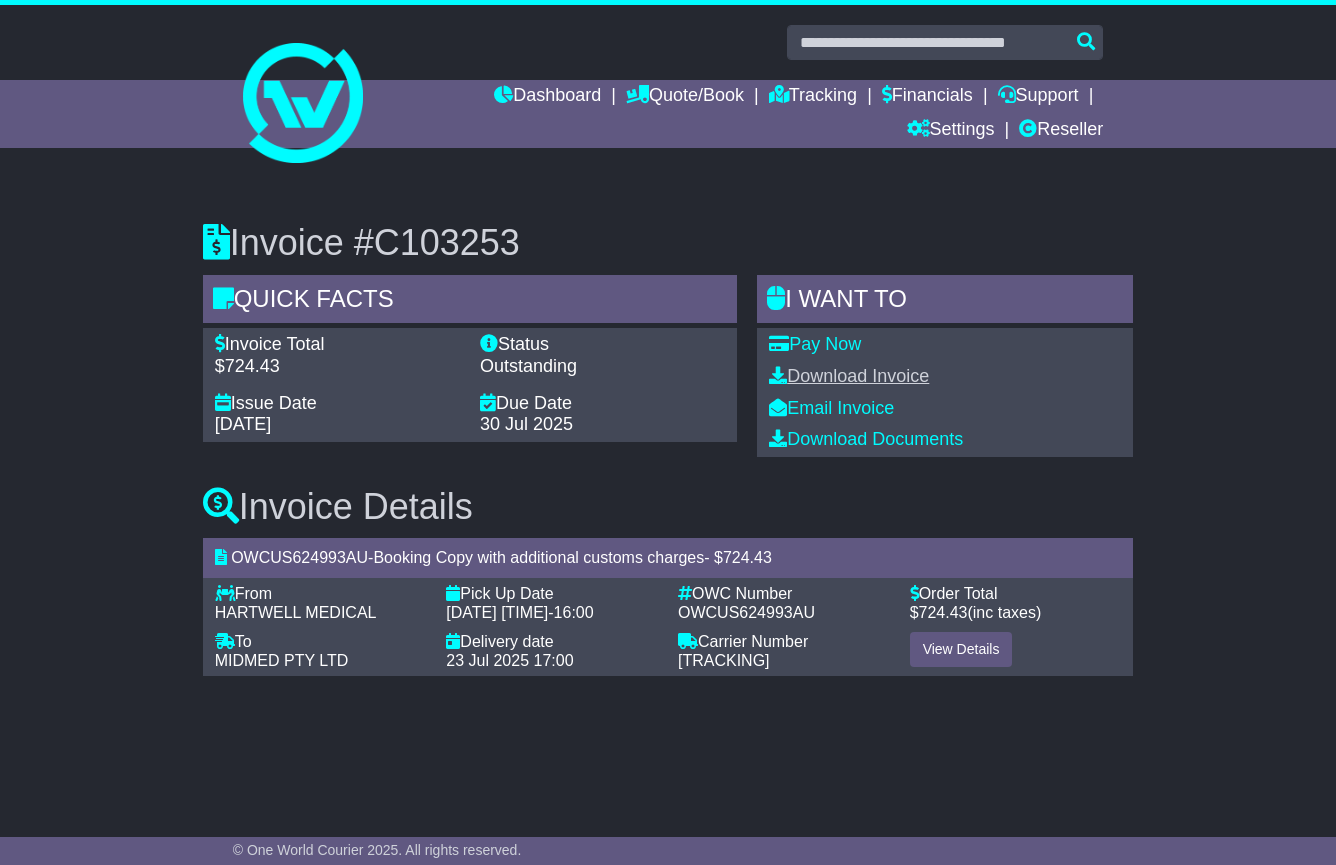 click on "Download Invoice" at bounding box center [849, 376] 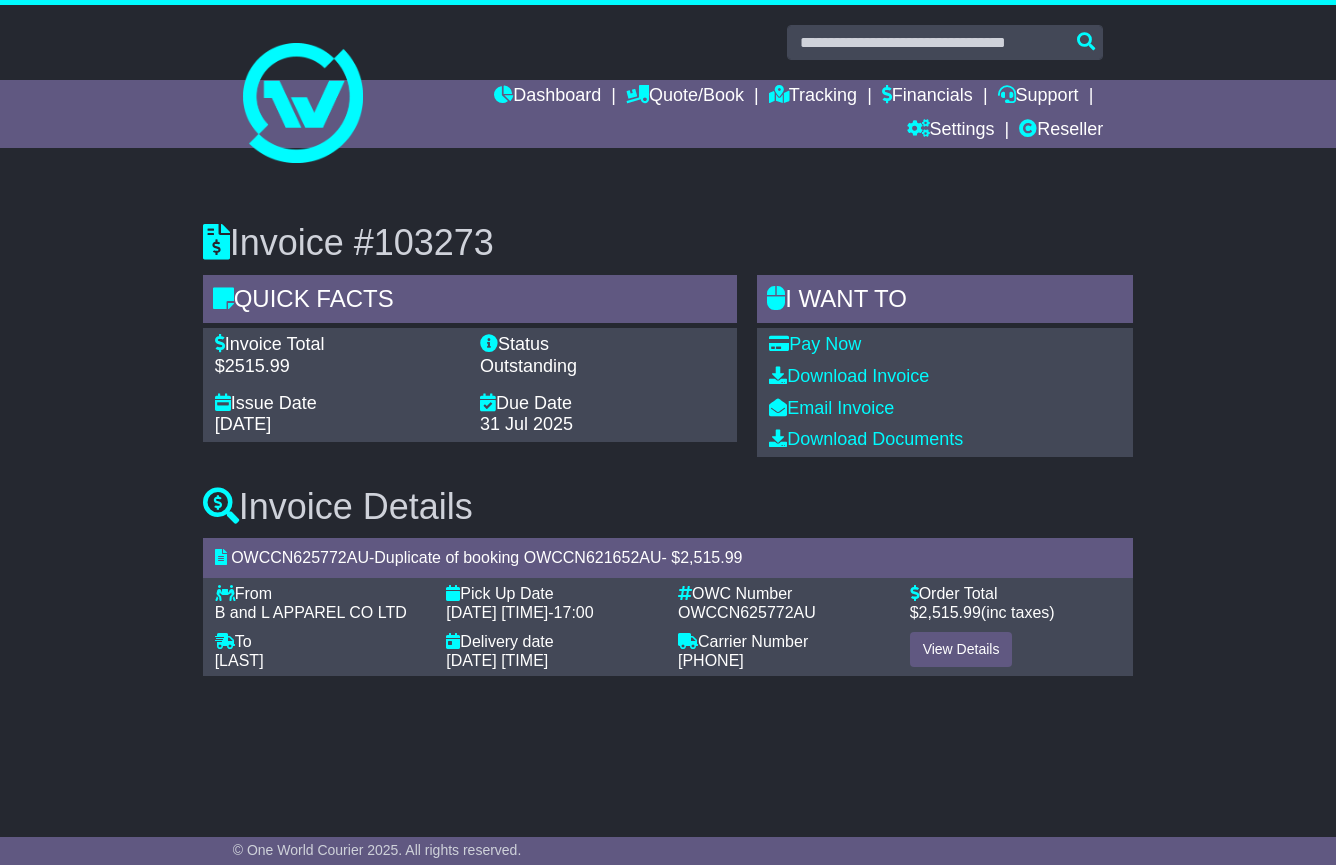 scroll, scrollTop: 0, scrollLeft: 0, axis: both 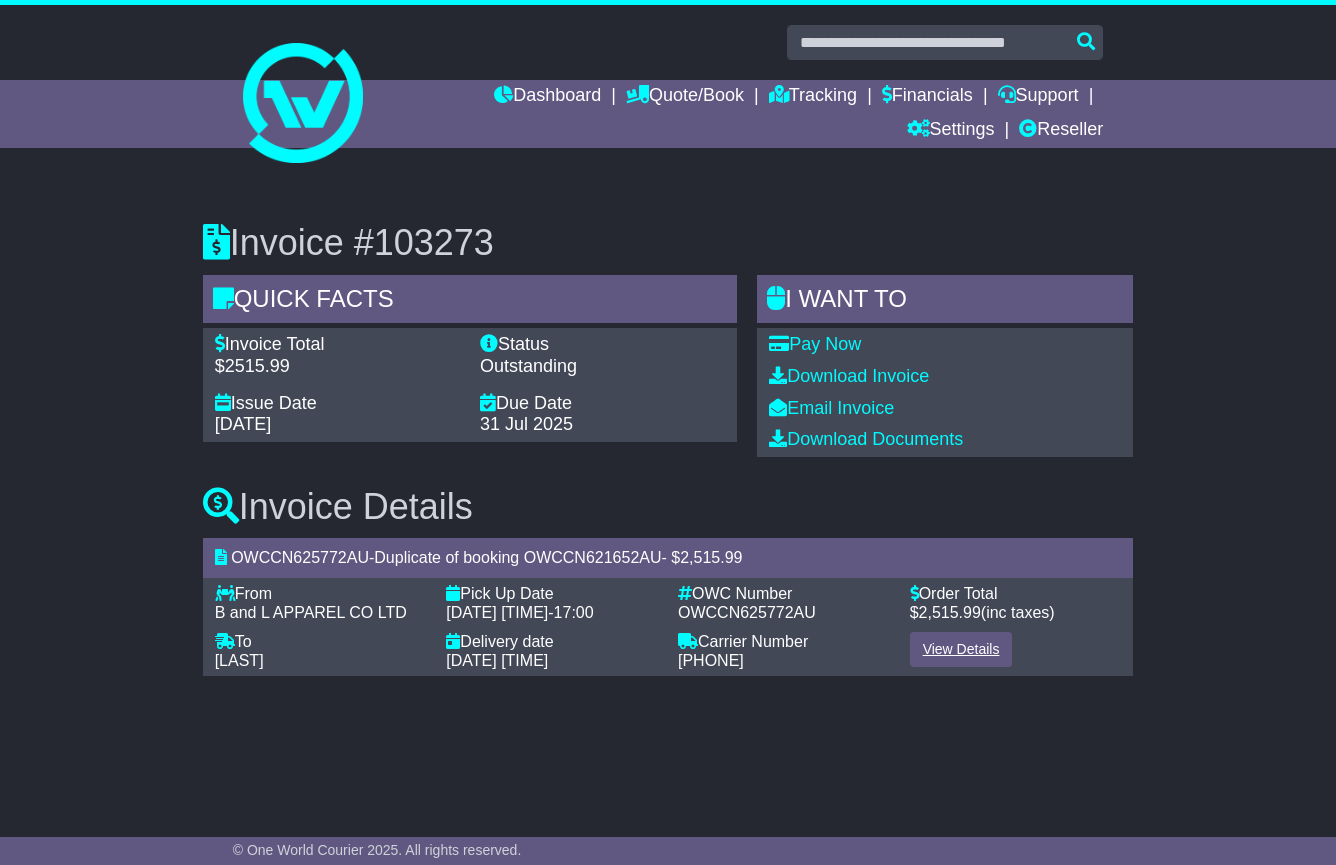 click on "View Details" at bounding box center (961, 649) 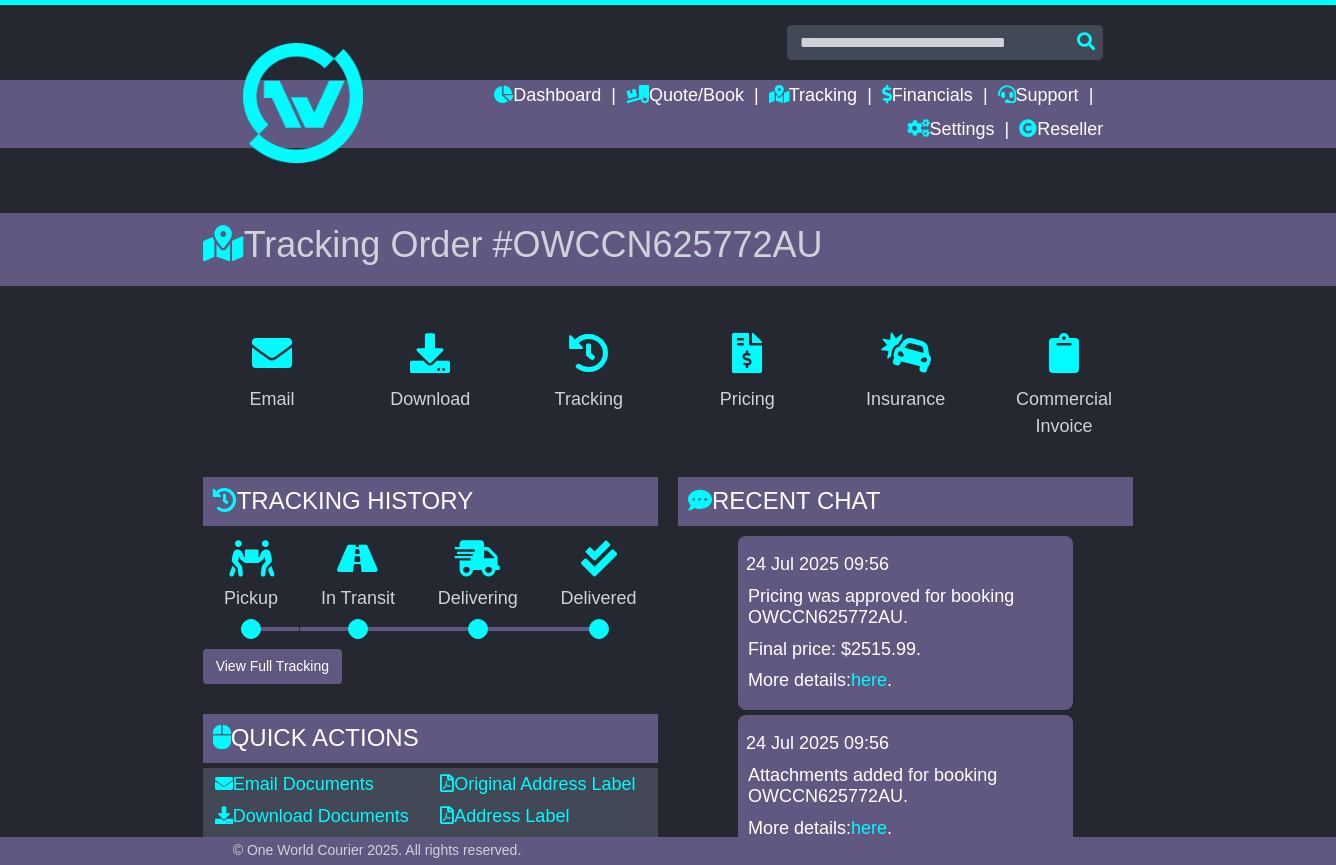 scroll, scrollTop: 0, scrollLeft: 0, axis: both 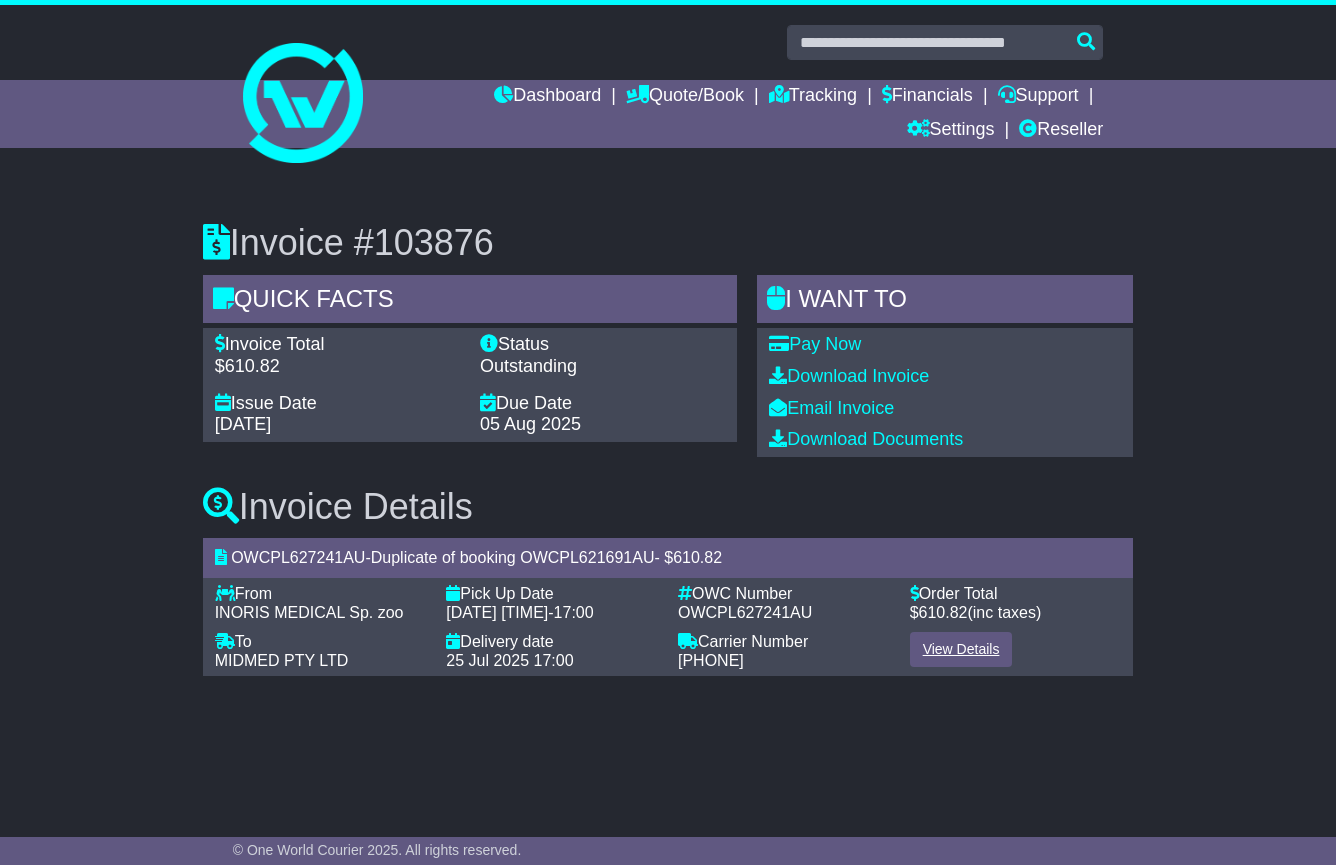 click on "View Details" at bounding box center [961, 649] 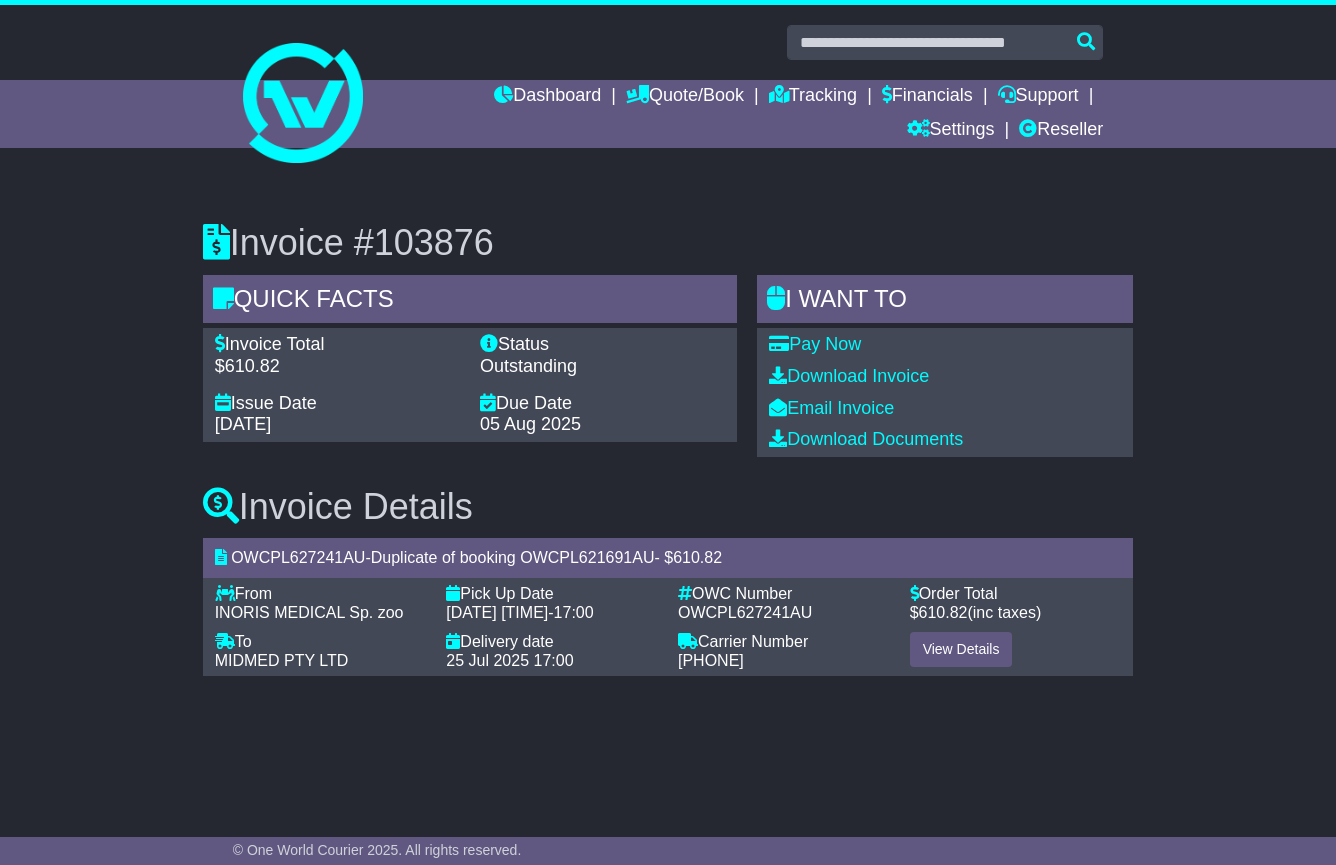 scroll, scrollTop: 0, scrollLeft: 0, axis: both 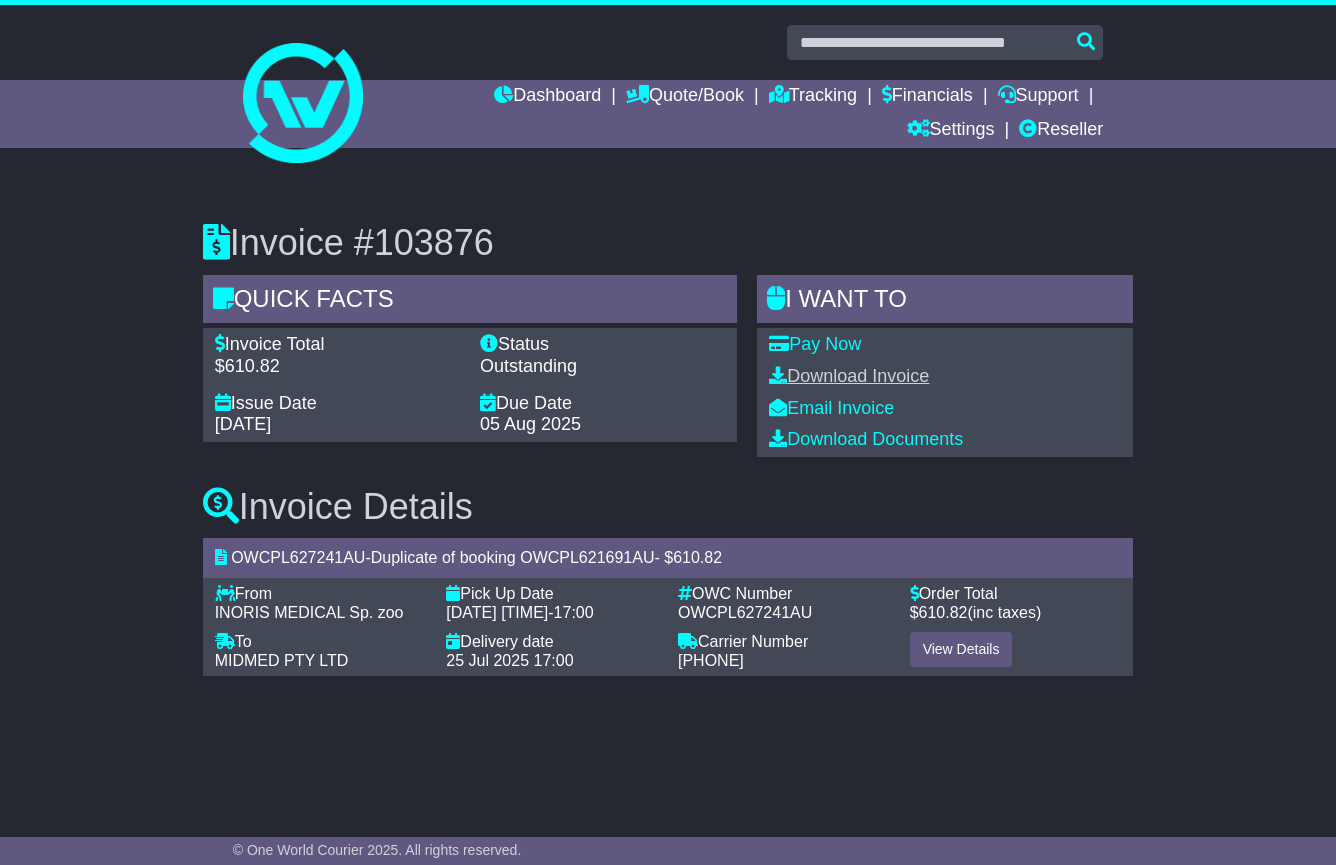 click on "Download Invoice" at bounding box center [849, 376] 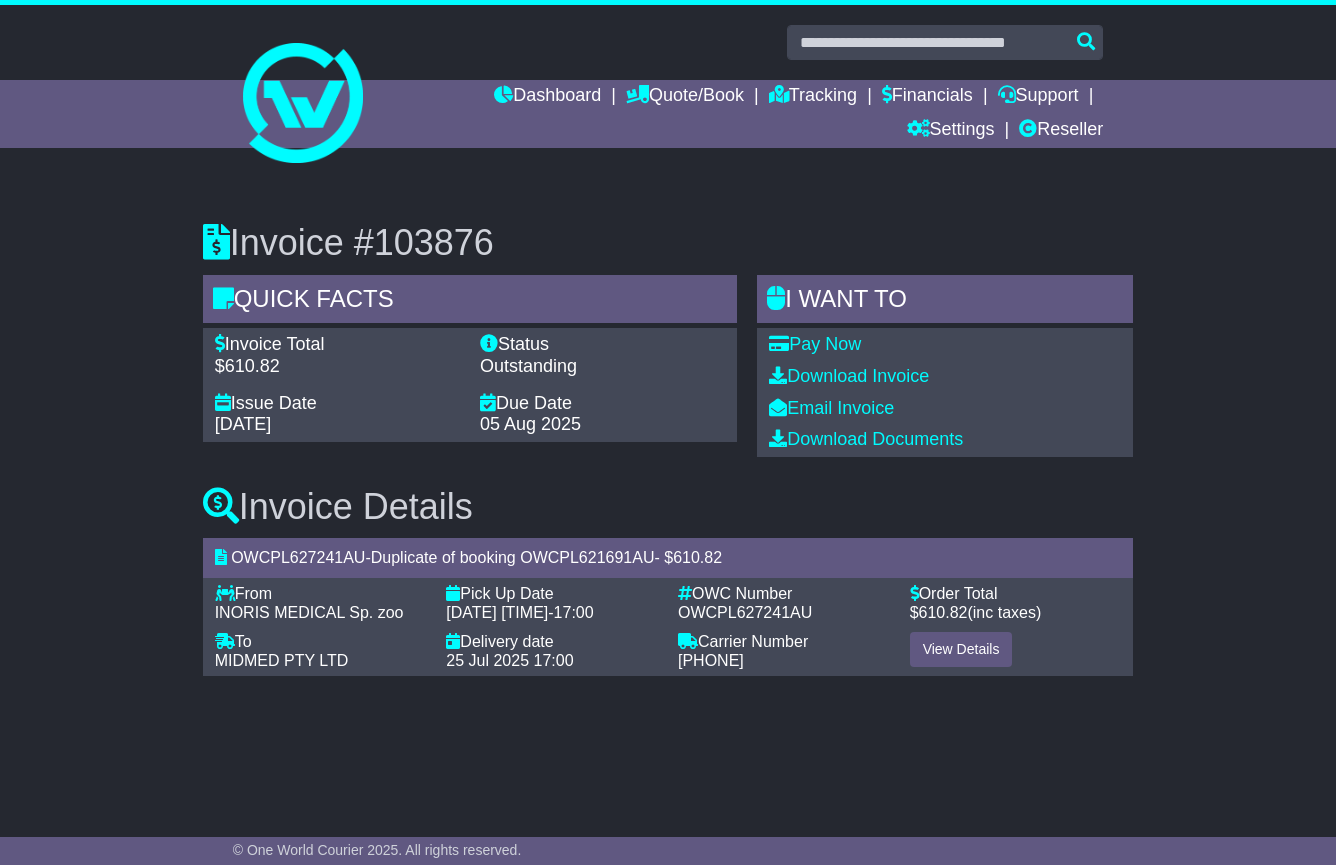 scroll, scrollTop: 0, scrollLeft: 0, axis: both 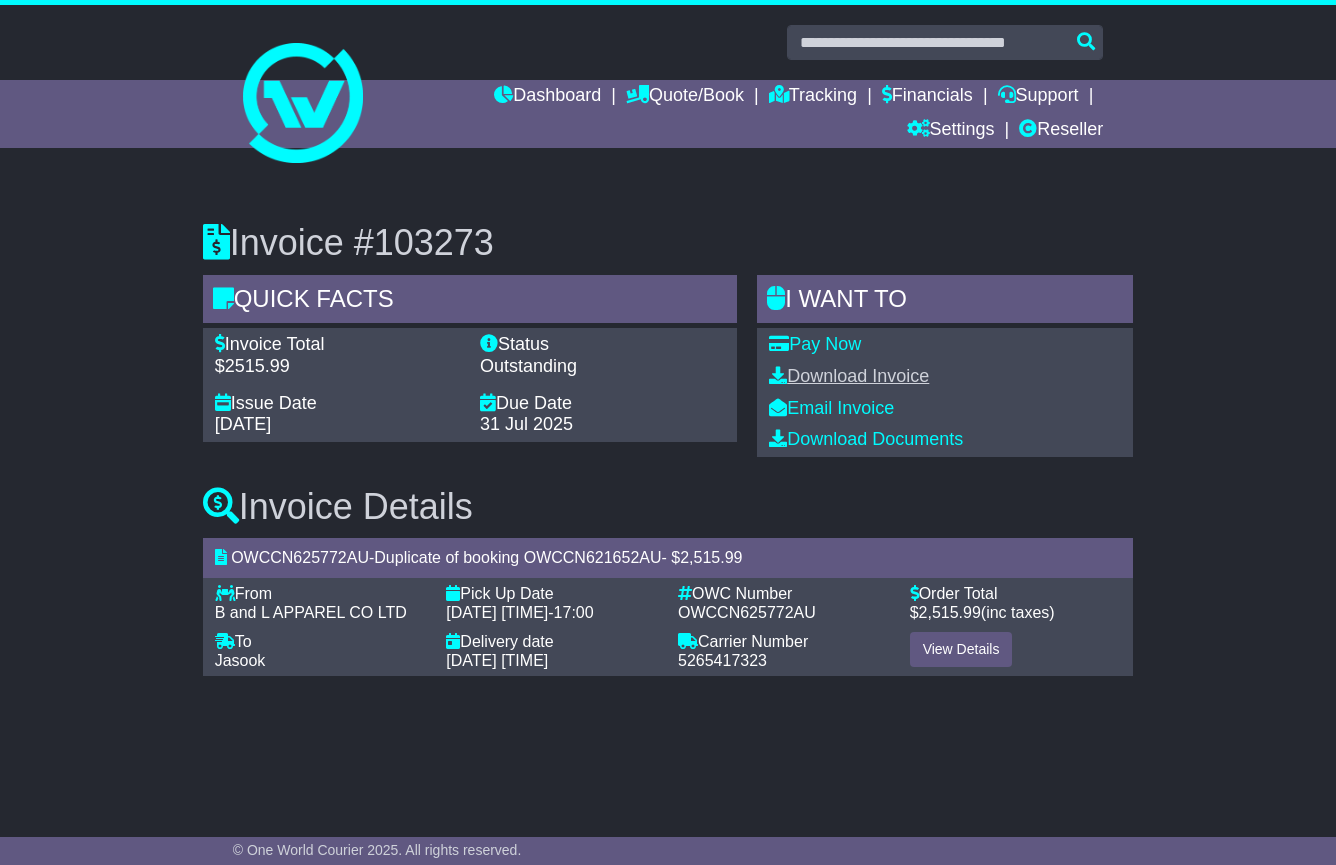 click on "Download Invoice" at bounding box center (849, 376) 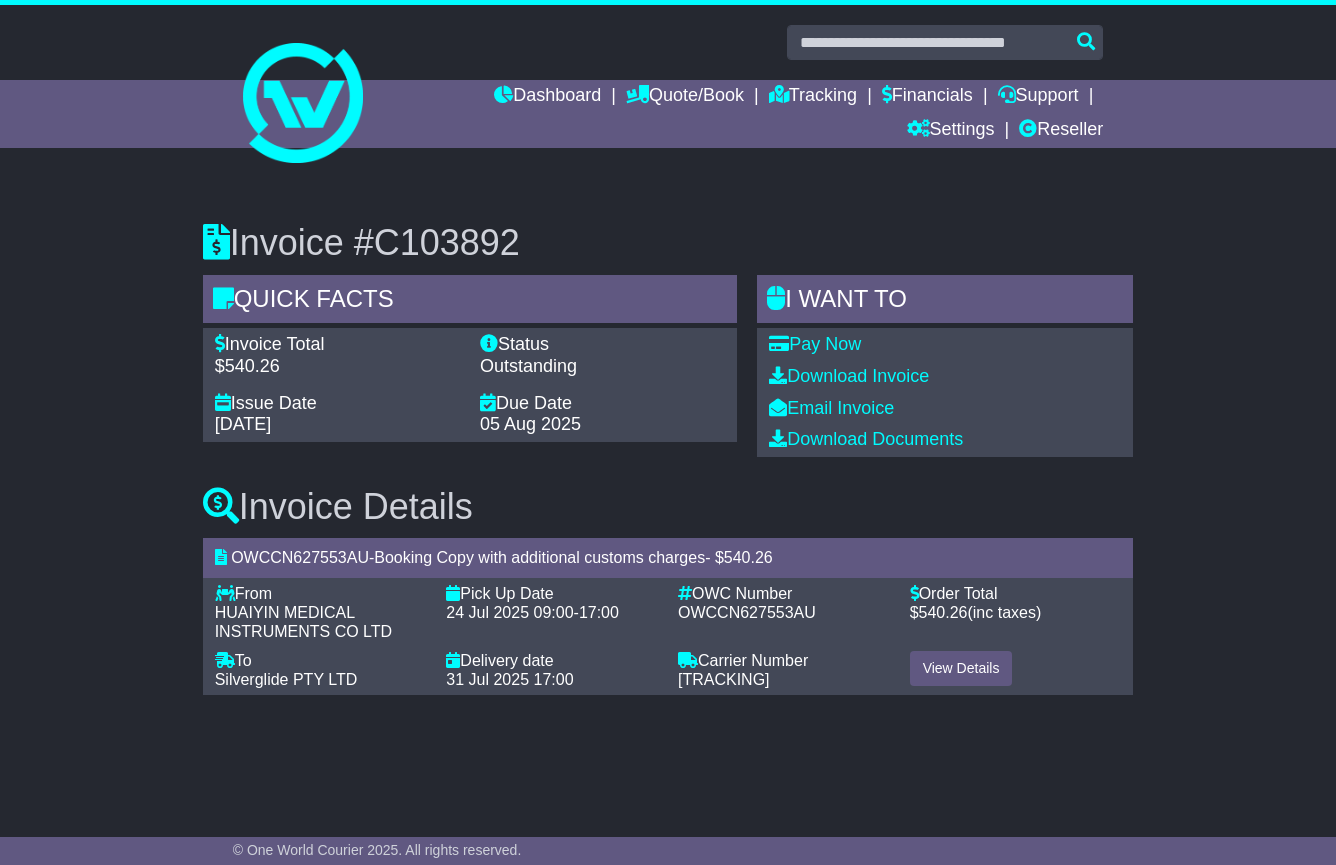 scroll, scrollTop: 0, scrollLeft: 0, axis: both 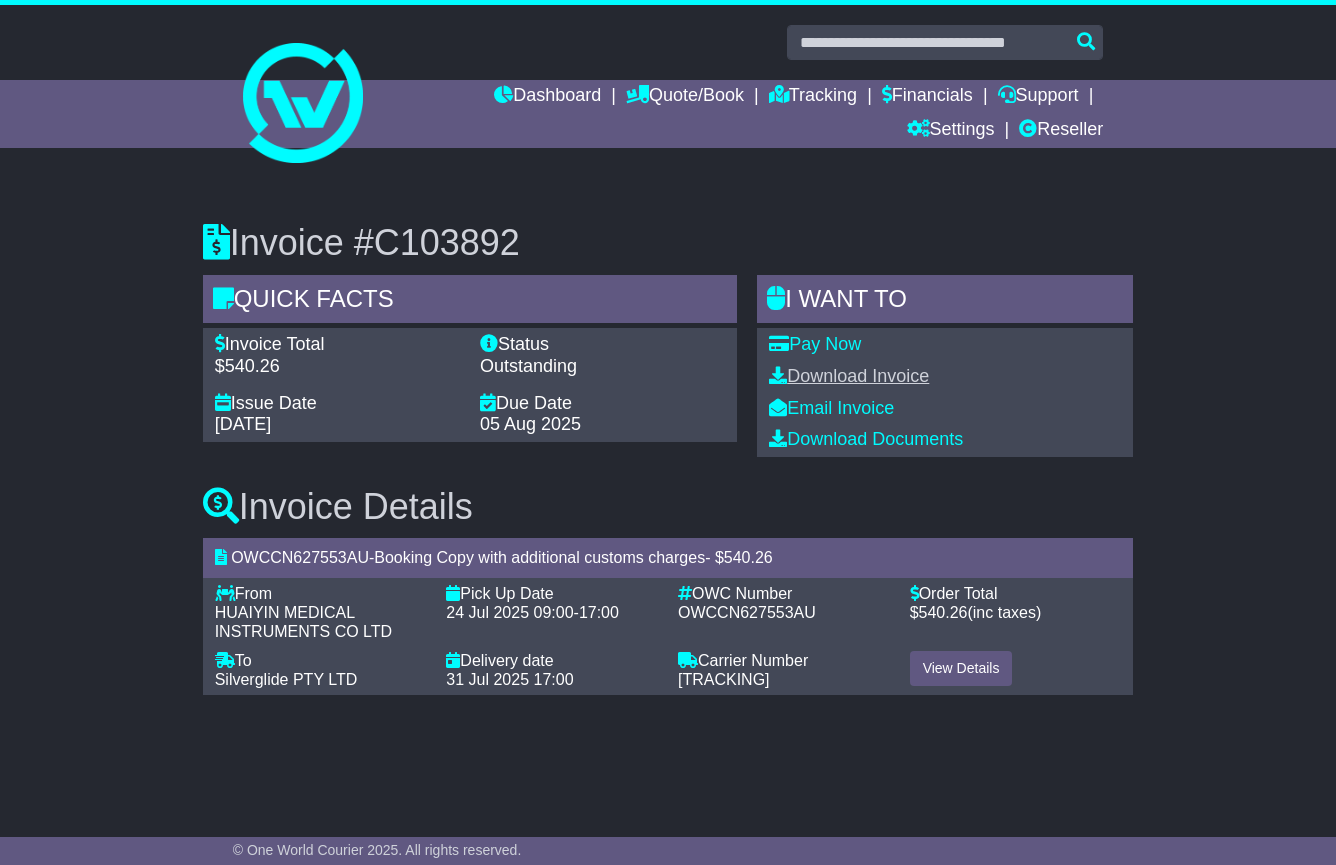 click on "Download Invoice" at bounding box center (849, 376) 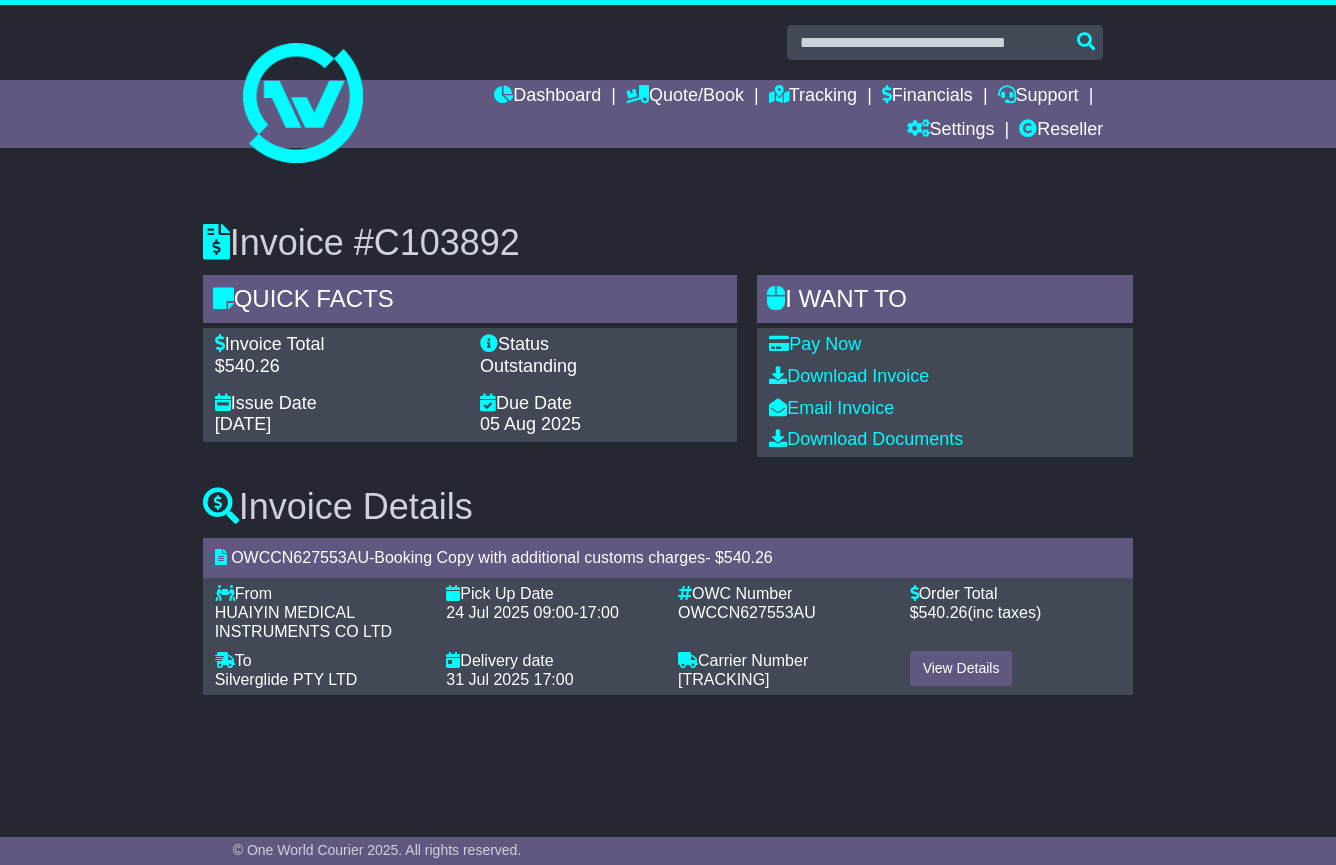 drag, startPoint x: 642, startPoint y: 236, endPoint x: 727, endPoint y: 248, distance: 85.84288 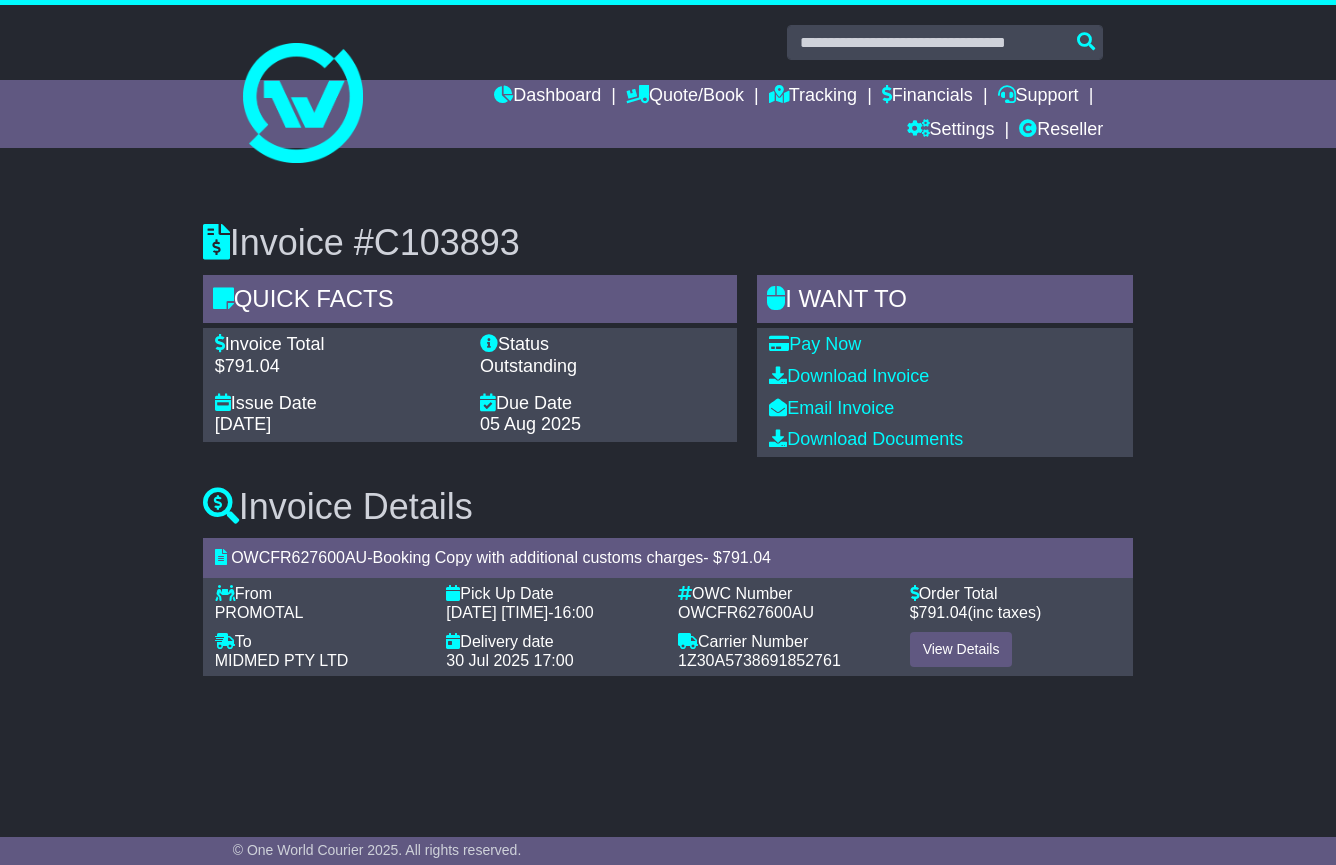 scroll, scrollTop: 0, scrollLeft: 0, axis: both 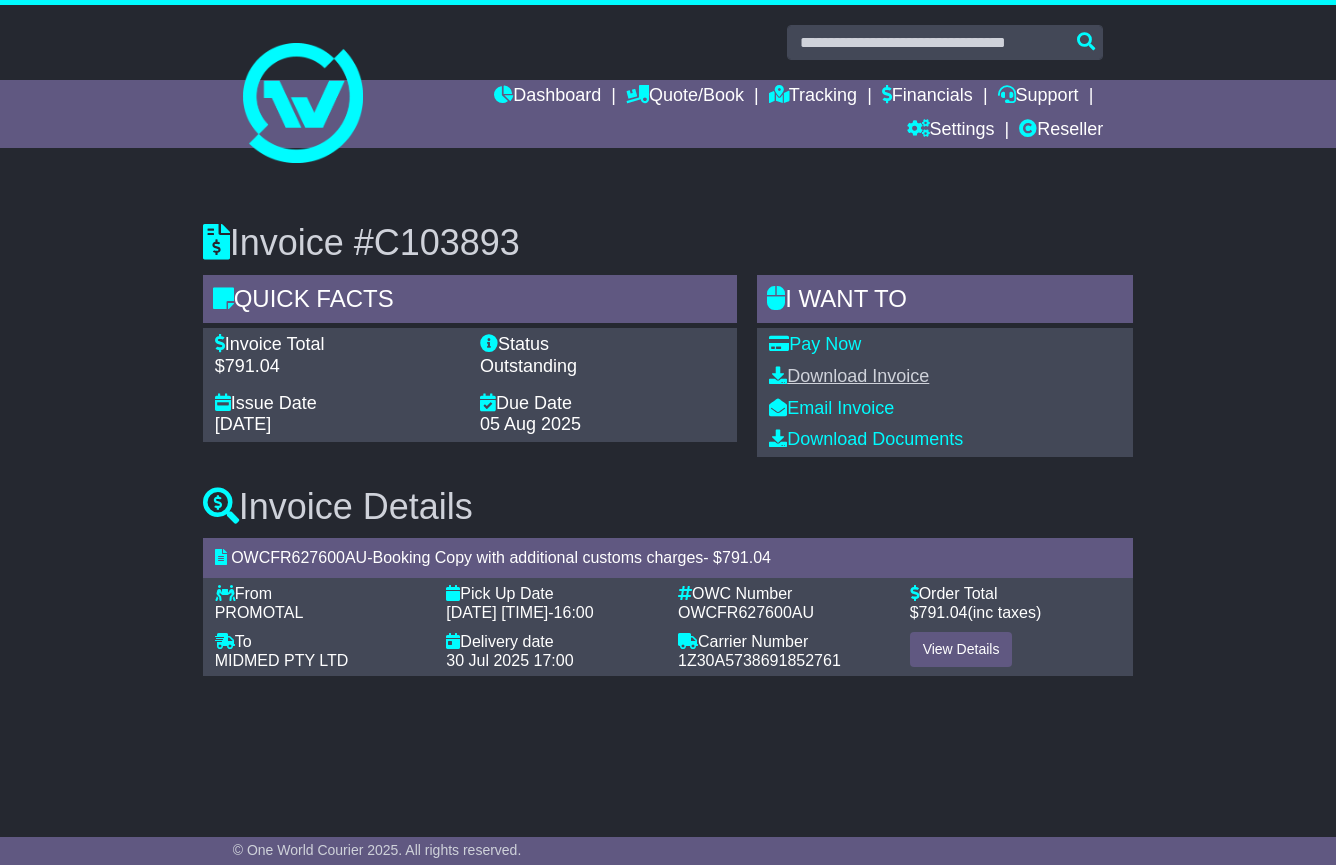 click on "Download Invoice" at bounding box center [849, 376] 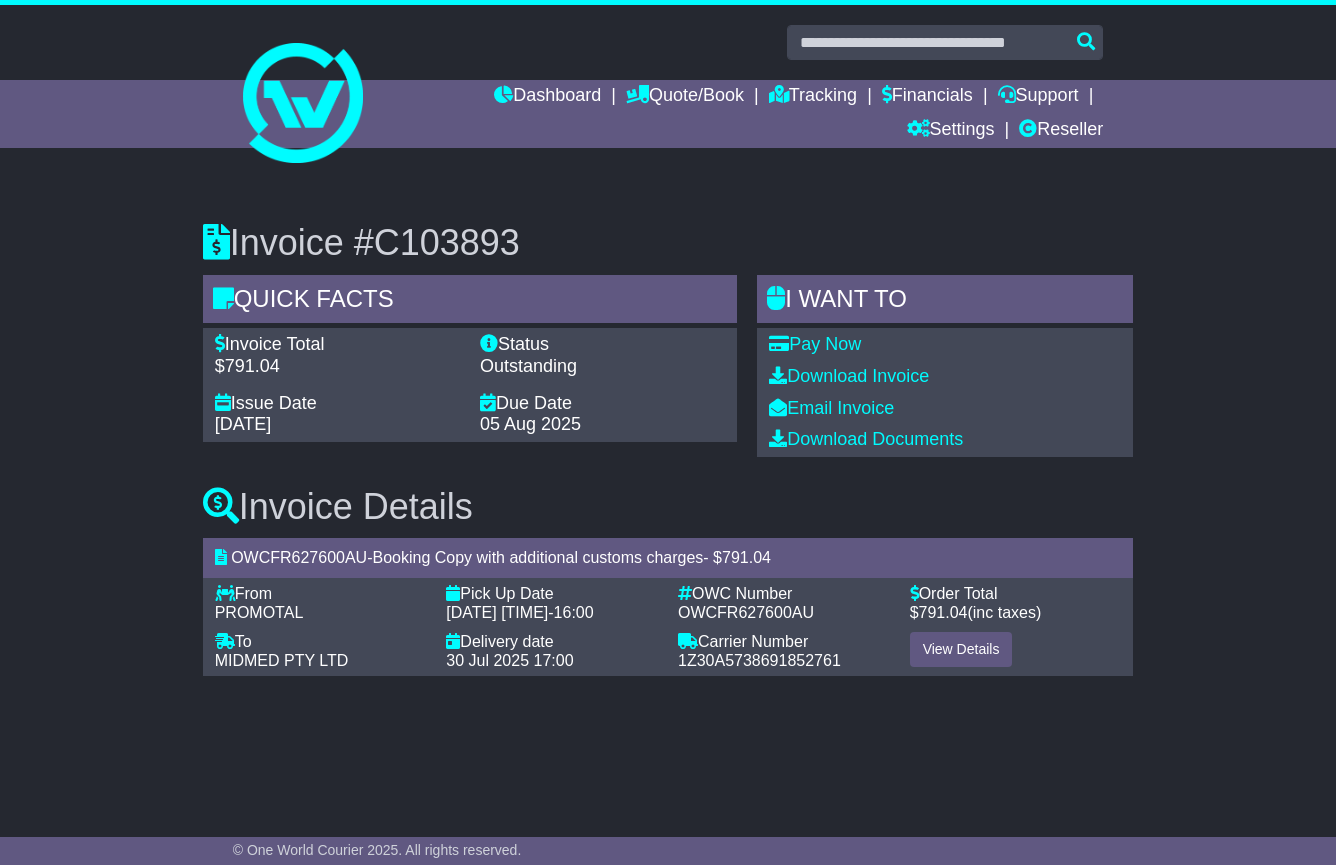 scroll, scrollTop: 0, scrollLeft: 0, axis: both 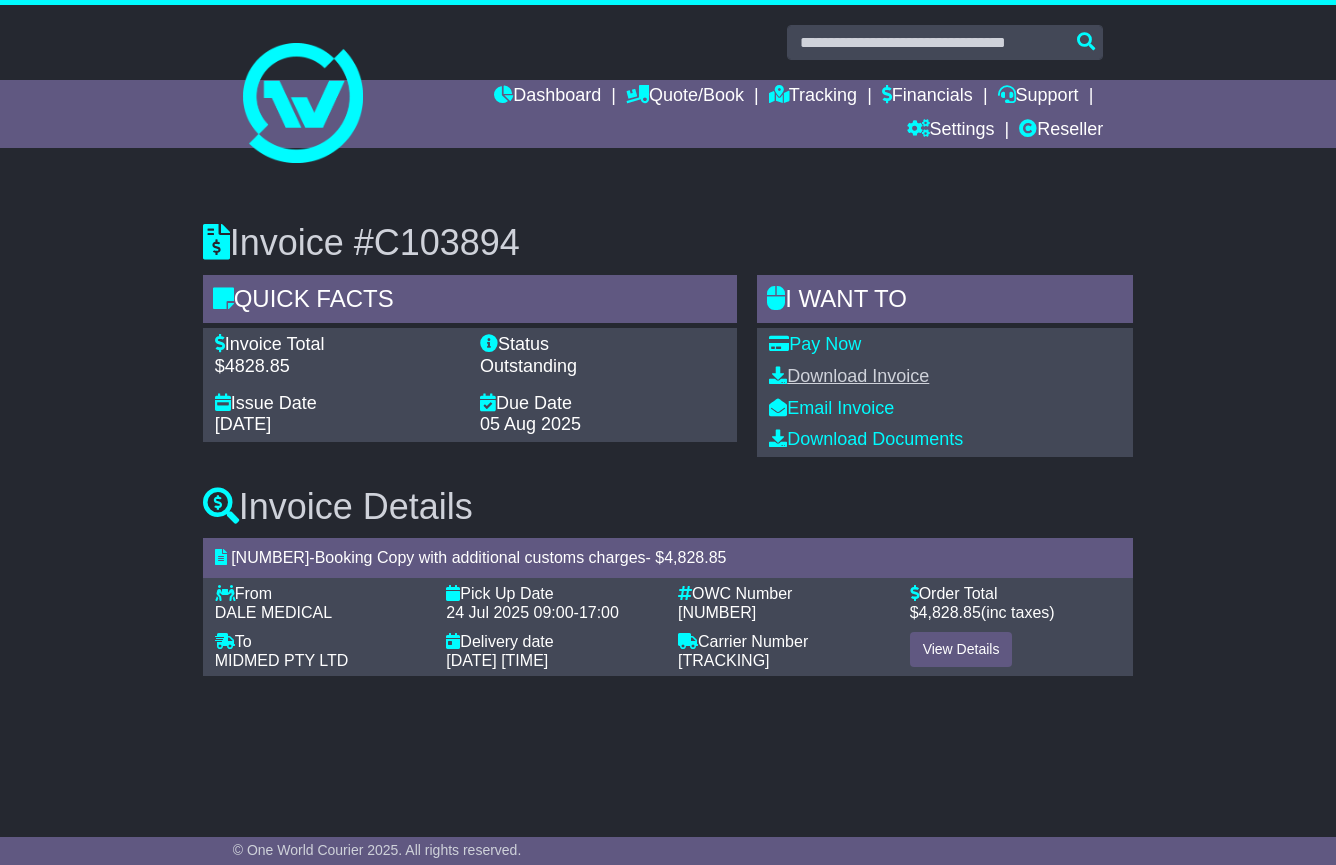 click on "Download Invoice" at bounding box center [849, 376] 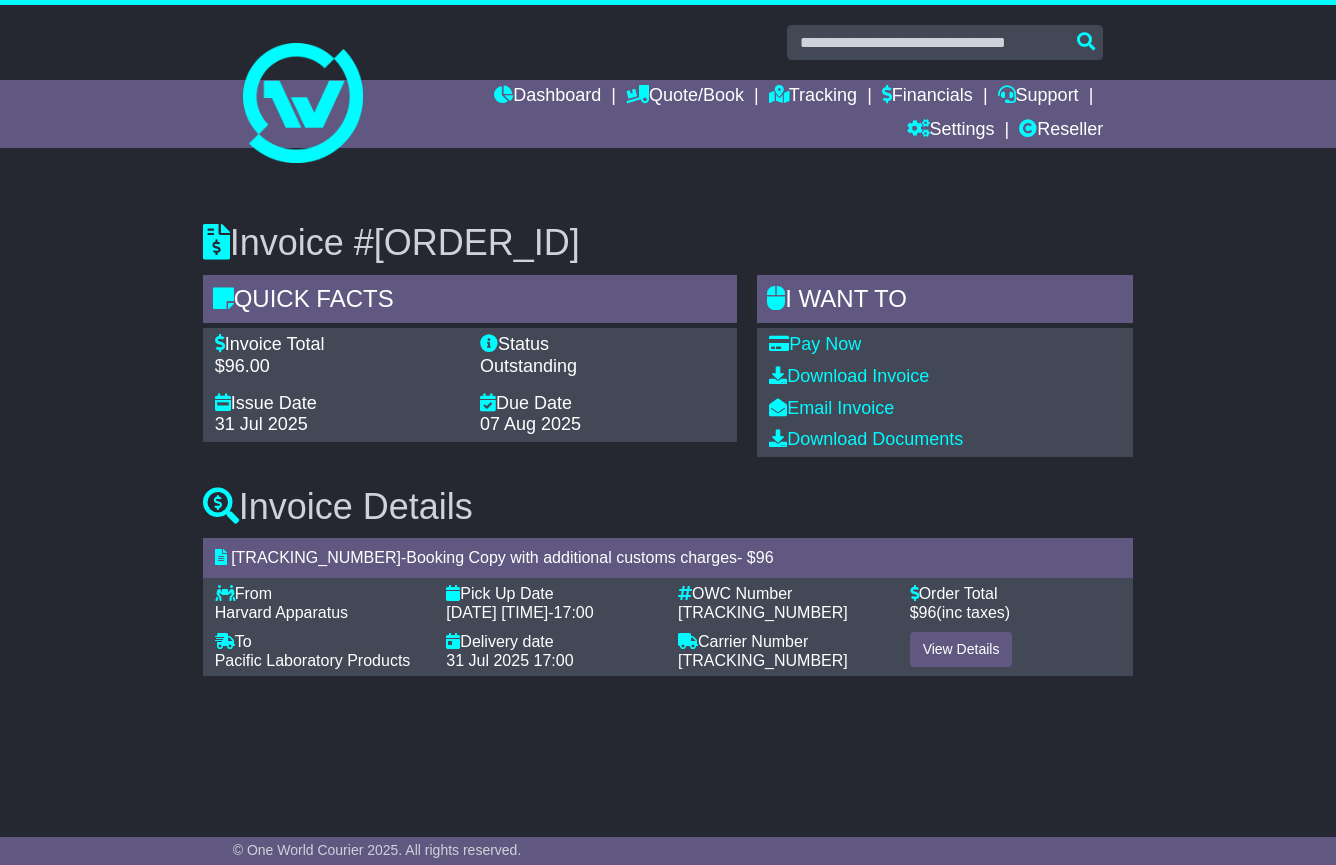 scroll, scrollTop: 0, scrollLeft: 0, axis: both 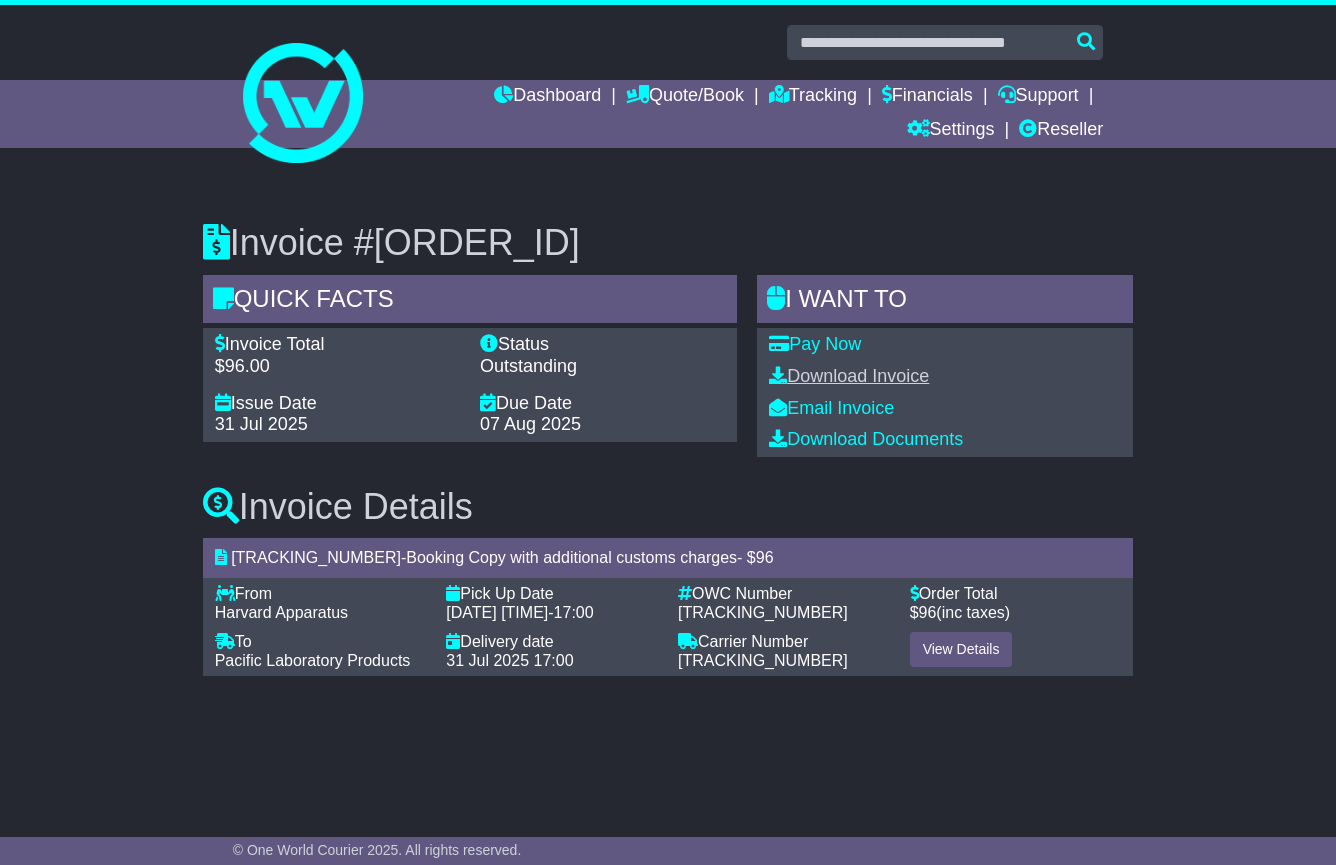 click on "Download Invoice" at bounding box center [849, 376] 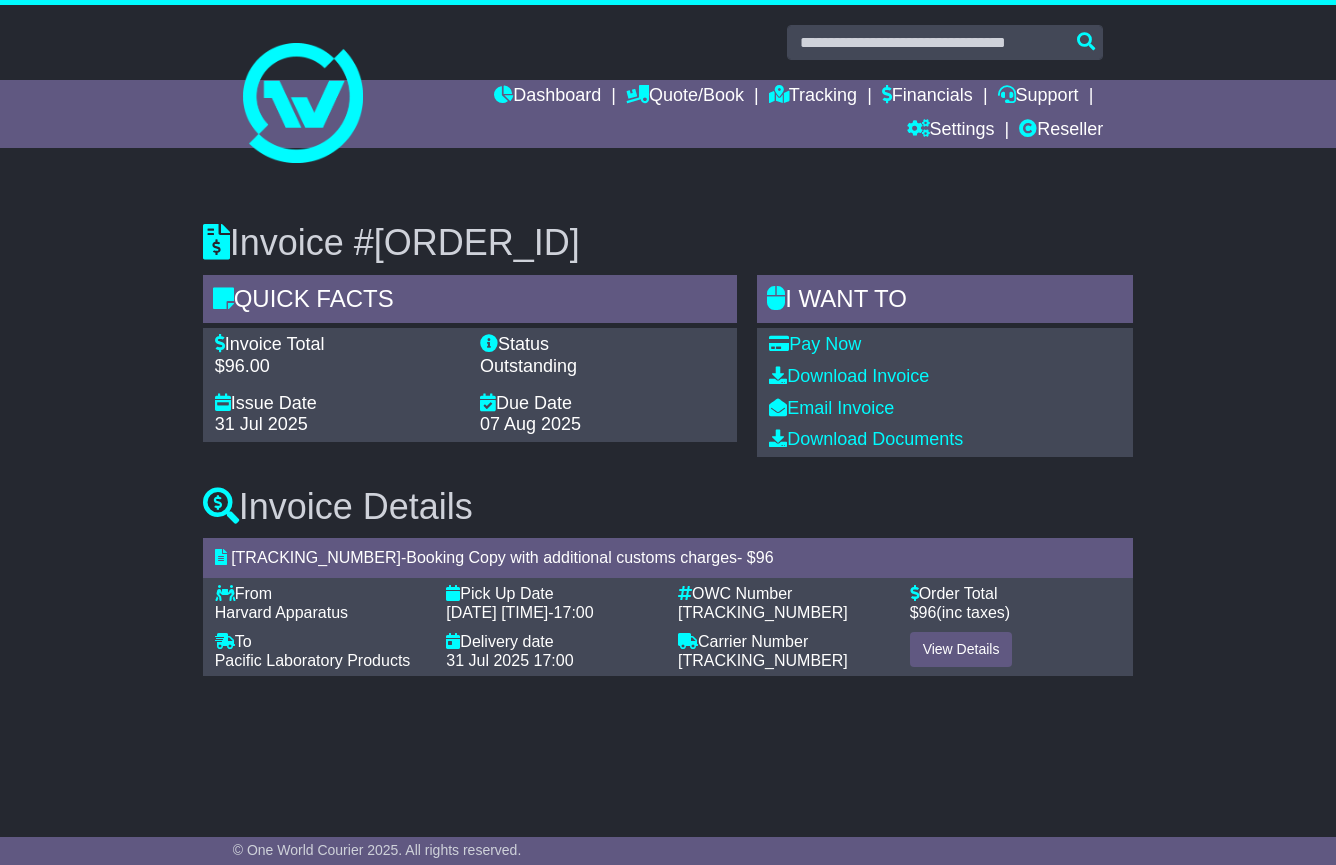 click on "michael@thorogoodfreight.com.au
Logout
Michael Di Carlo
michael@thorogoodfreight.com.au
0493082001
Change Password
×
Change Password
Current Password
New Password
Repeat Password
Close Change" at bounding box center (668, 432) 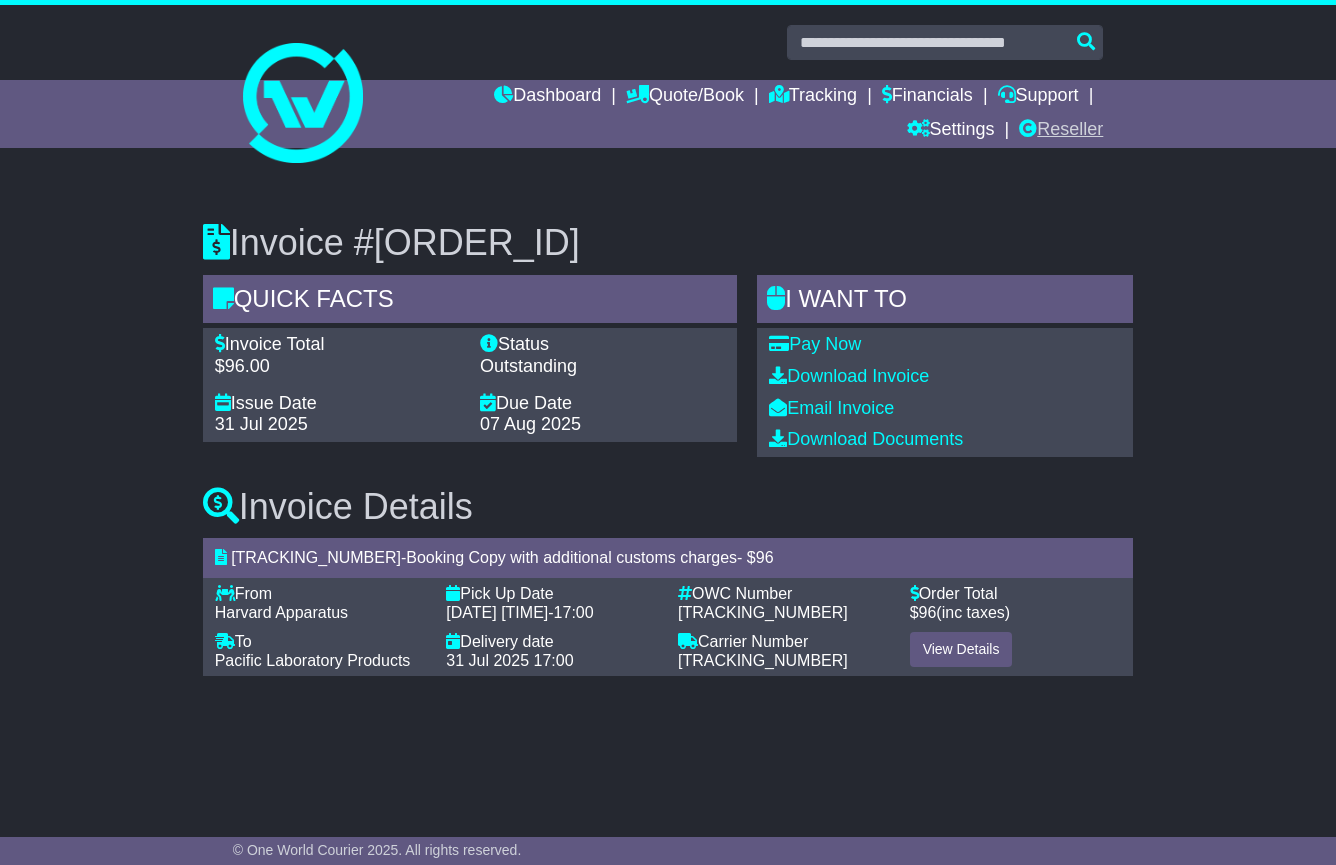 click on "Reseller" at bounding box center [1061, 131] 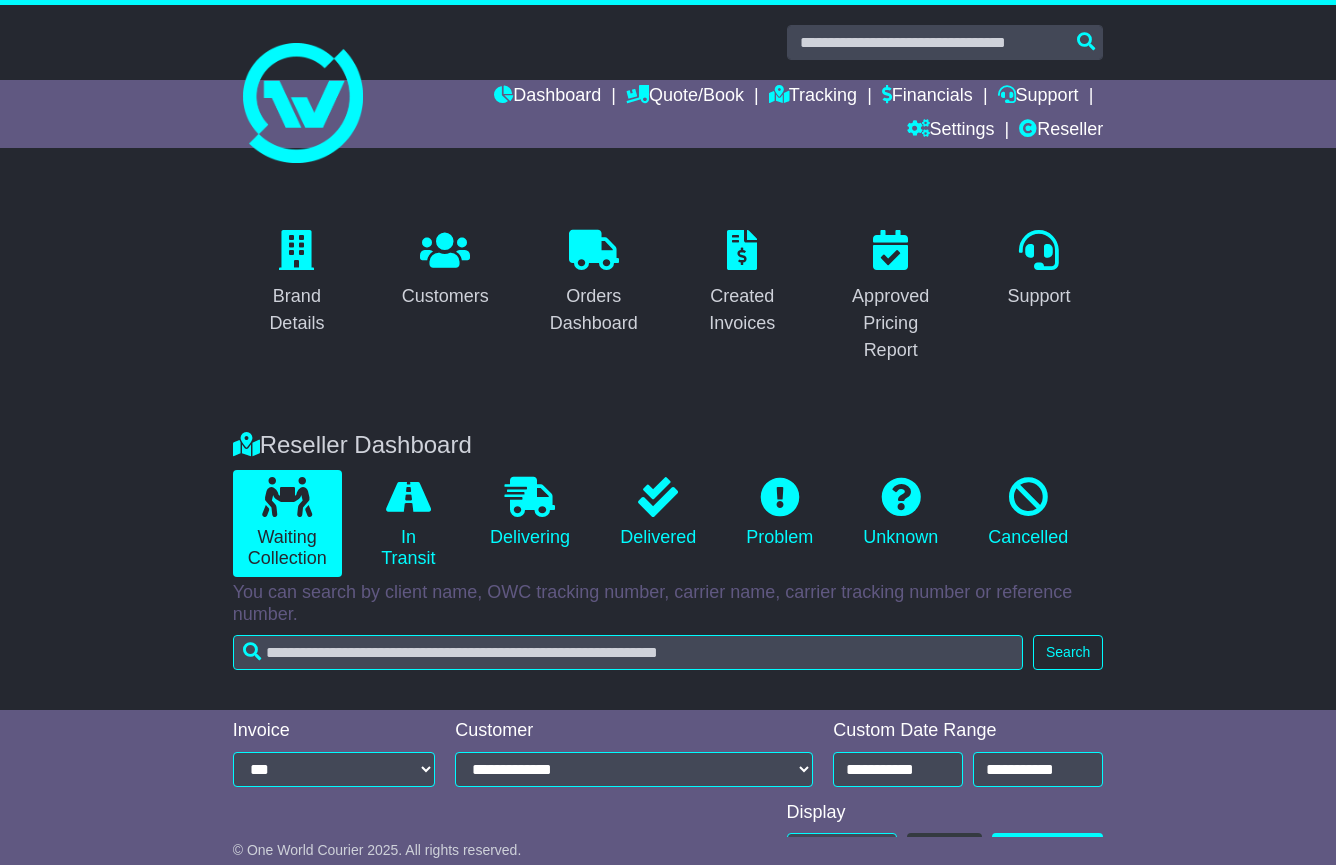 scroll, scrollTop: 0, scrollLeft: 0, axis: both 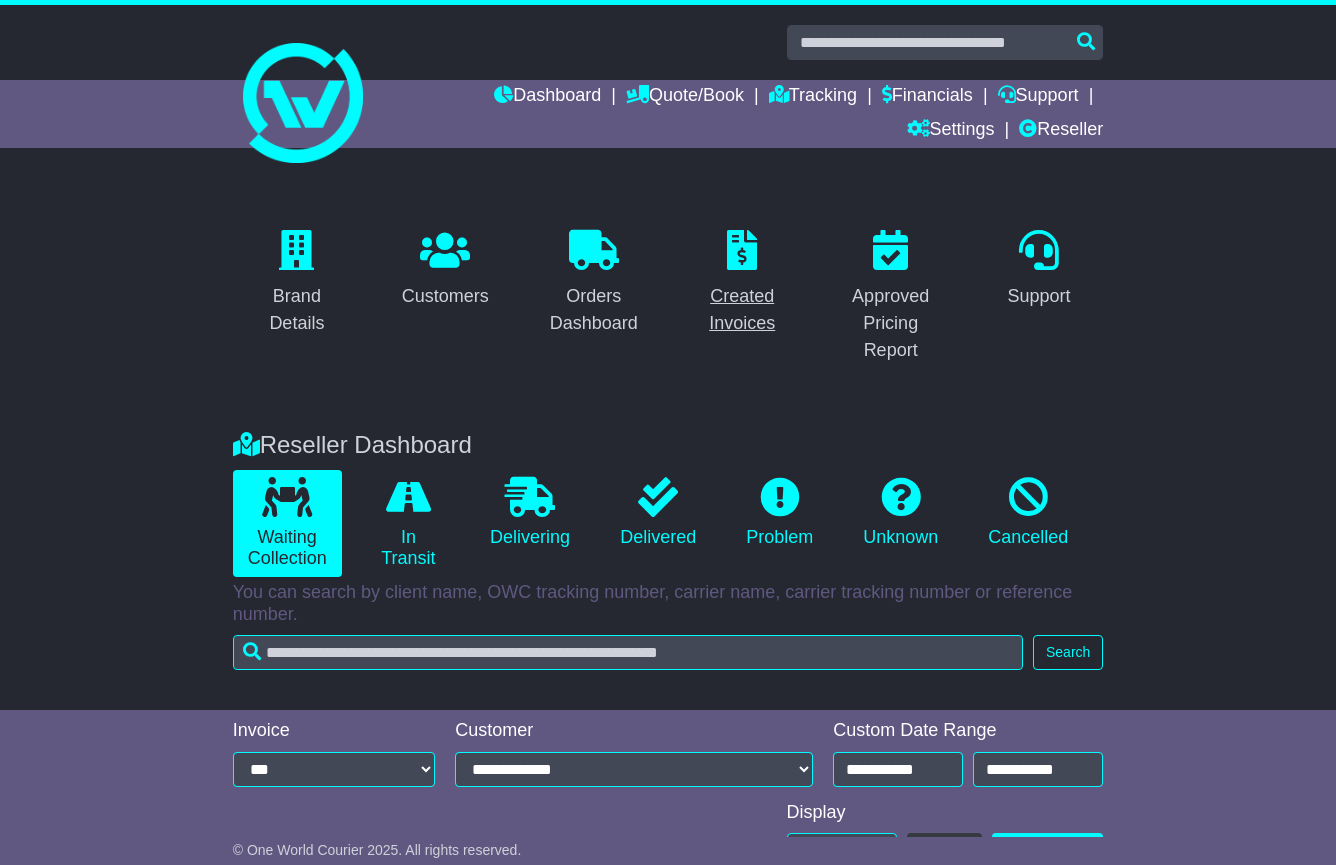 click on "Created Invoices" at bounding box center (742, 310) 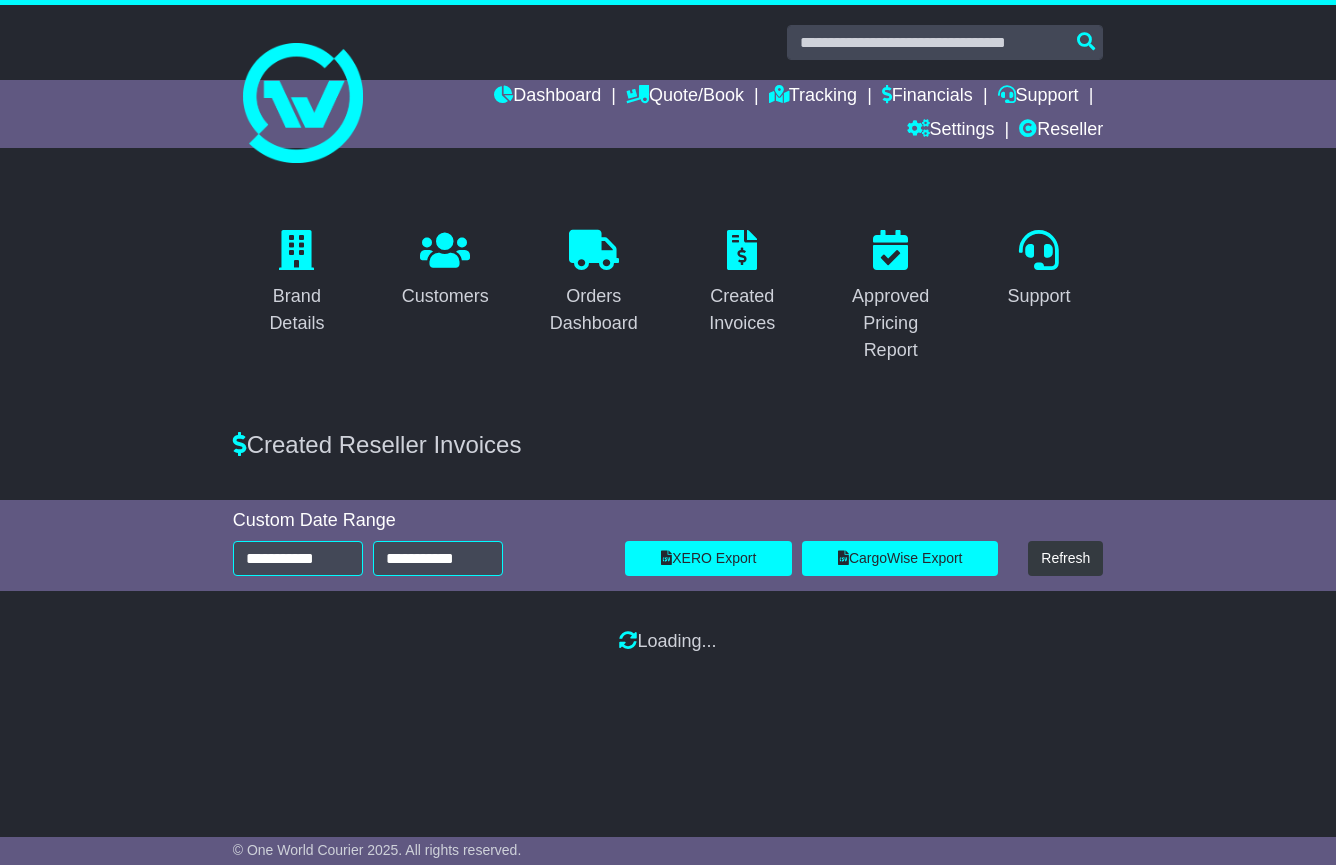 scroll, scrollTop: 0, scrollLeft: 0, axis: both 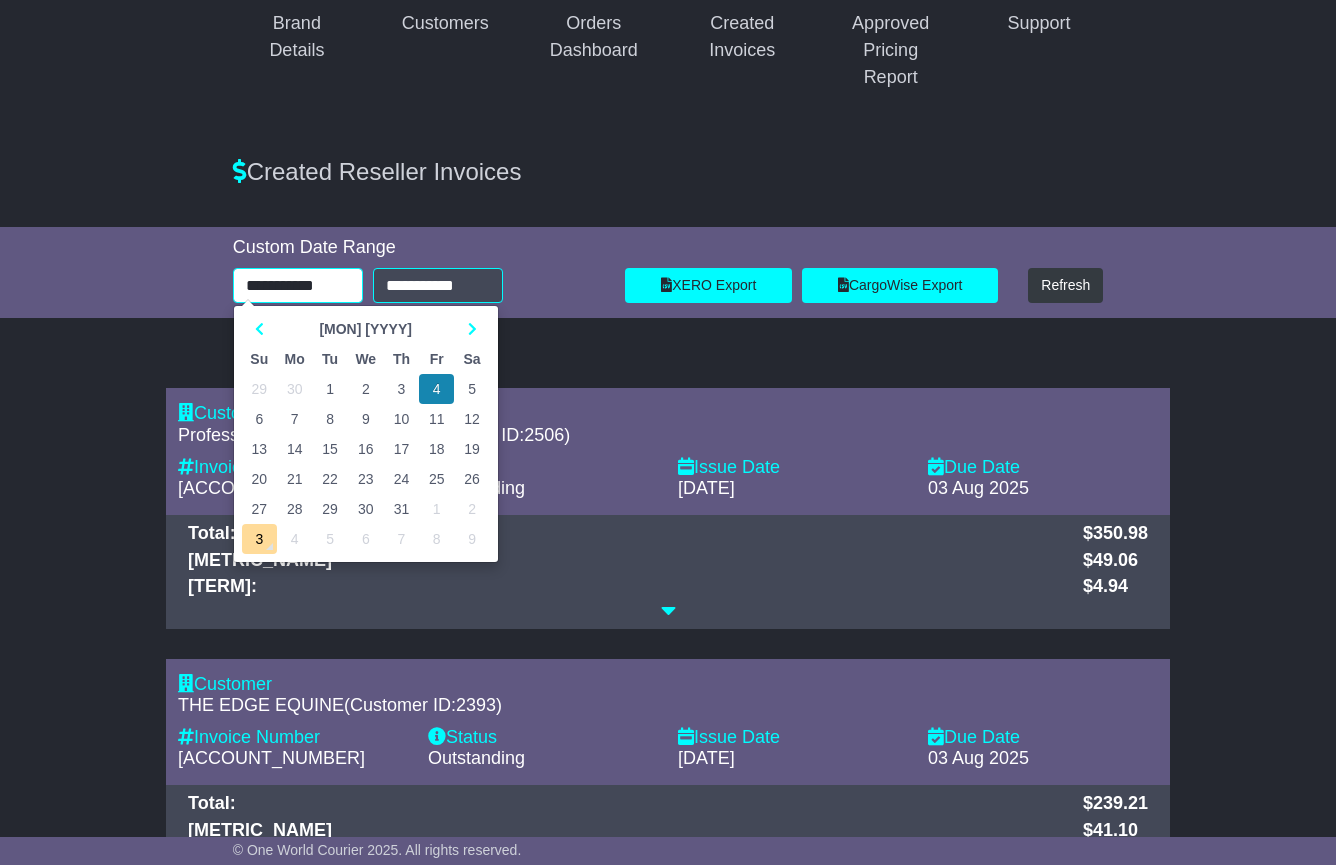 drag, startPoint x: 348, startPoint y: 289, endPoint x: 352, endPoint y: 301, distance: 12.649111 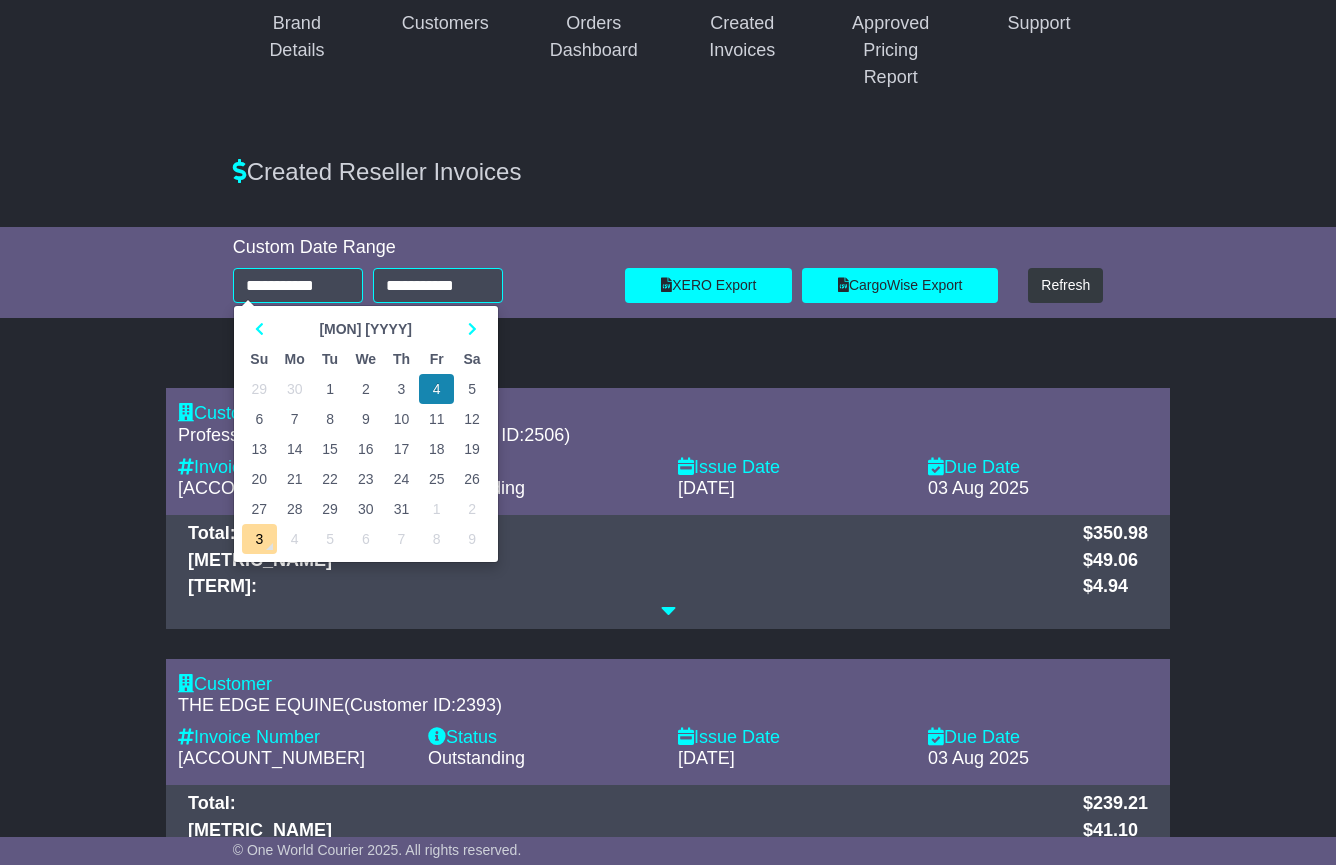 type on "**********" 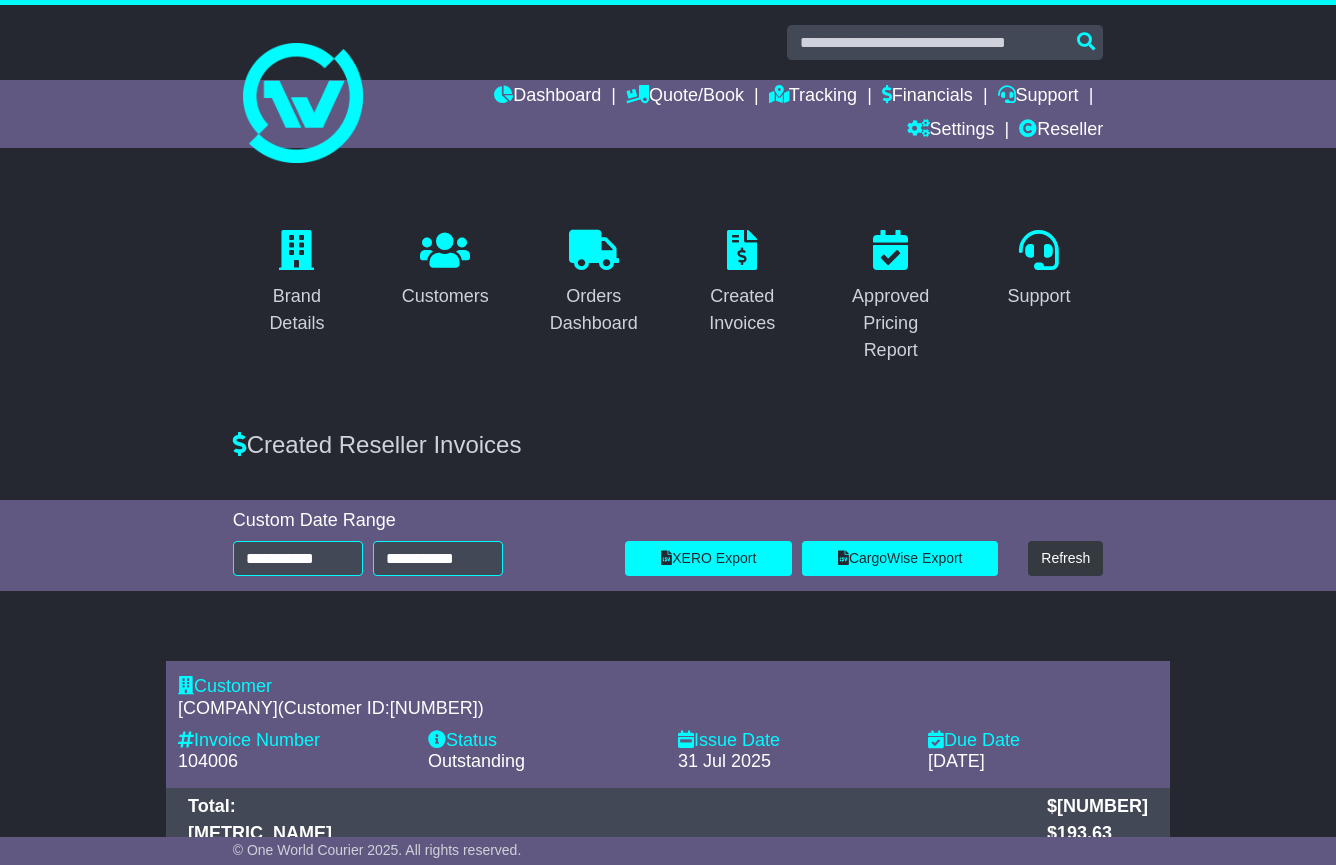 scroll, scrollTop: 0, scrollLeft: 0, axis: both 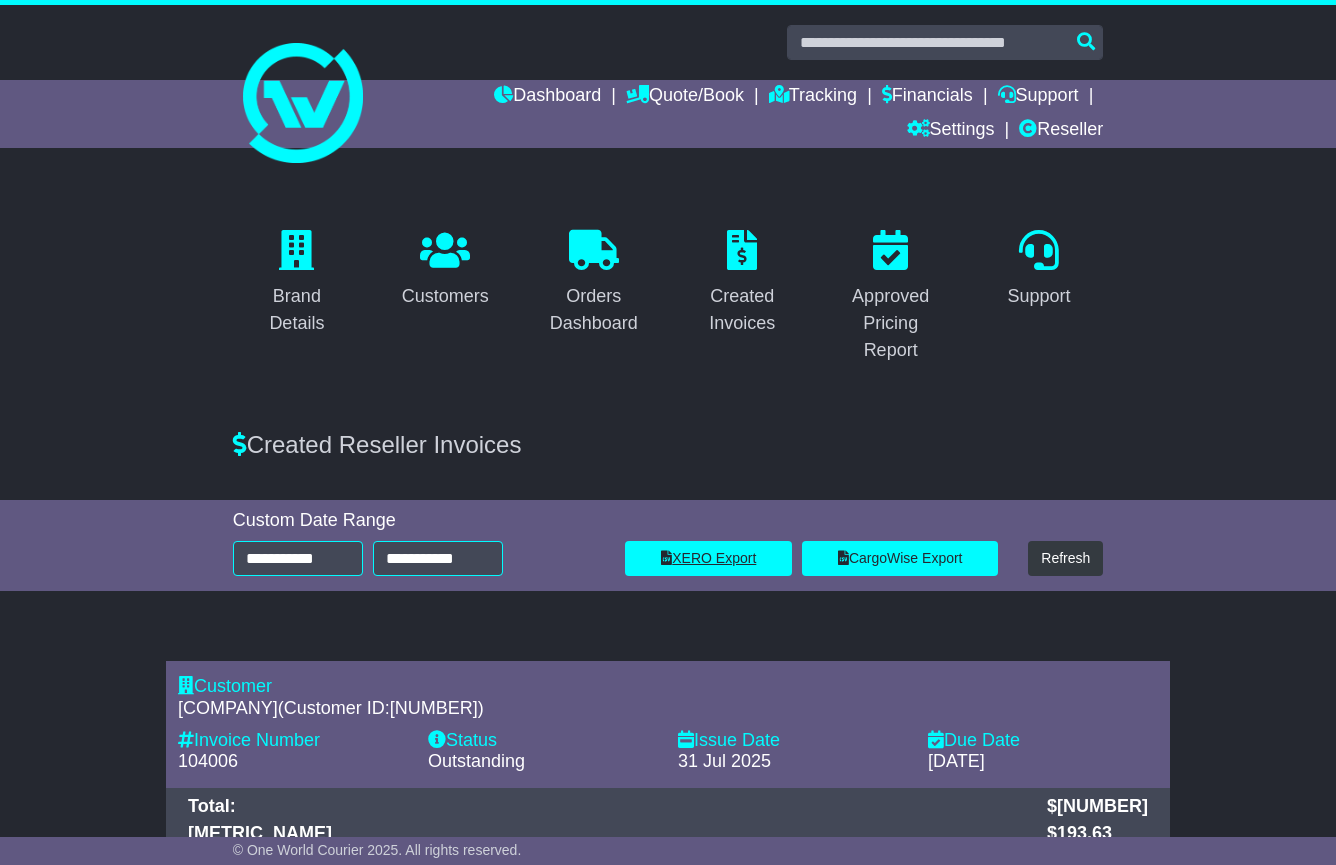 click on "XERO Export" at bounding box center (708, 558) 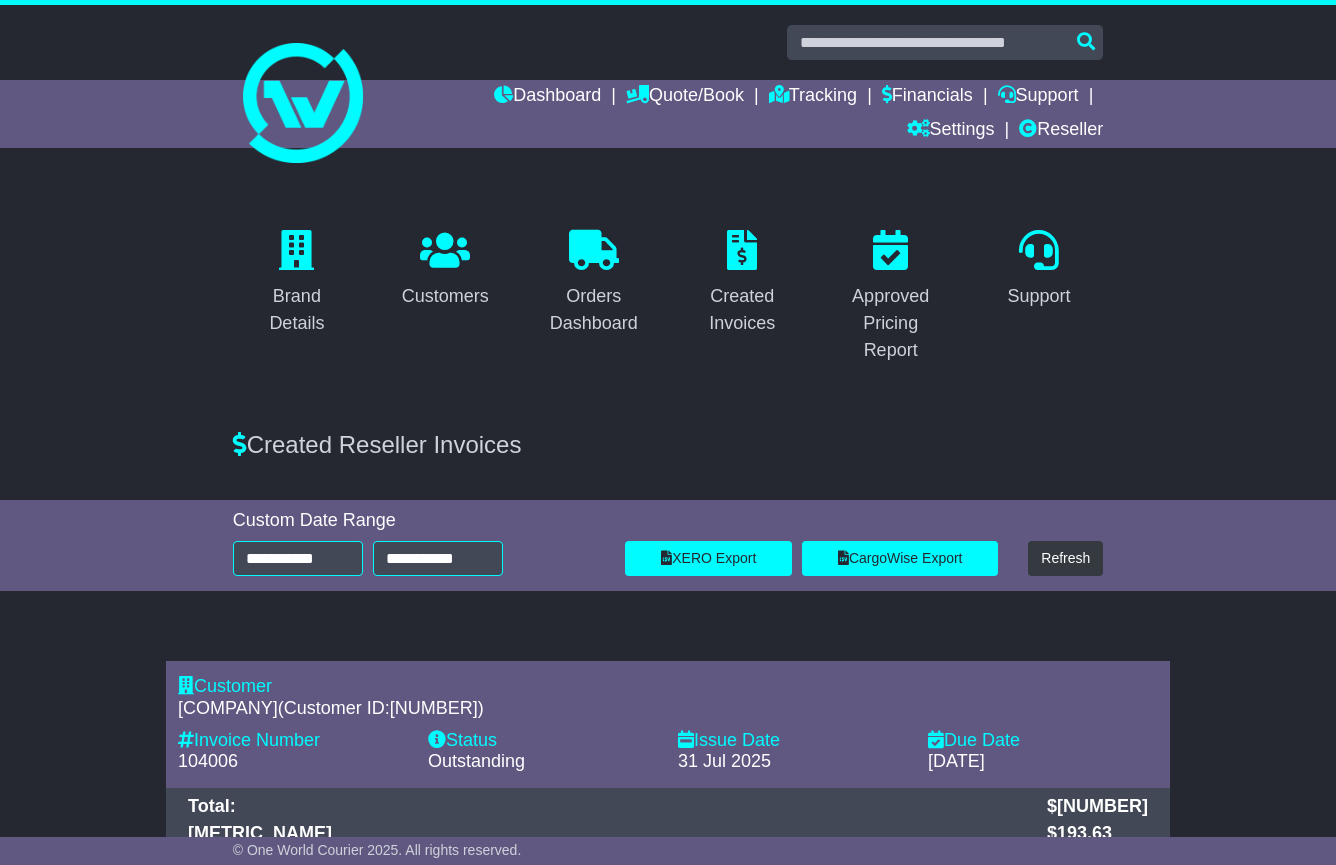 scroll, scrollTop: 0, scrollLeft: 0, axis: both 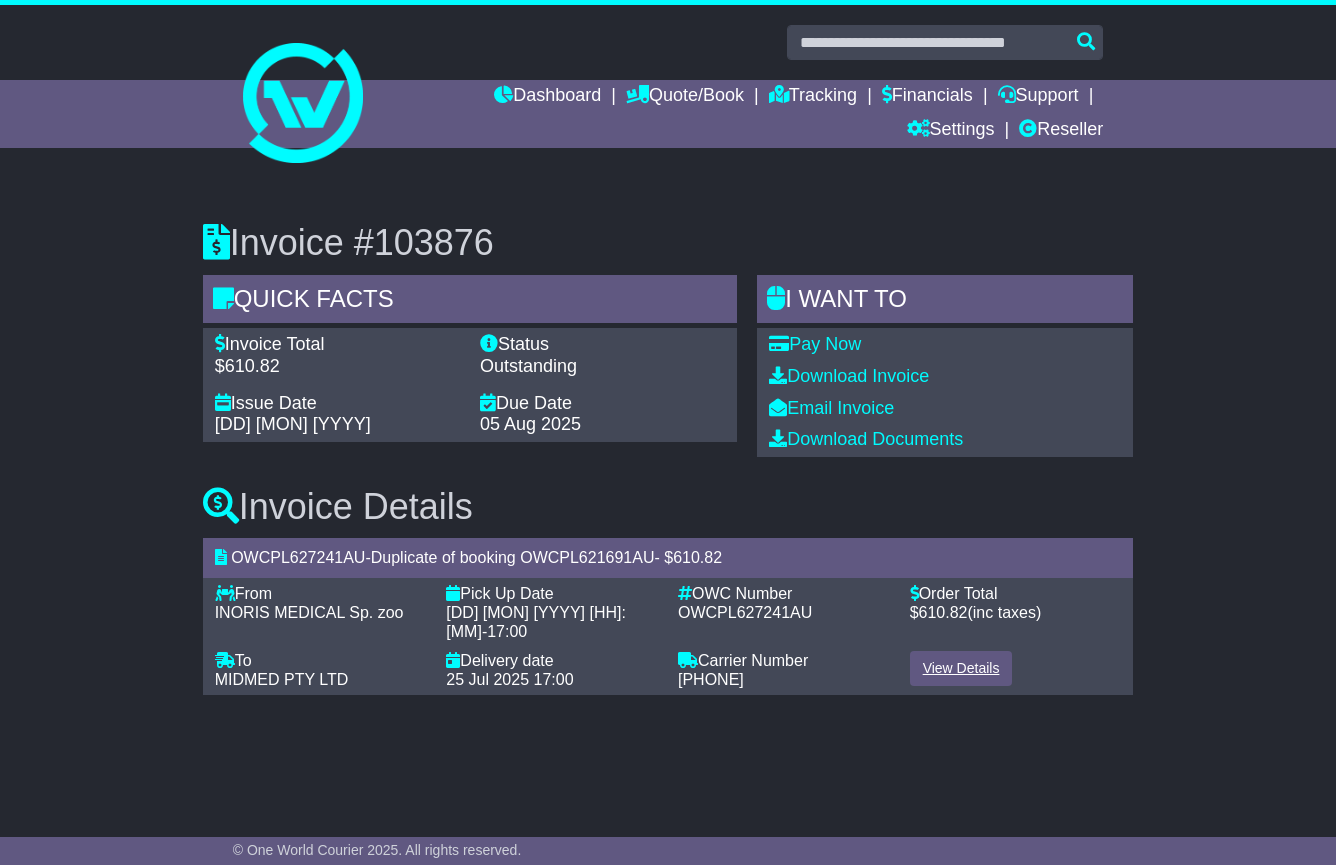 click on "View Details" at bounding box center (961, 668) 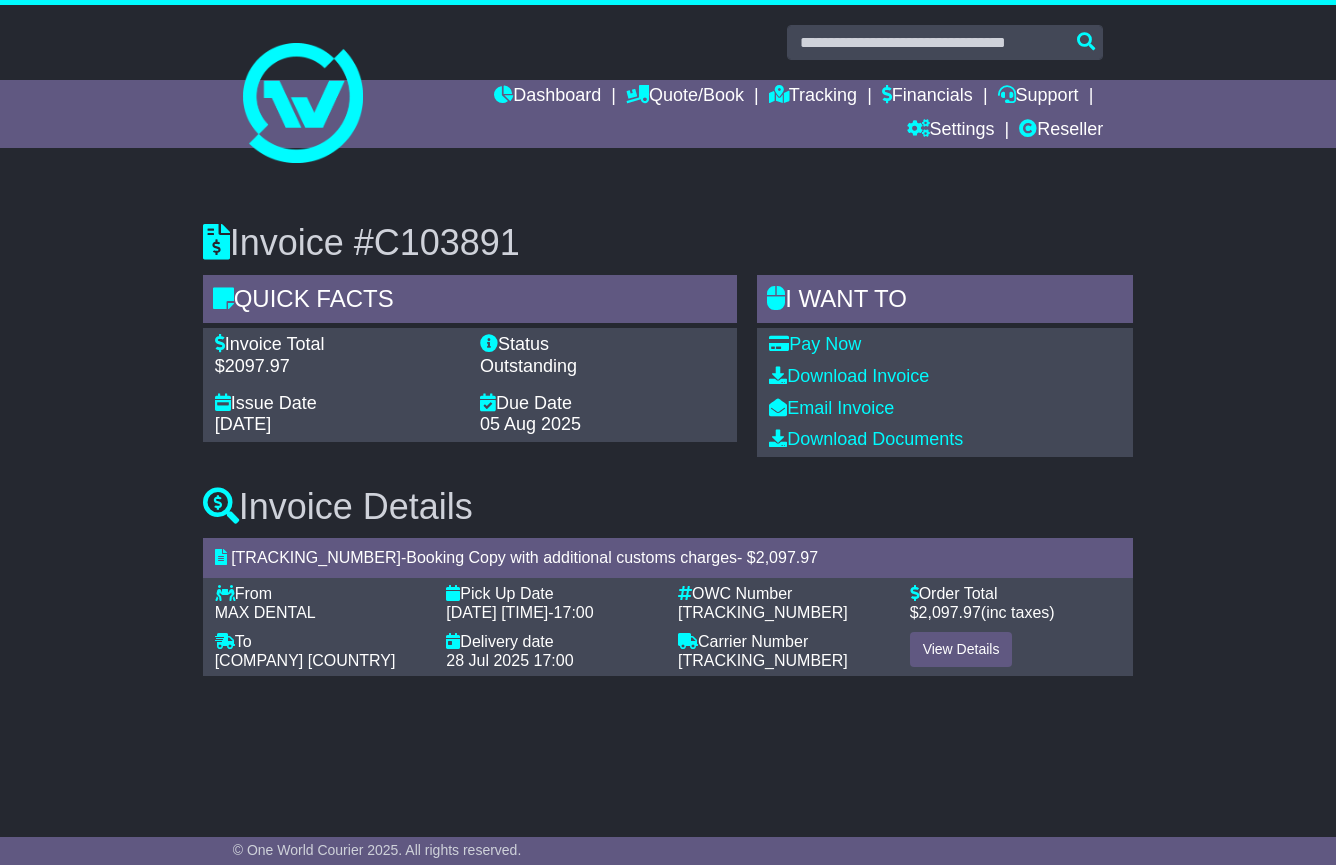 scroll, scrollTop: 0, scrollLeft: 0, axis: both 